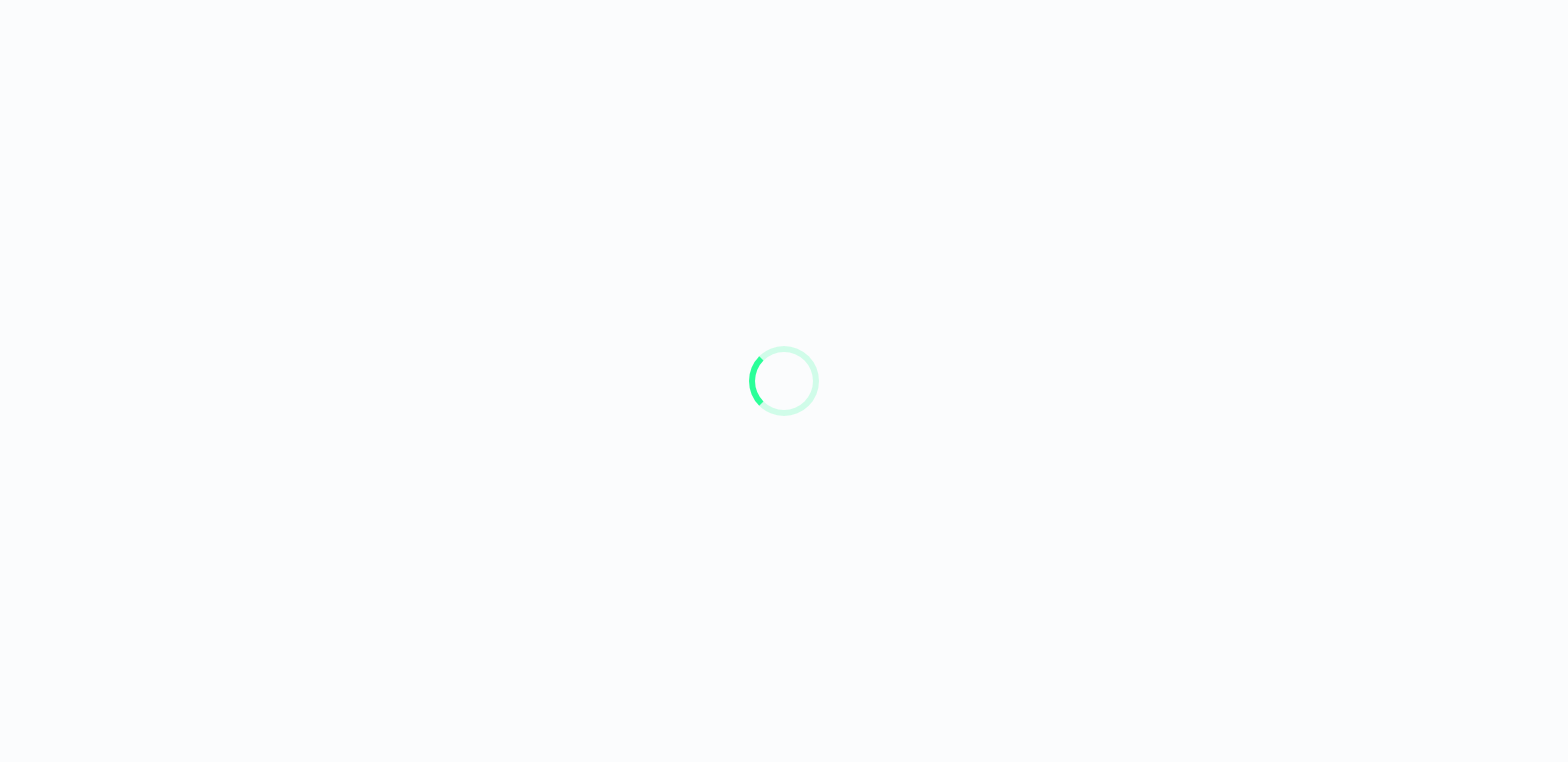 scroll, scrollTop: 0, scrollLeft: 0, axis: both 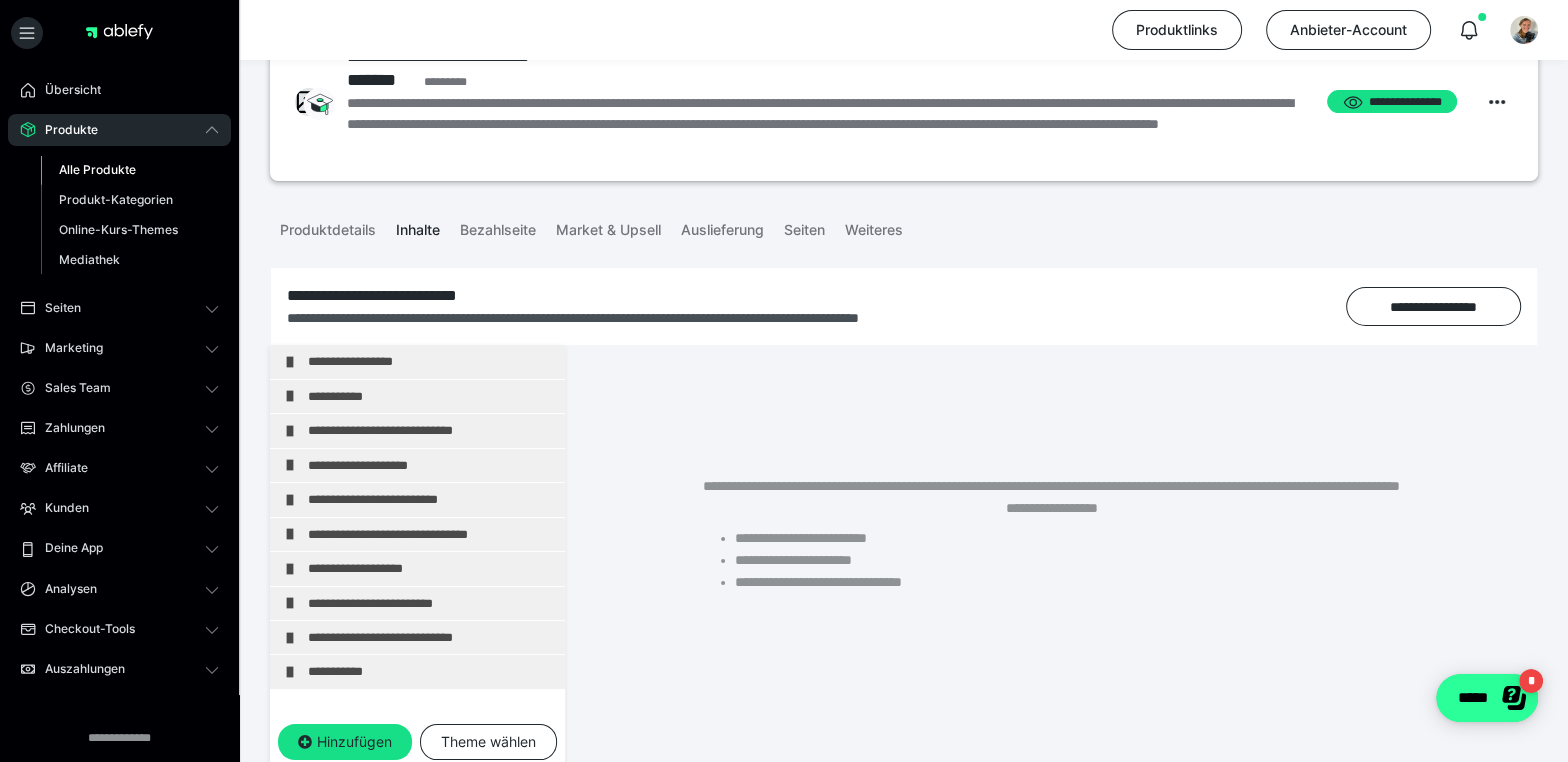 click on "*" at bounding box center [1531, 680] 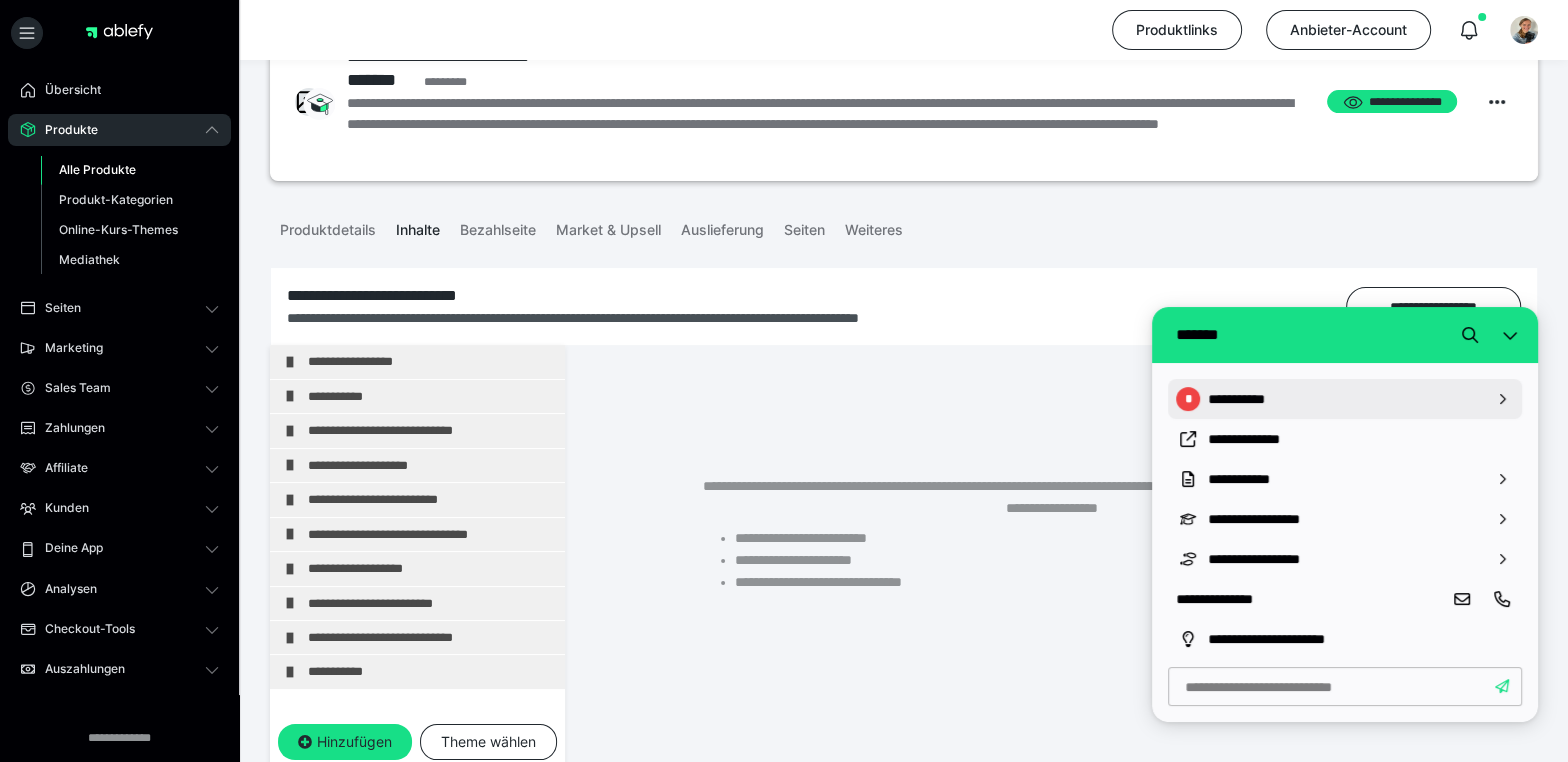 click on "**********" at bounding box center (1345, 399) 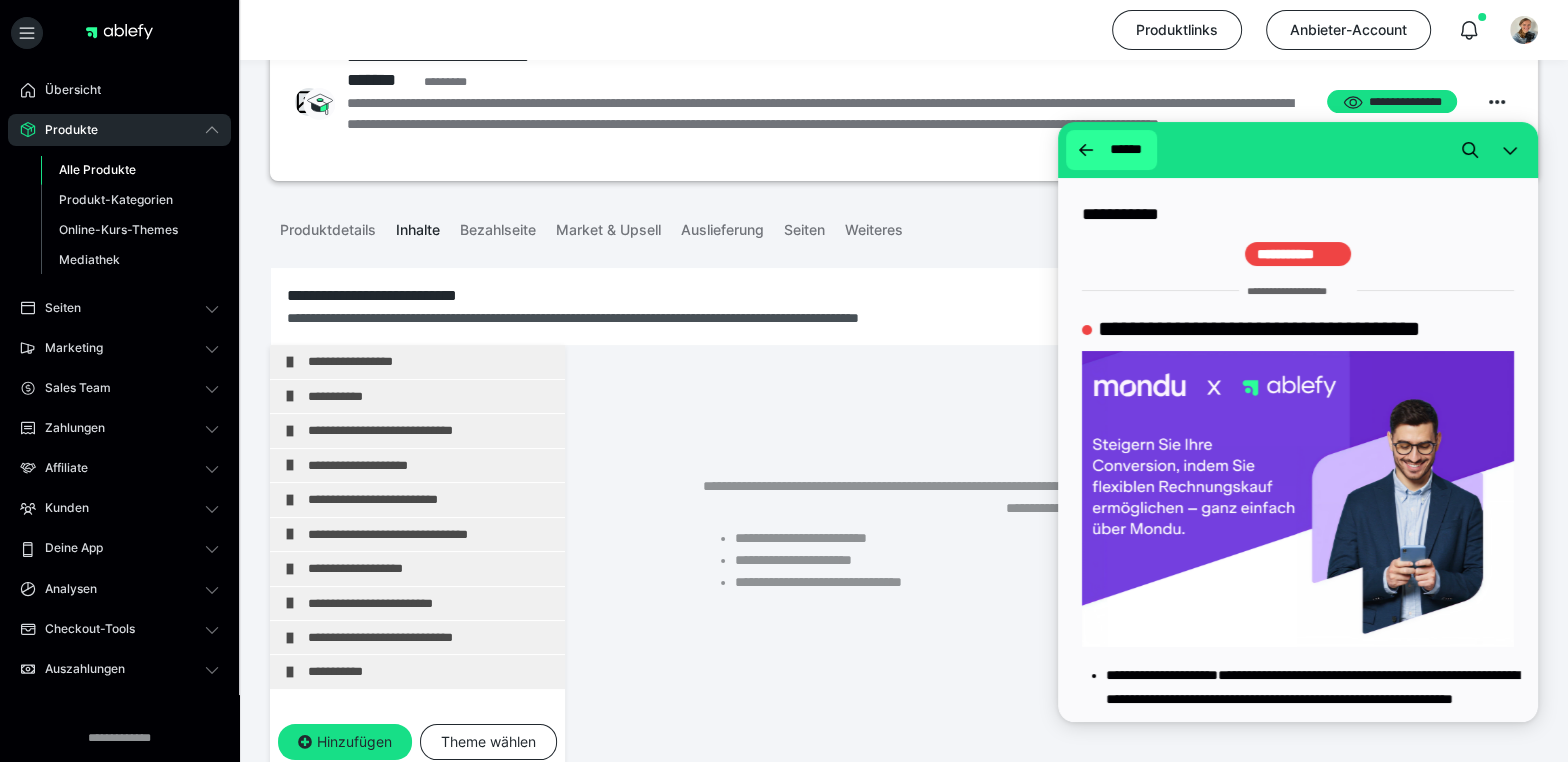 click 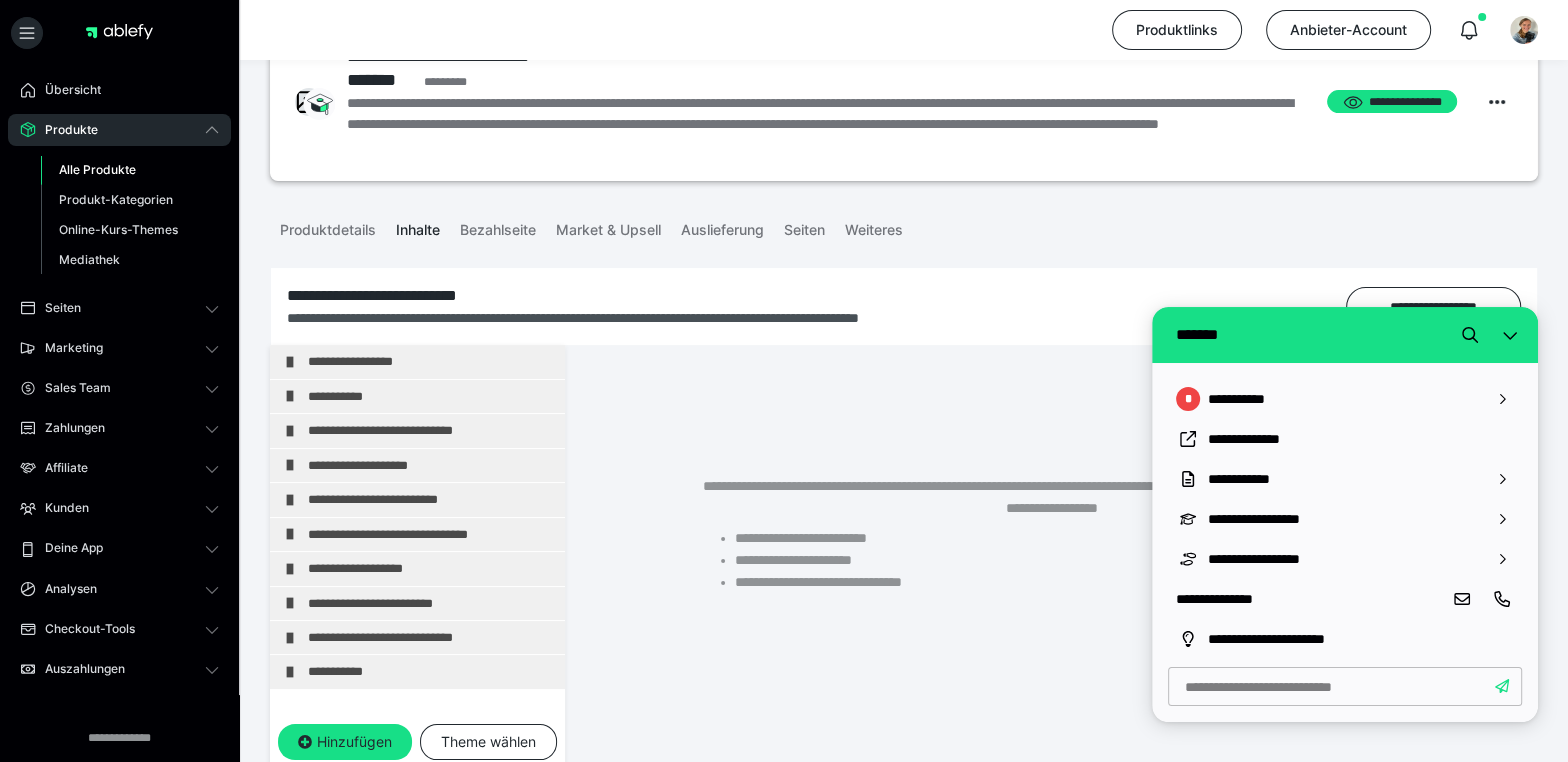 click 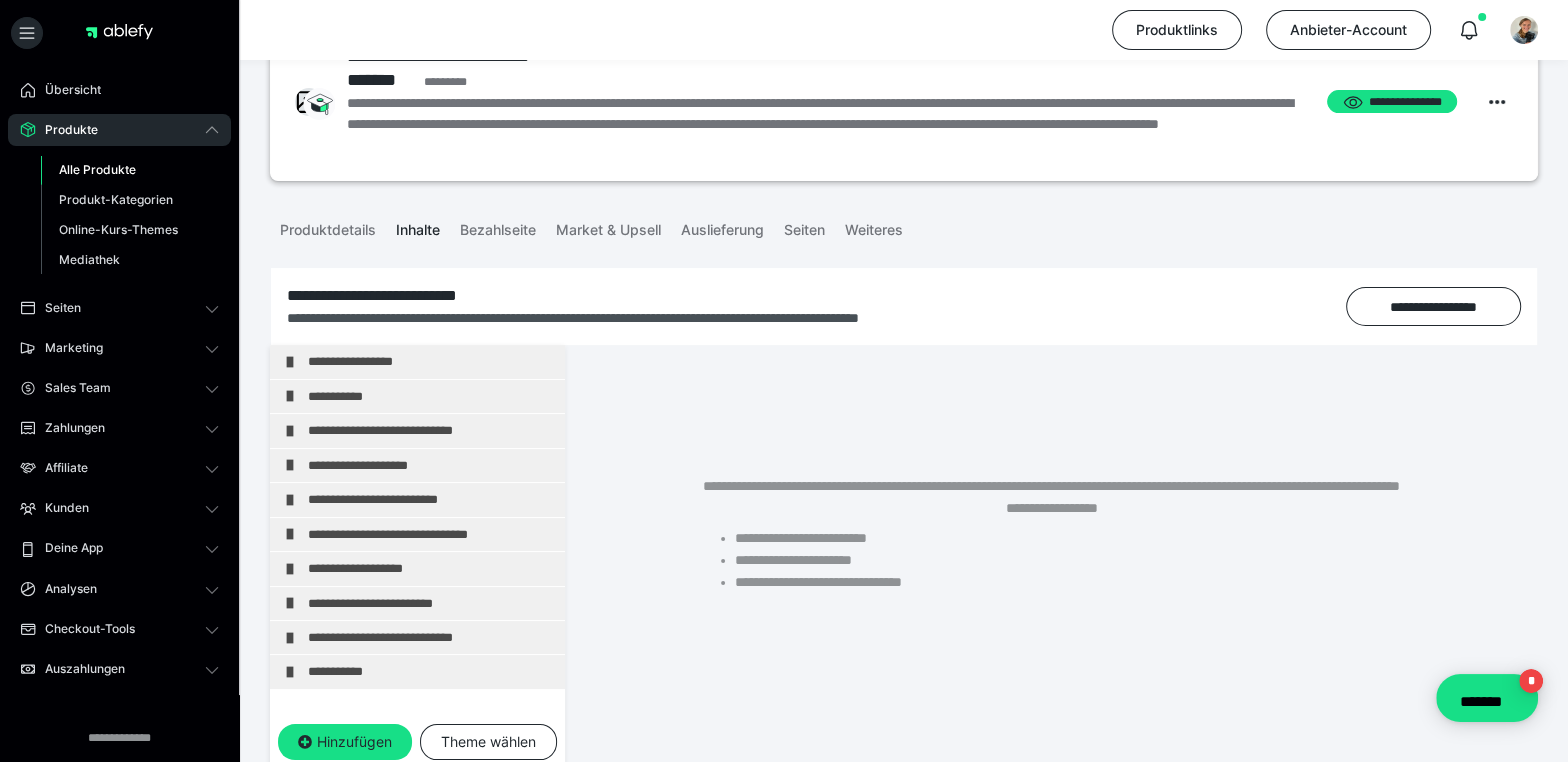 scroll, scrollTop: 0, scrollLeft: 0, axis: both 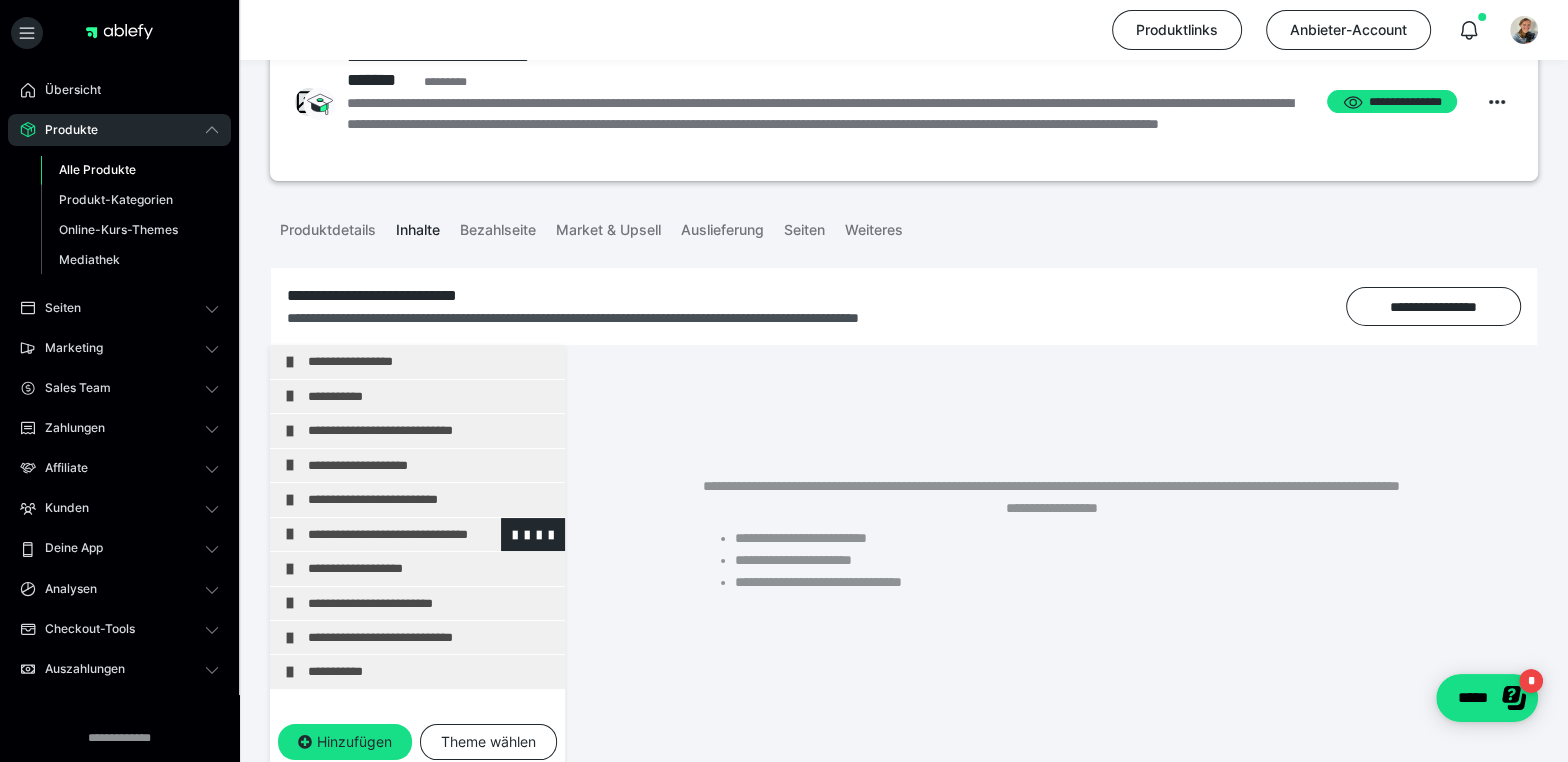 click at bounding box center (290, 534) 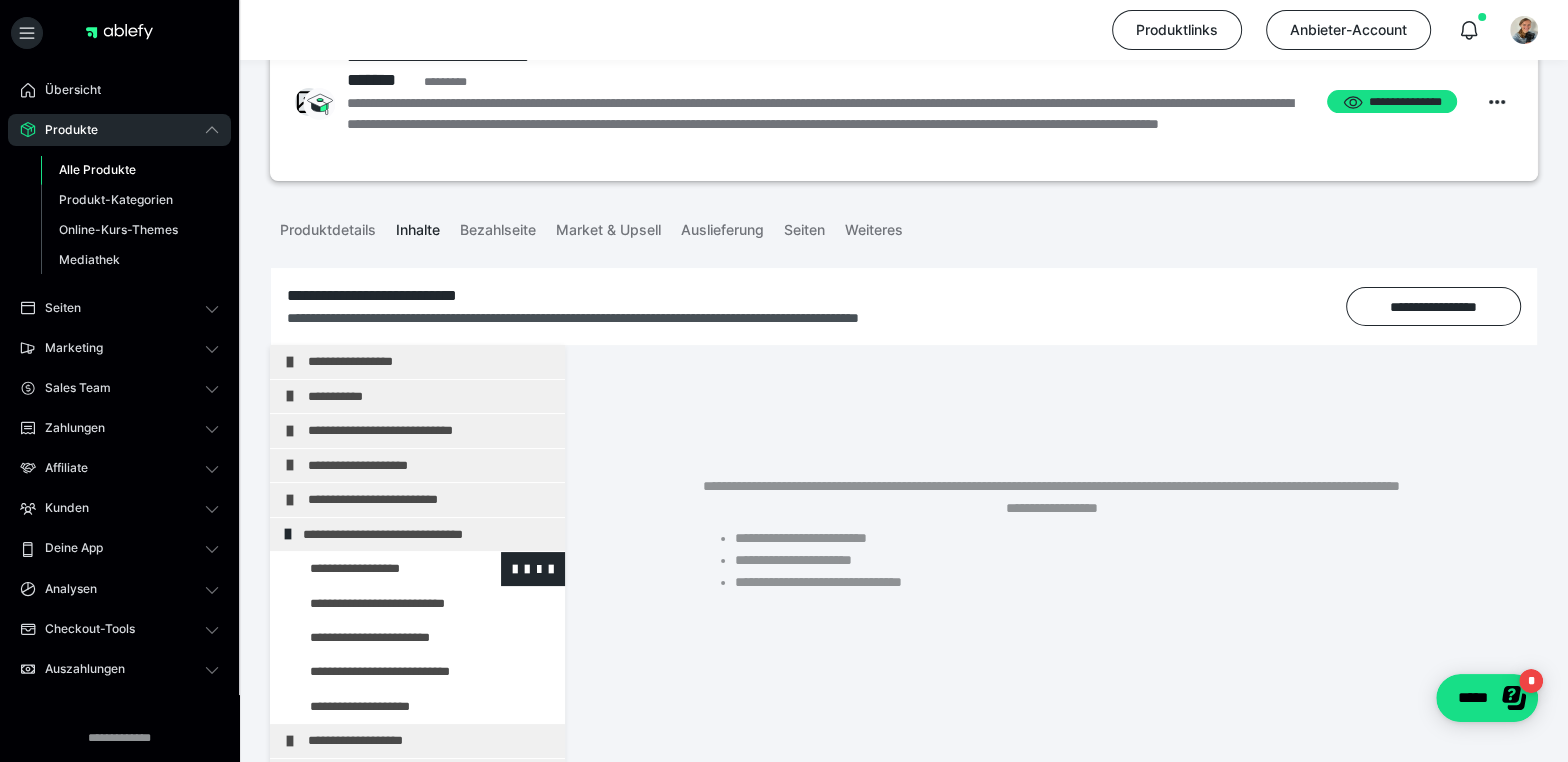 click at bounding box center (375, 568) 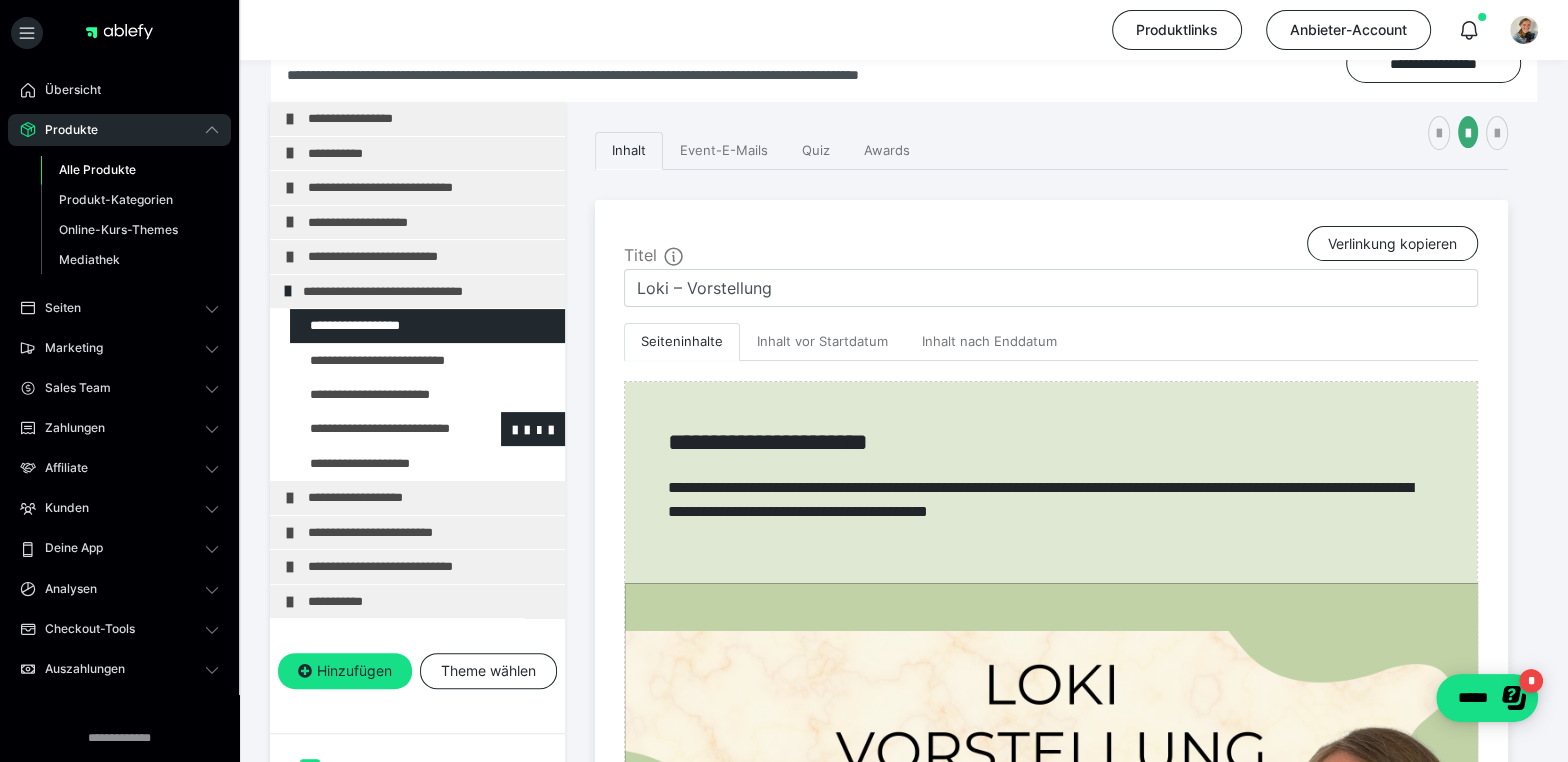 scroll, scrollTop: 312, scrollLeft: 0, axis: vertical 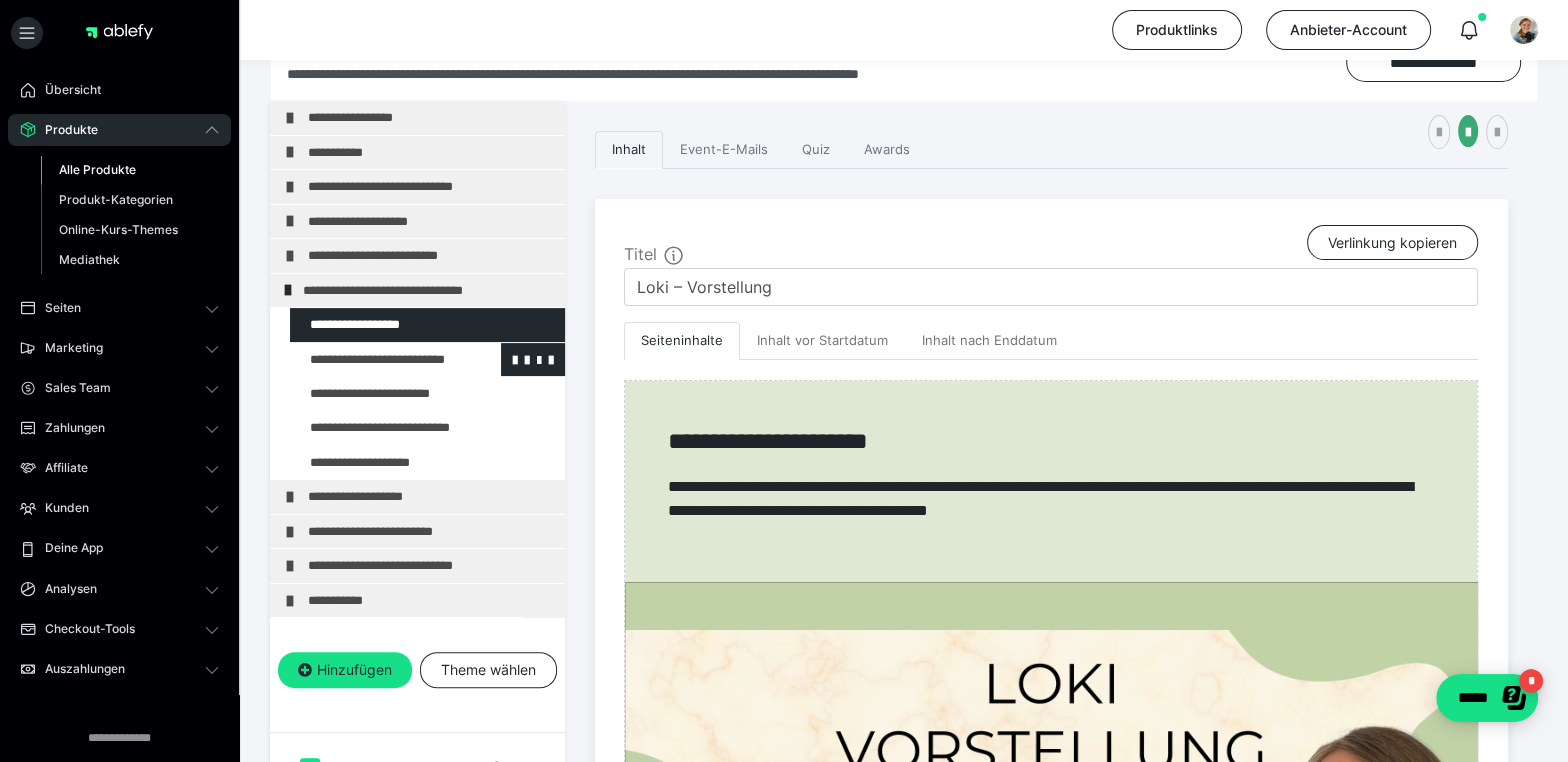 click at bounding box center (375, 359) 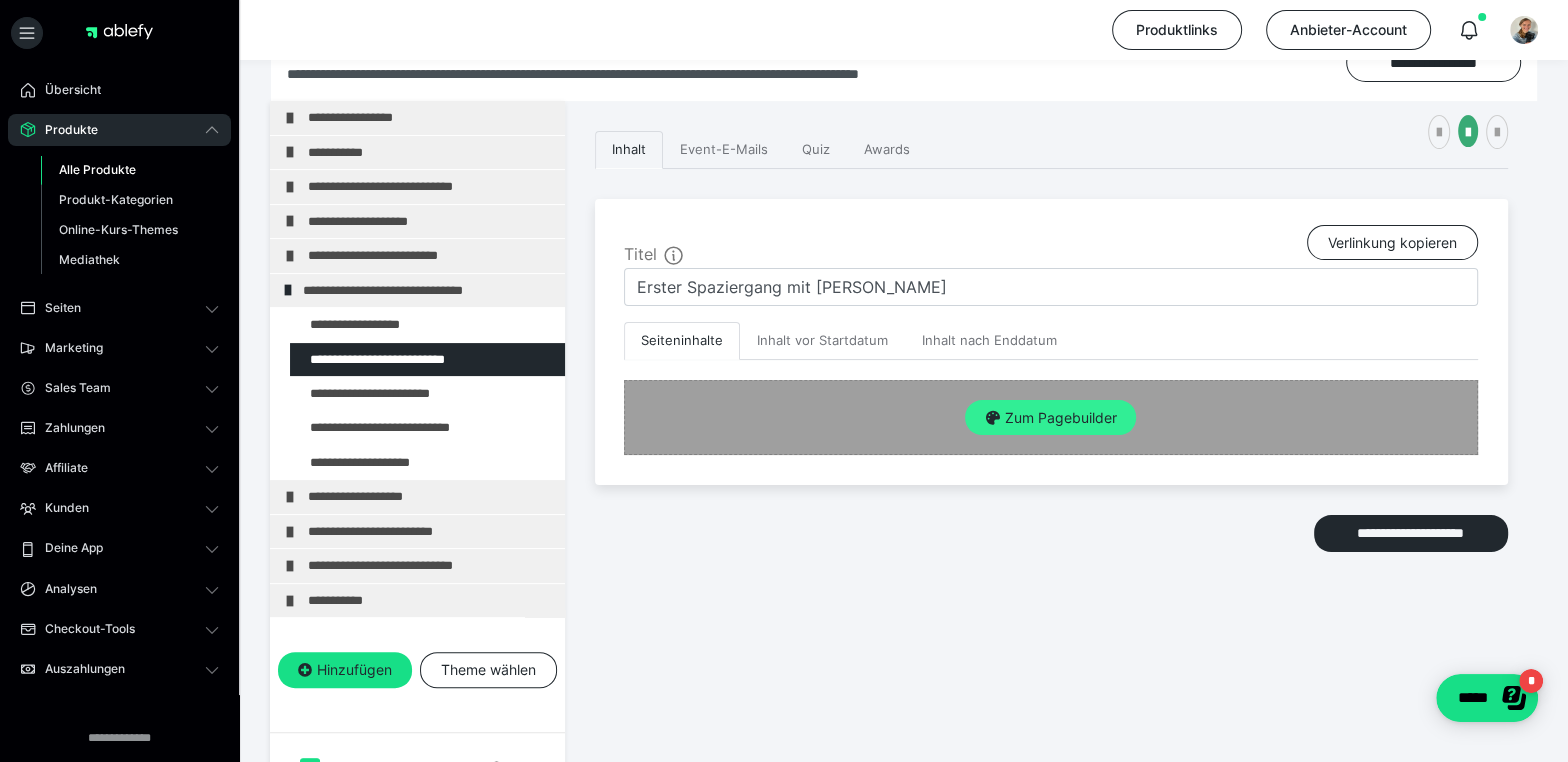 click on "Zum Pagebuilder" at bounding box center [1050, 418] 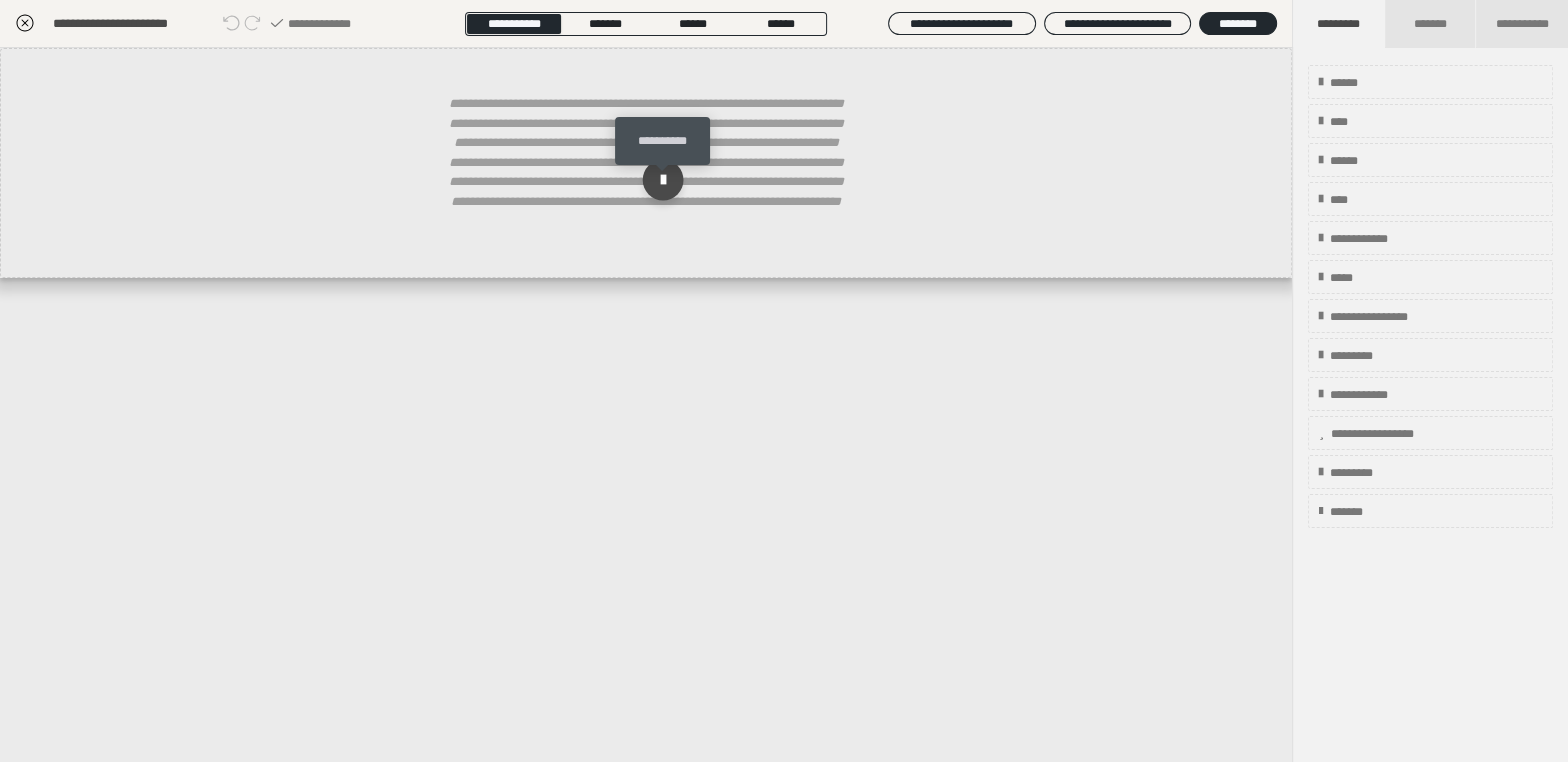 click at bounding box center [663, 180] 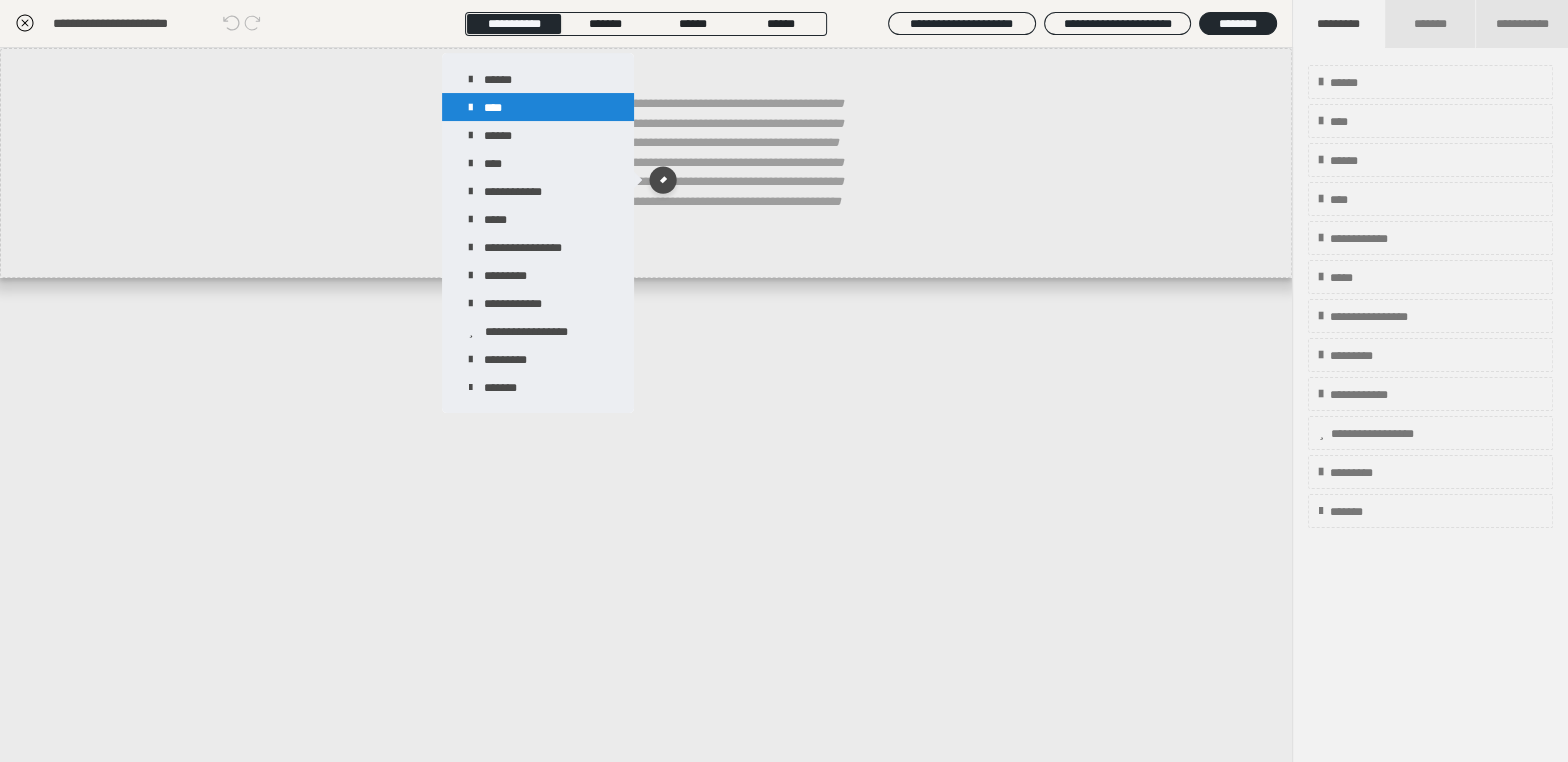 click on "****" at bounding box center [538, 107] 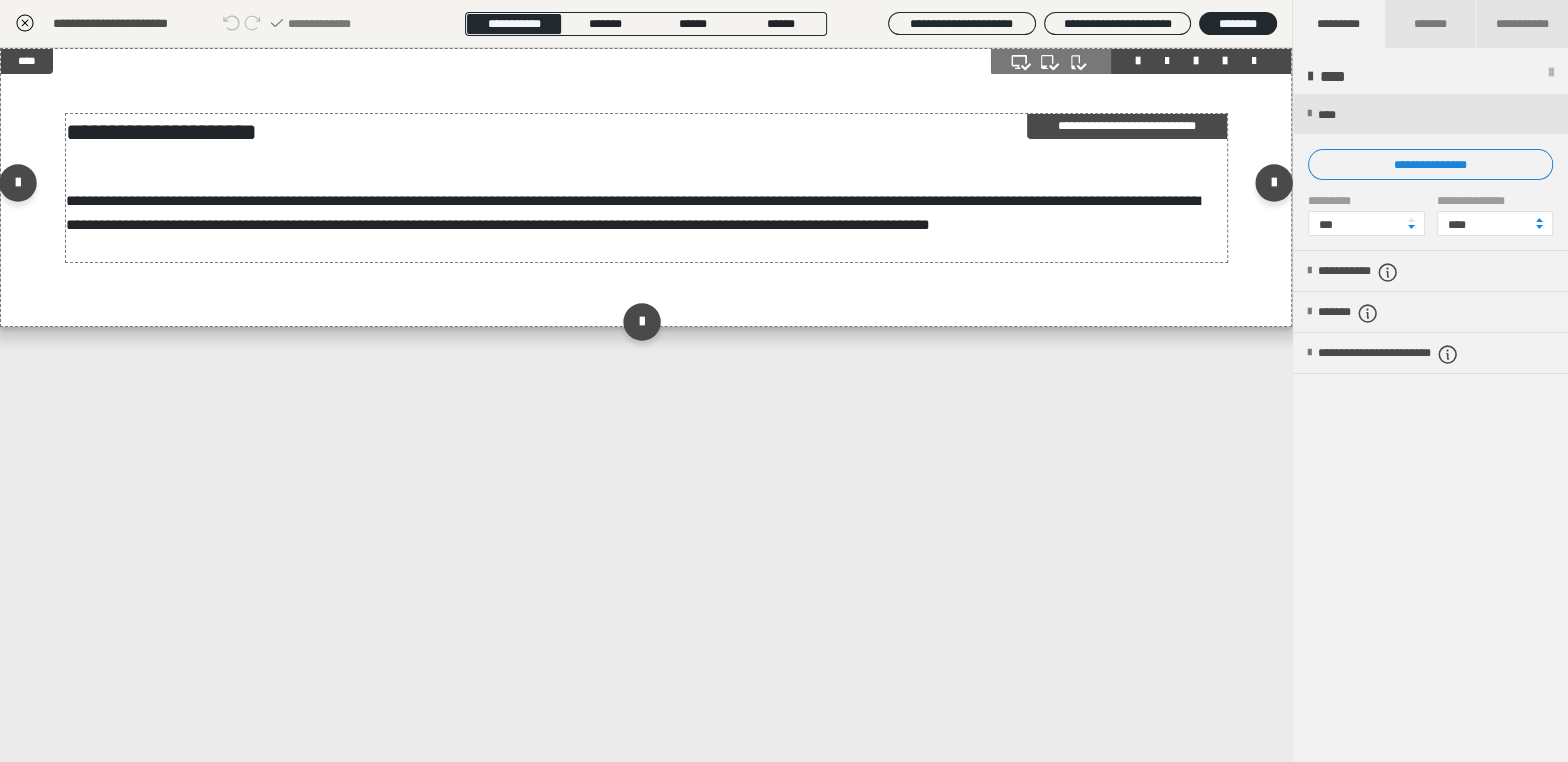 click on "**********" at bounding box center (647, 188) 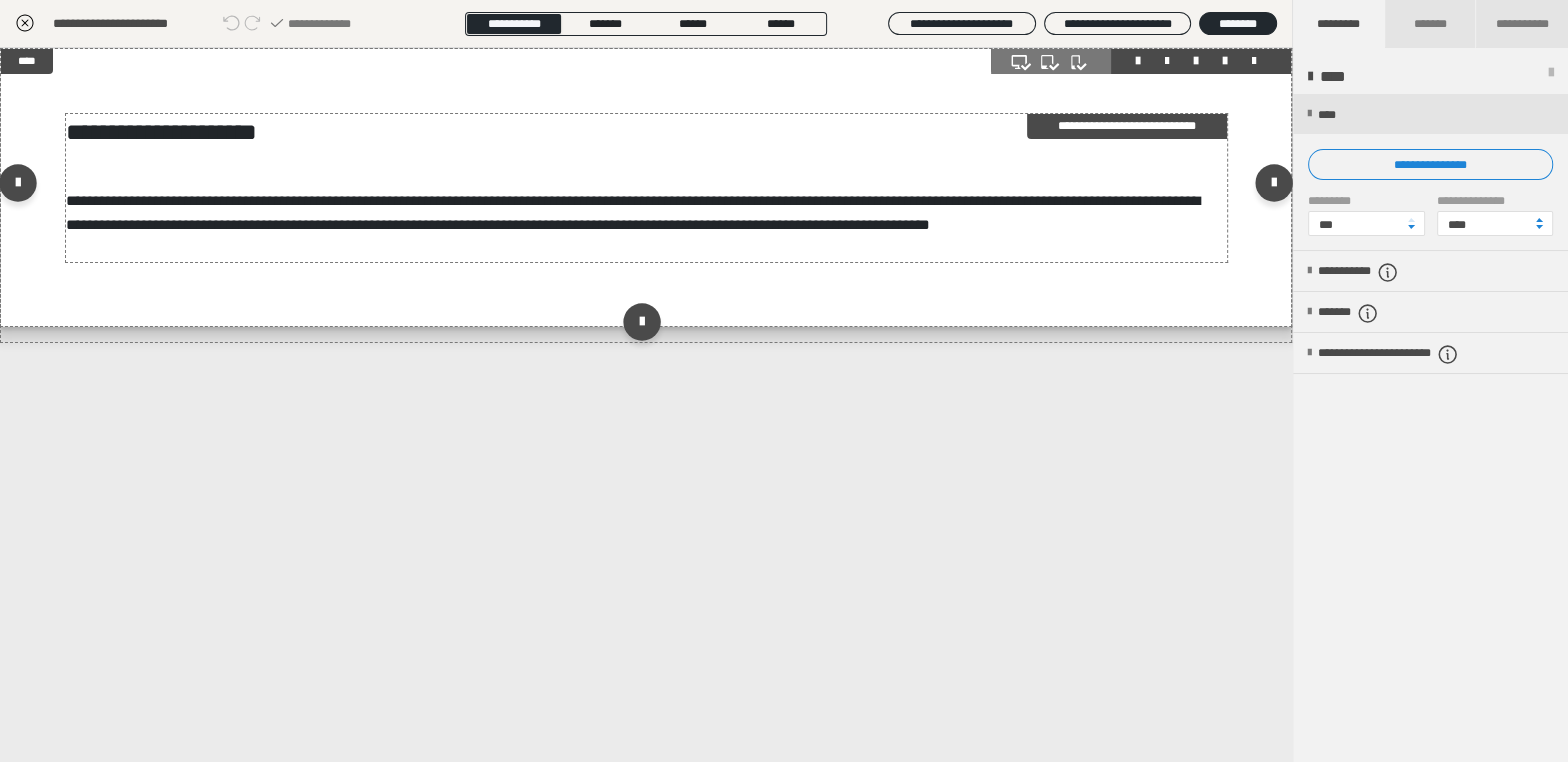 click on "**********" at bounding box center [647, 188] 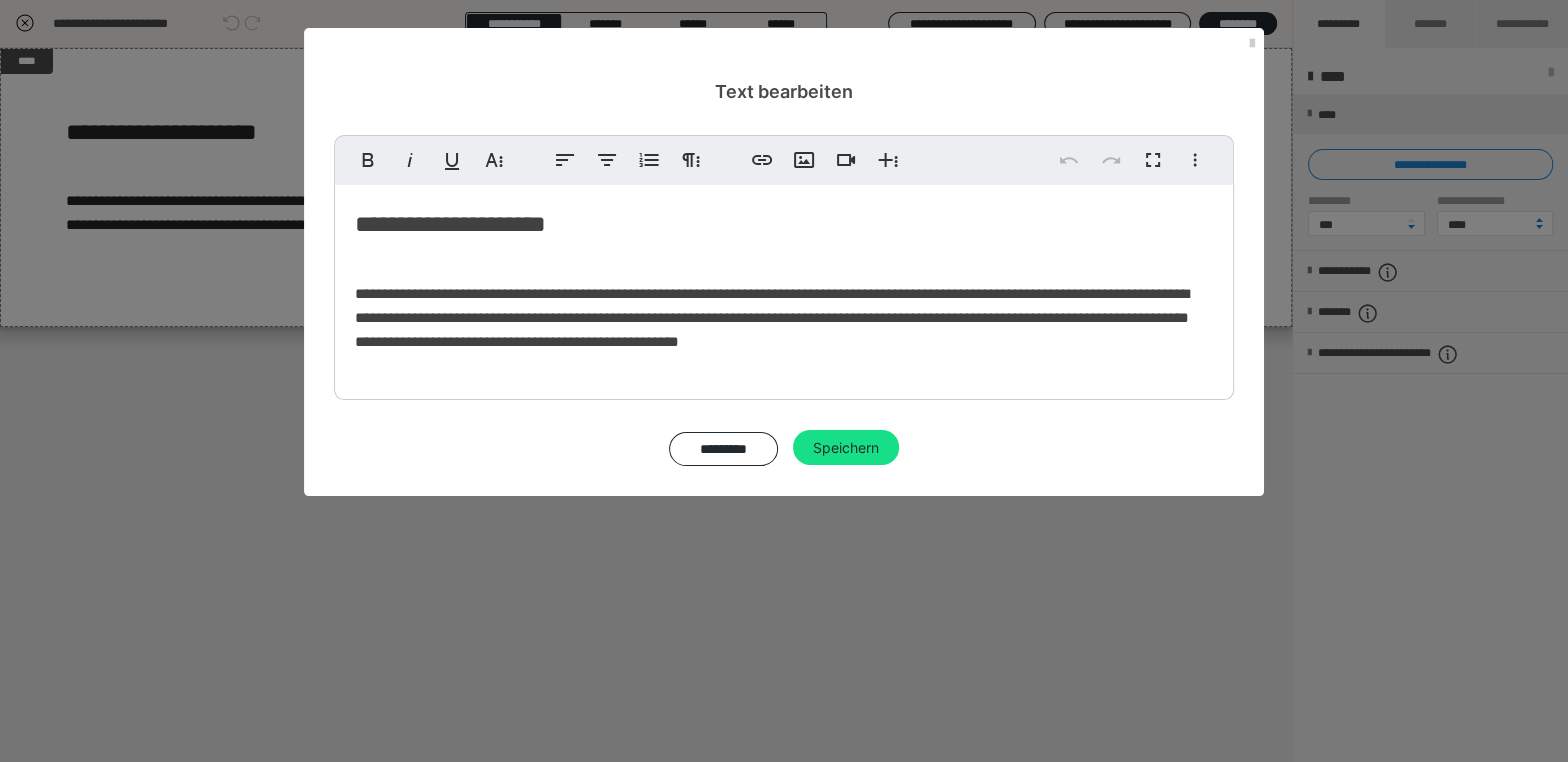 click on "**********" at bounding box center [784, 224] 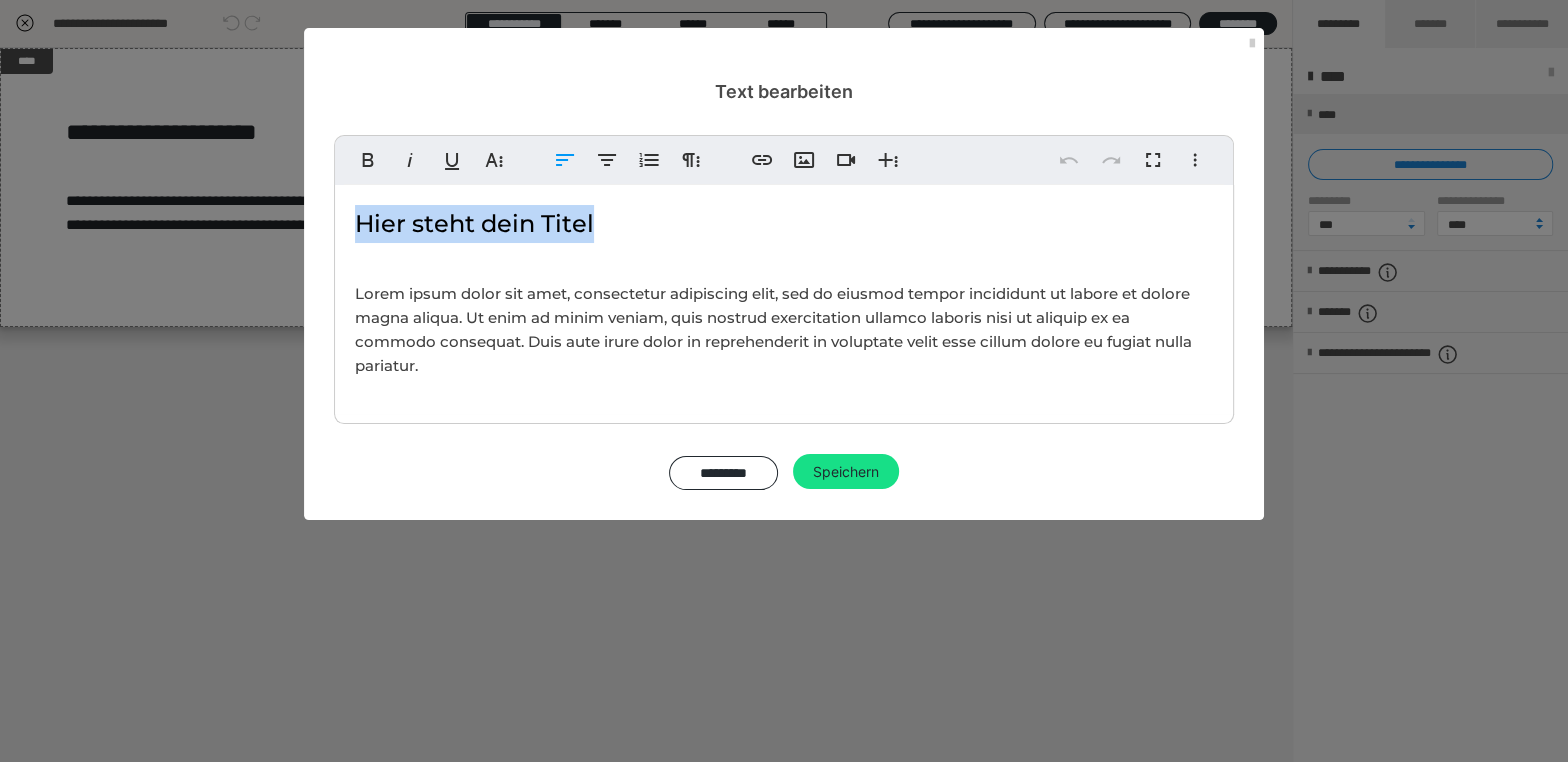 drag, startPoint x: 573, startPoint y: 222, endPoint x: 350, endPoint y: 223, distance: 223.00224 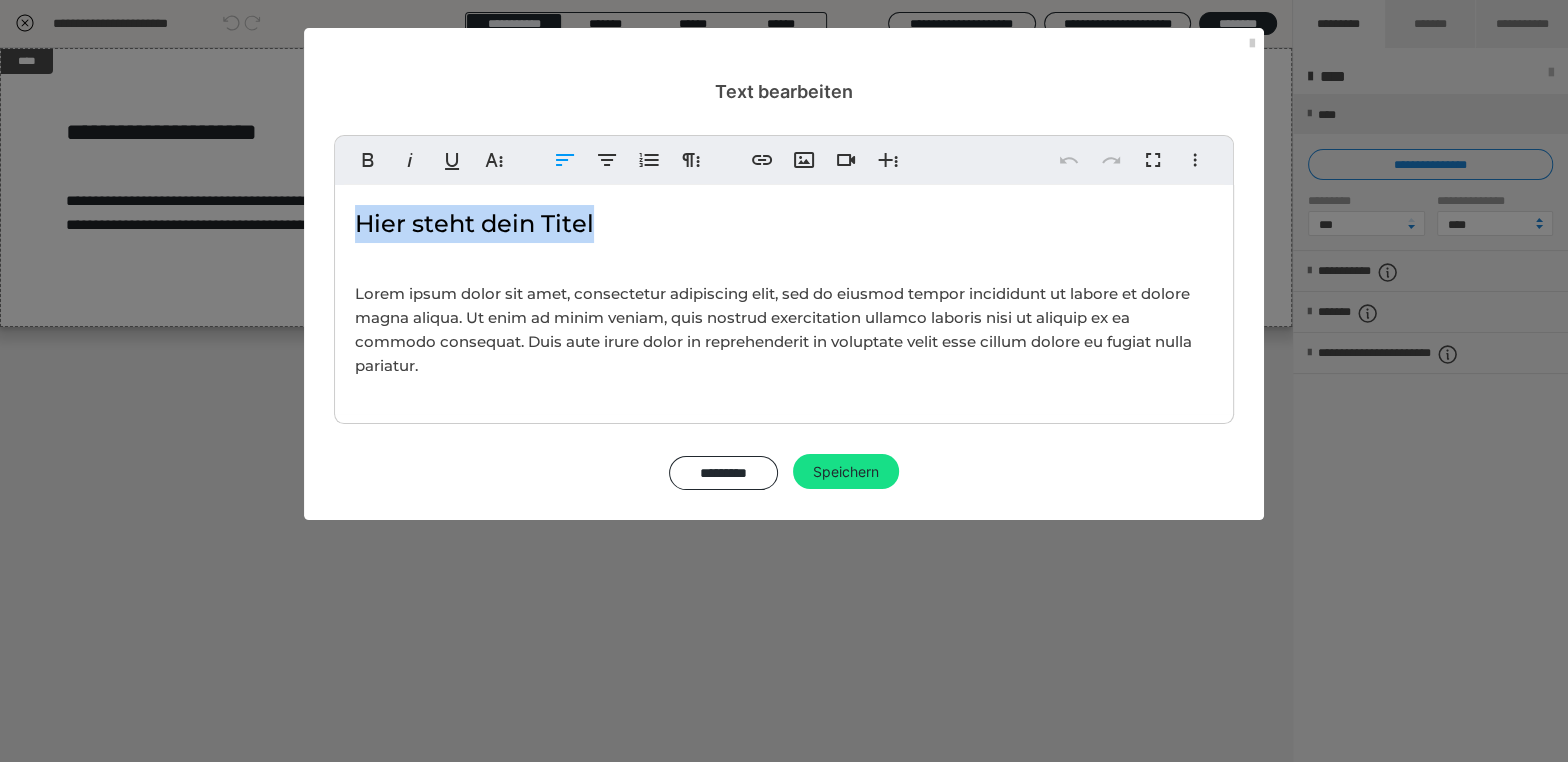 type 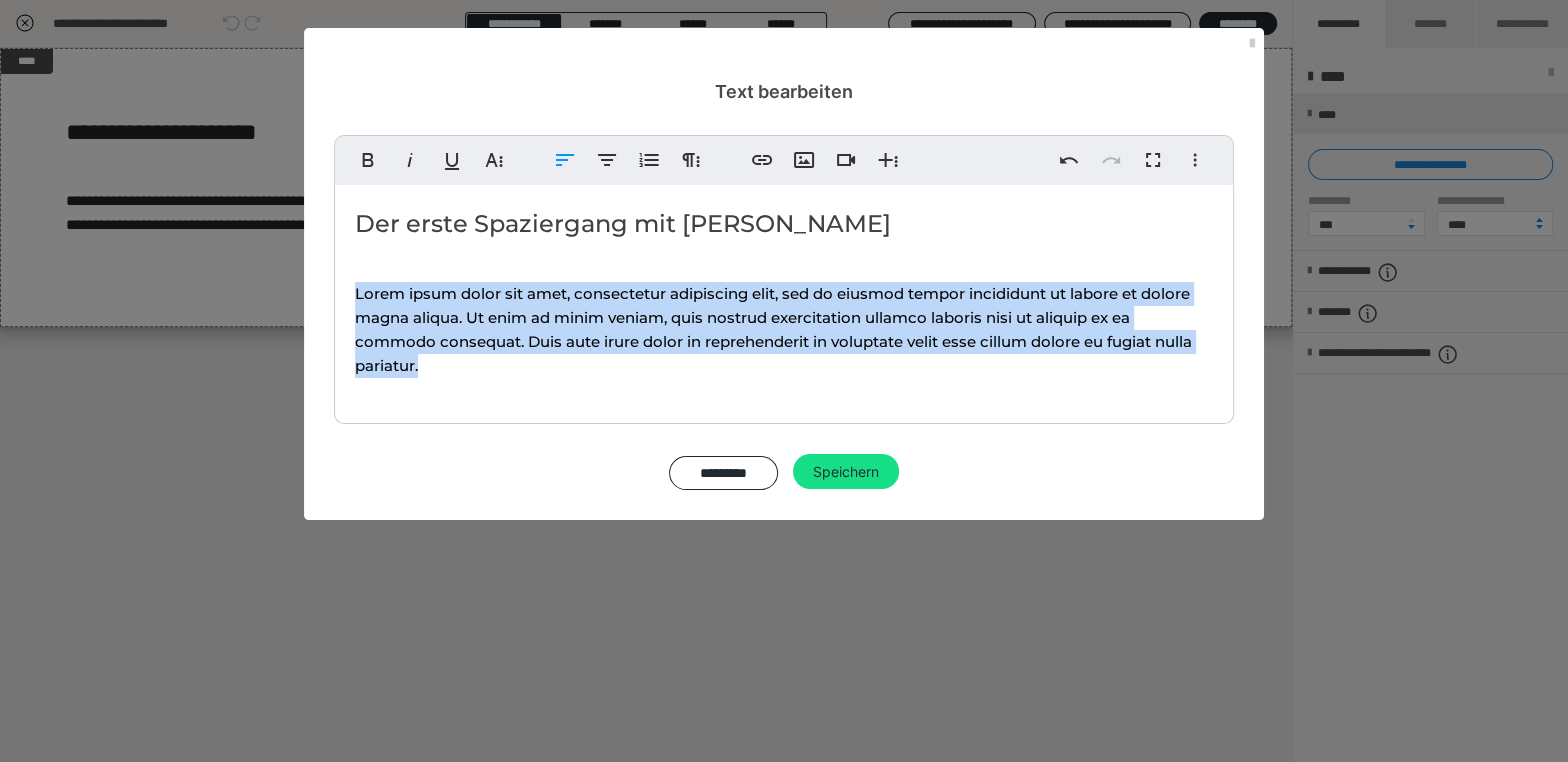 drag, startPoint x: 403, startPoint y: 361, endPoint x: 351, endPoint y: 301, distance: 79.397736 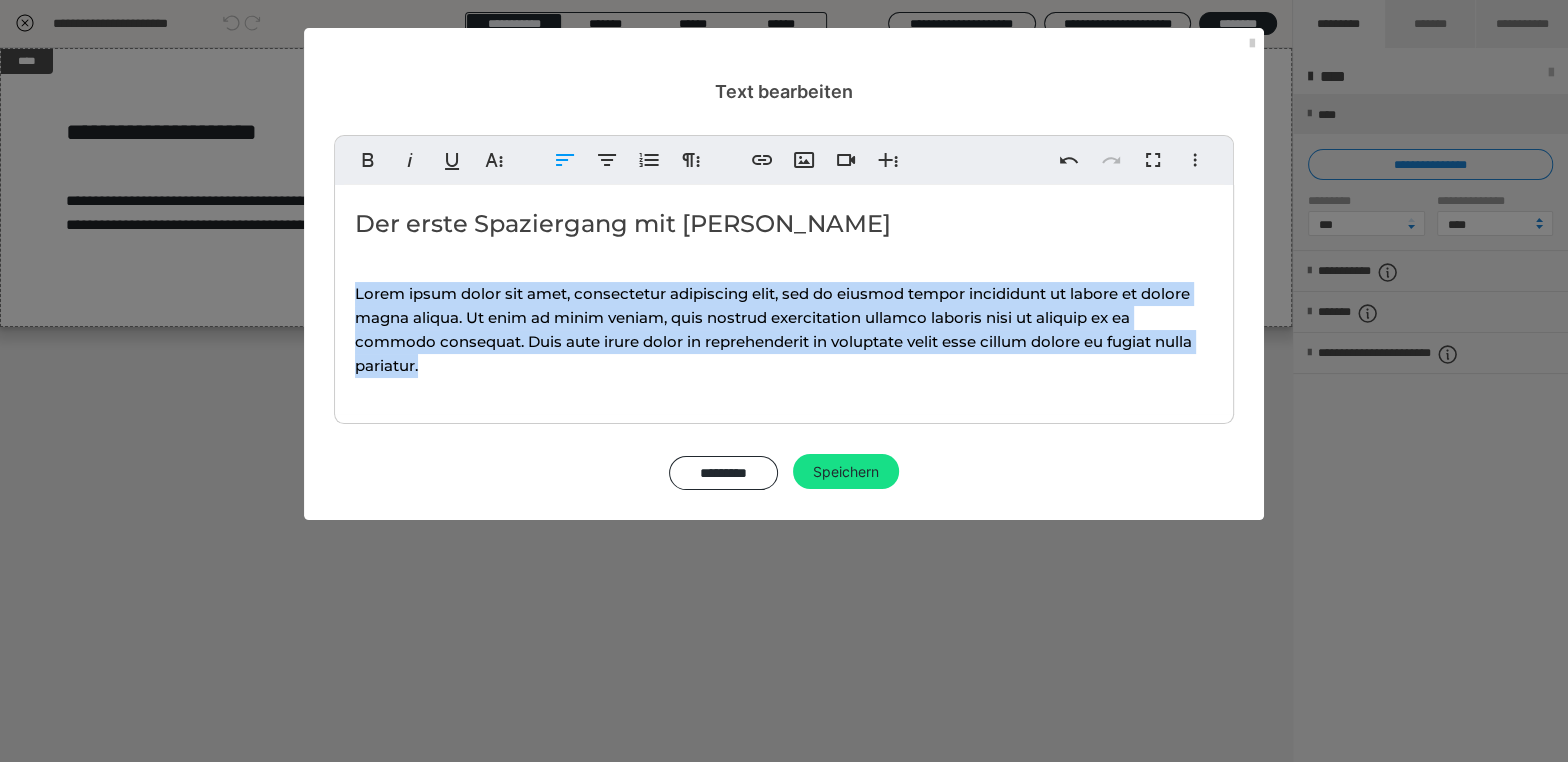 click on "Der erste Spaziergang mit Loki Lorem ipsum dolor sit amet, consectetur adipiscing elit, sed do eiusmod tempor incididunt ut labore et dolore magna aliqua. Ut enim ad minim veniam, quis nostrud exercitation ullamco laboris nisi ut aliquip ex ea commodo consequat. Duis aute irure dolor in reprehenderit in voluptate velit esse cillum dolore eu fugiat nulla pariatur." at bounding box center [784, 299] 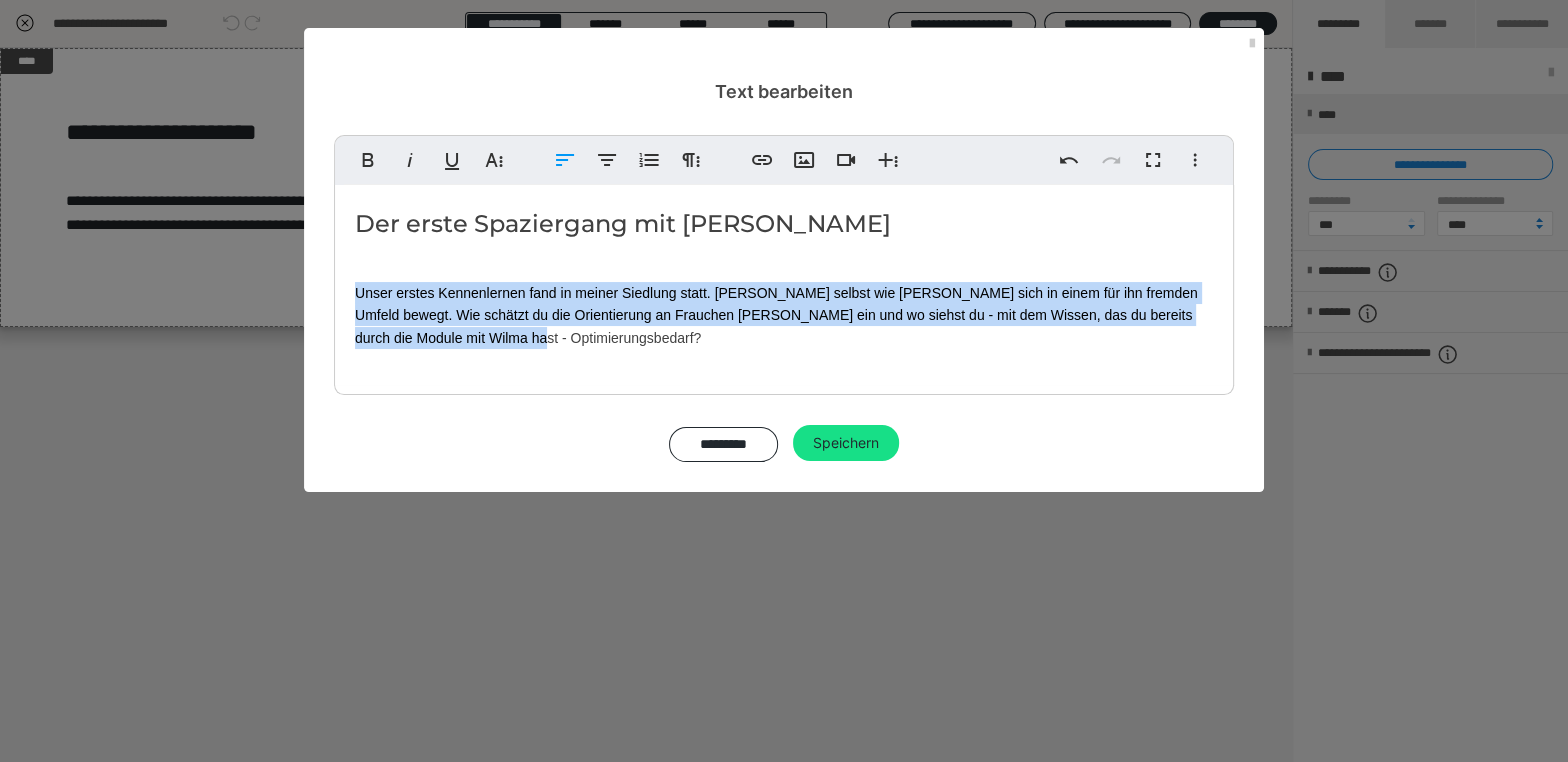 drag, startPoint x: 472, startPoint y: 338, endPoint x: 380, endPoint y: 261, distance: 119.97083 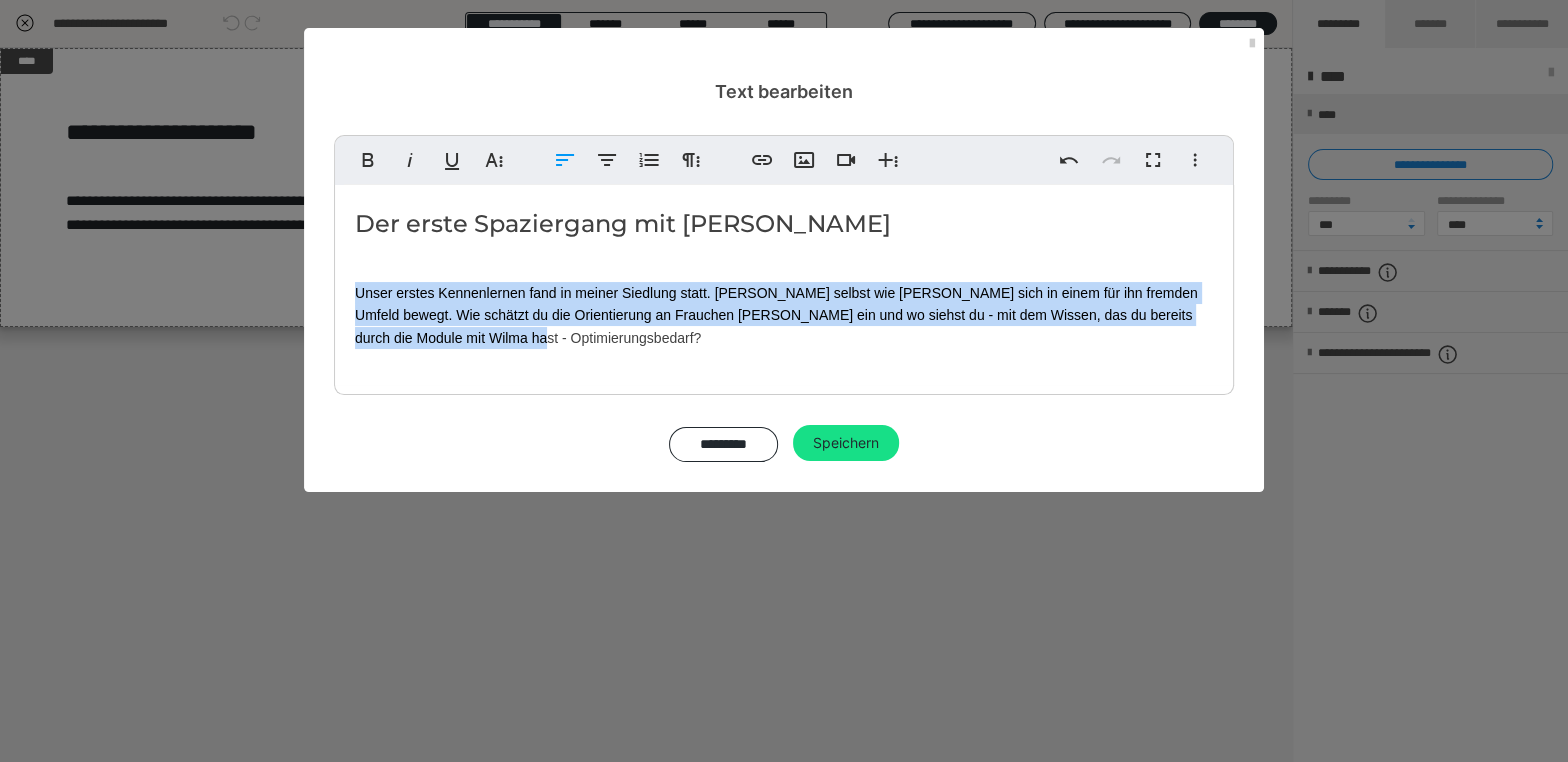 click on "Unser erstes Kennenlernen fand in meiner Siedlung statt. Schau selbst wie Loki sich in einem für ihn fremden Umfeld bewegt. Wie schätzt du die Orientierung an Frauchen Sandra ein und wo siehst du - mit dem Wissen, das du bereits durch die Module mit Wilma hast - Optimierungsbedarf?" at bounding box center (784, 315) 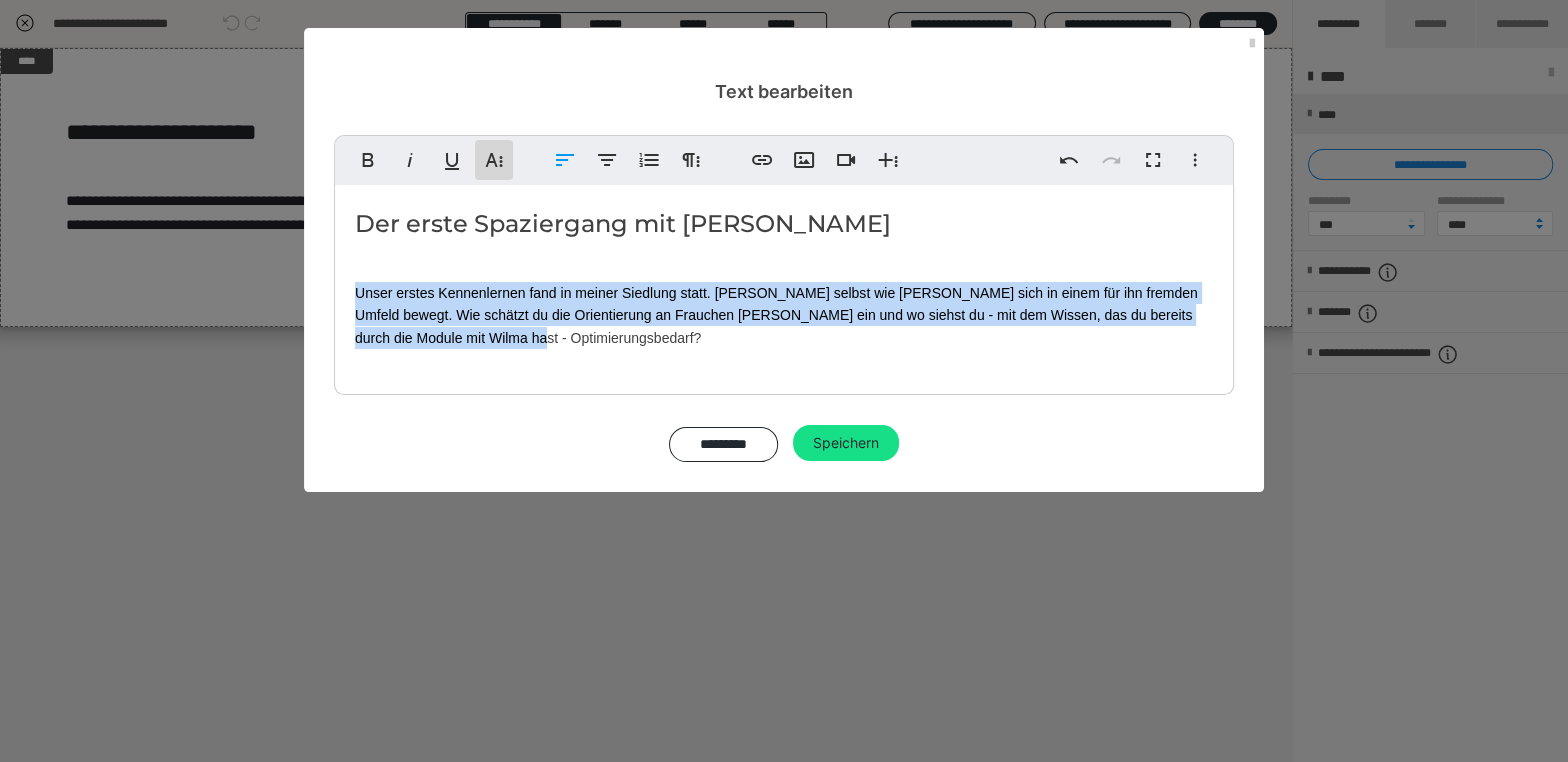click 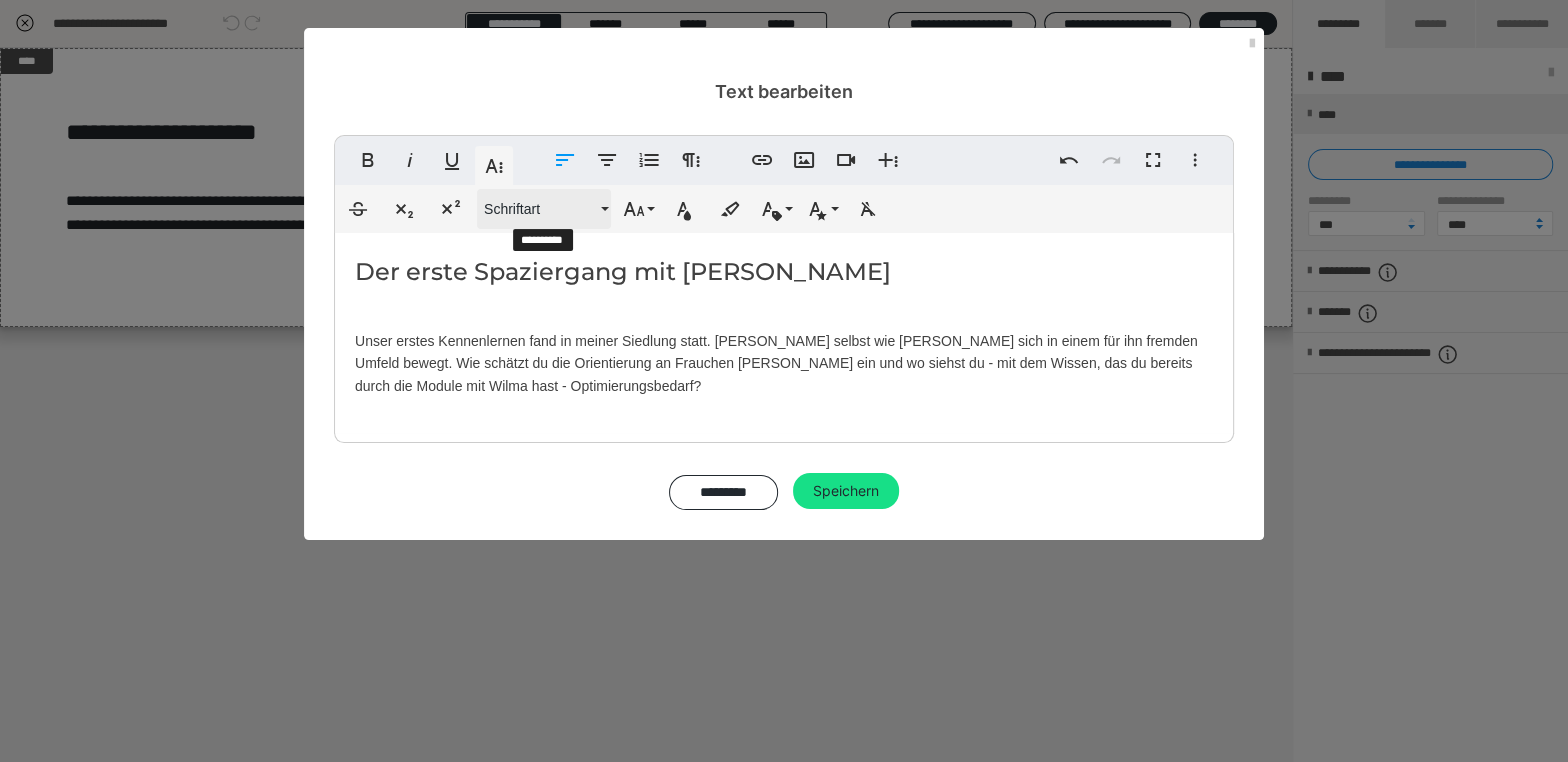 click on "Schriftart" at bounding box center (540, 209) 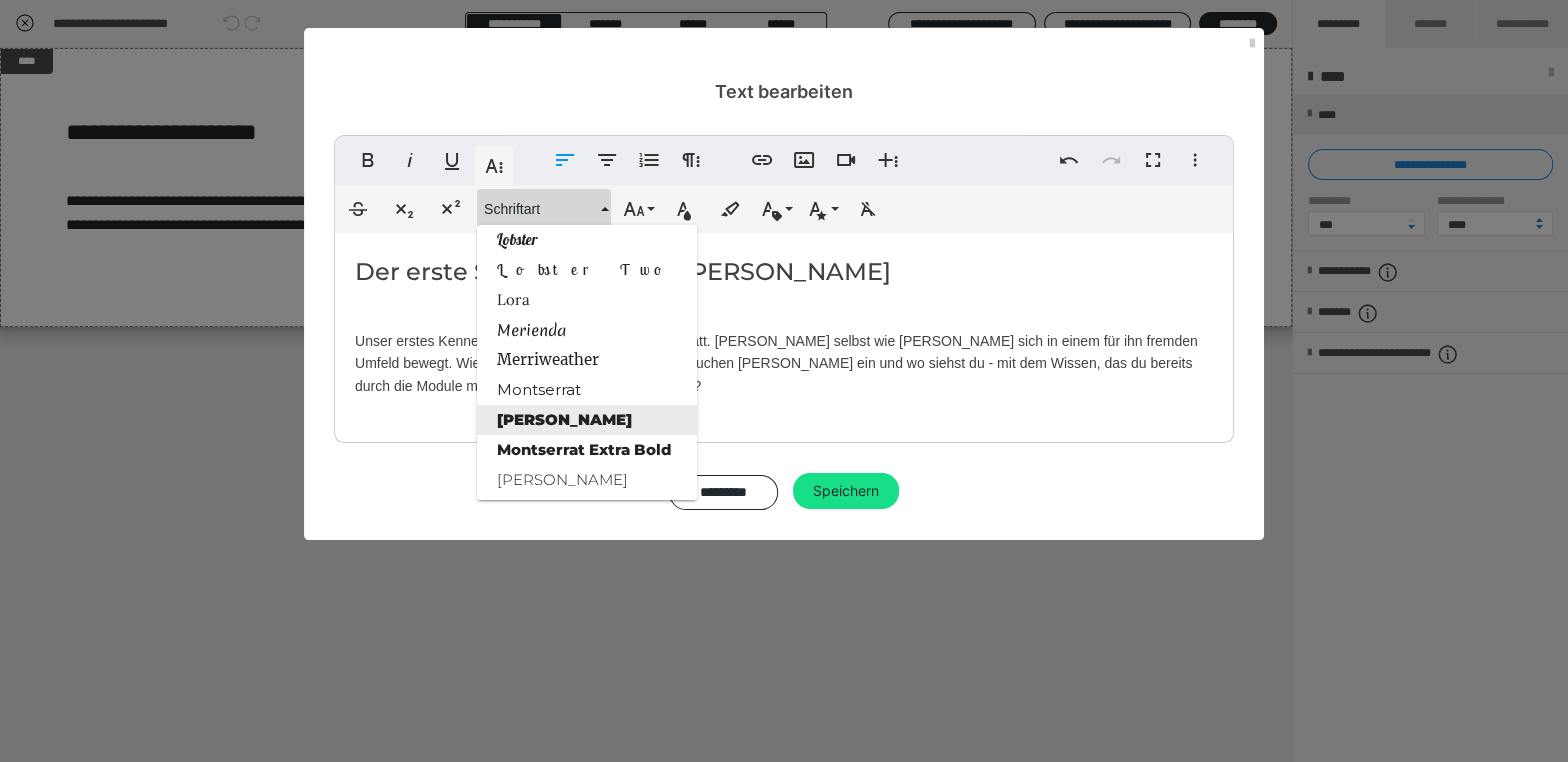 scroll, scrollTop: 1751, scrollLeft: 0, axis: vertical 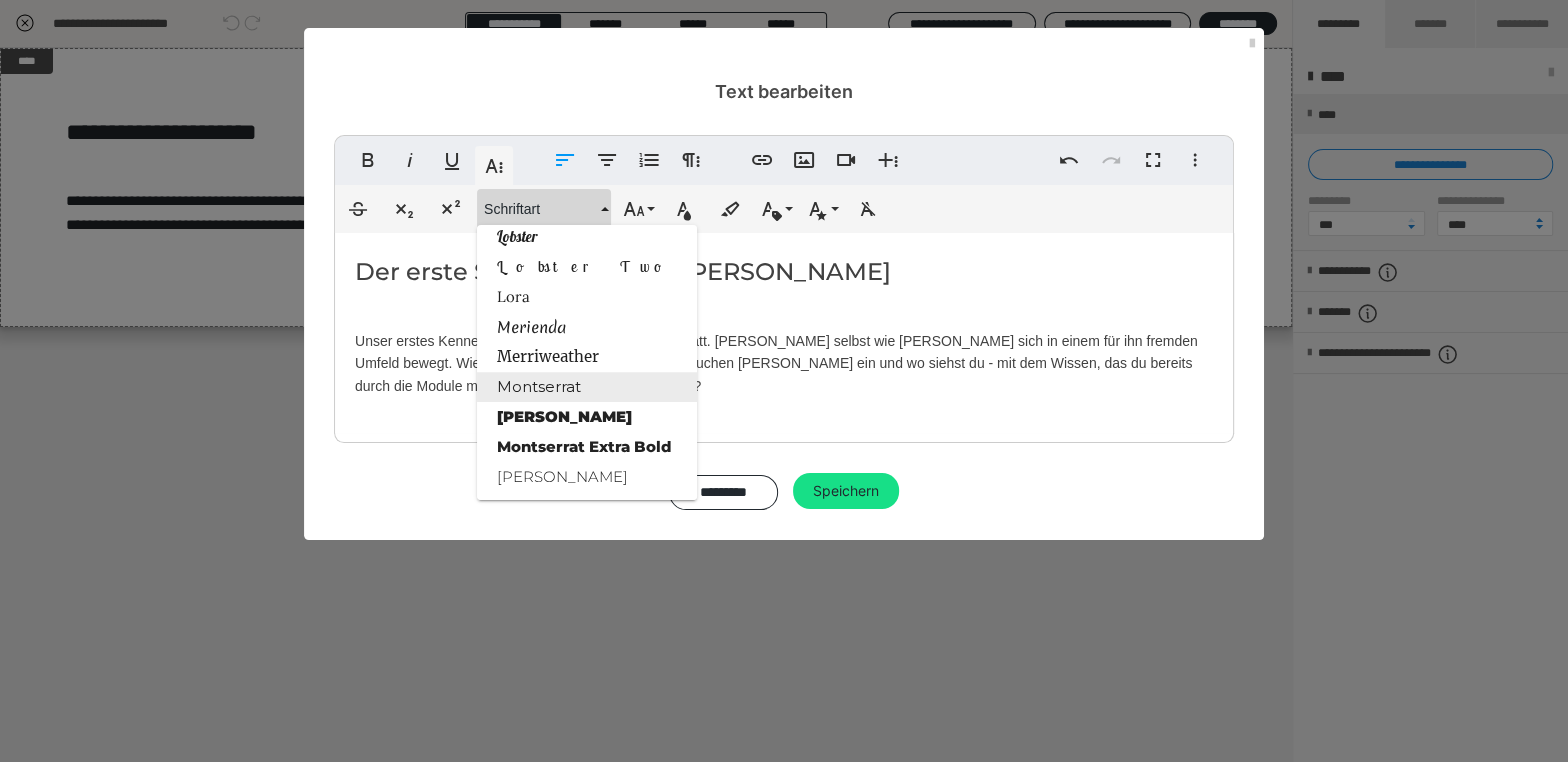 click on "Montserrat" at bounding box center (587, 387) 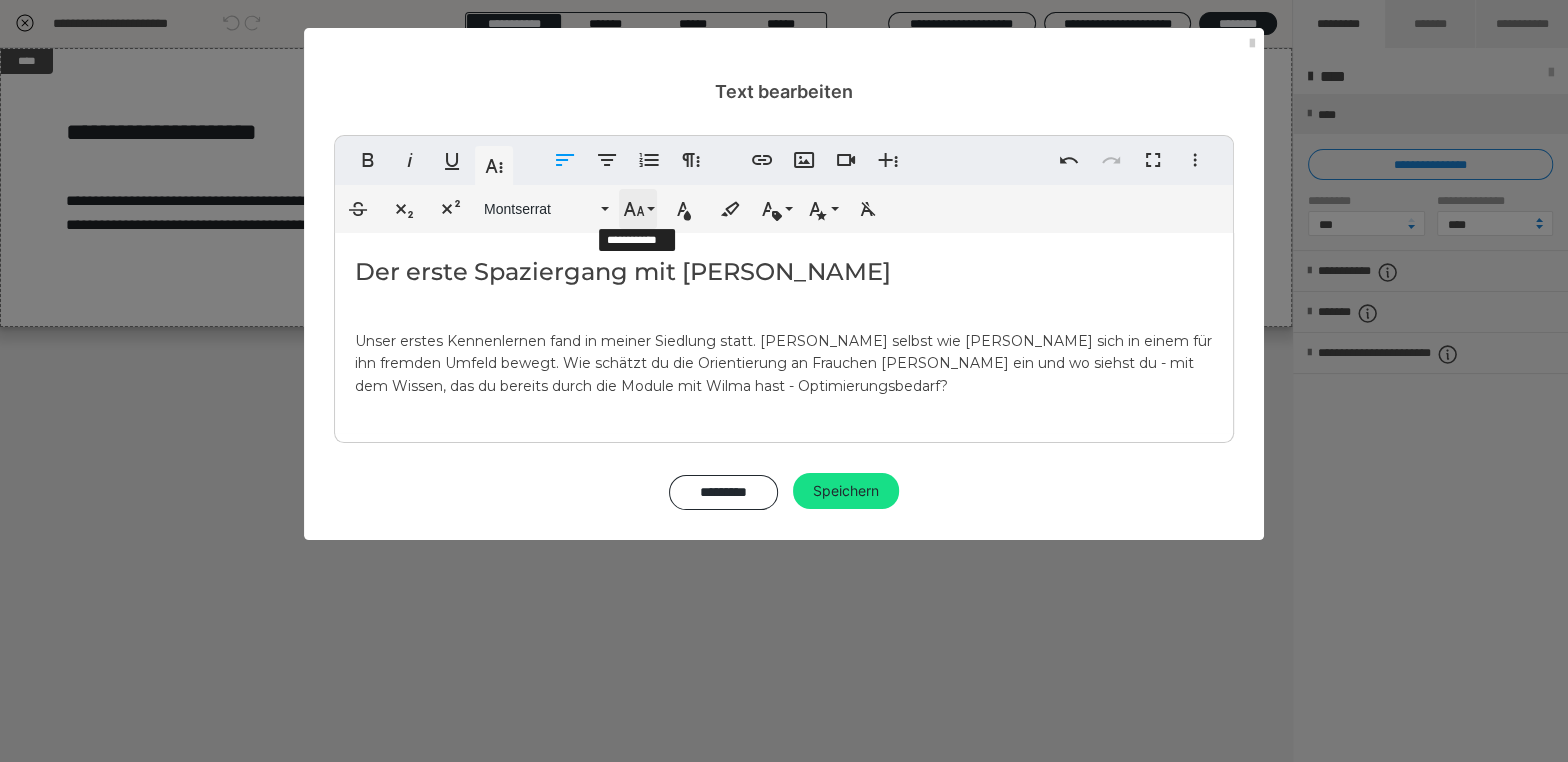 drag, startPoint x: 633, startPoint y: 204, endPoint x: 642, endPoint y: 219, distance: 17.492855 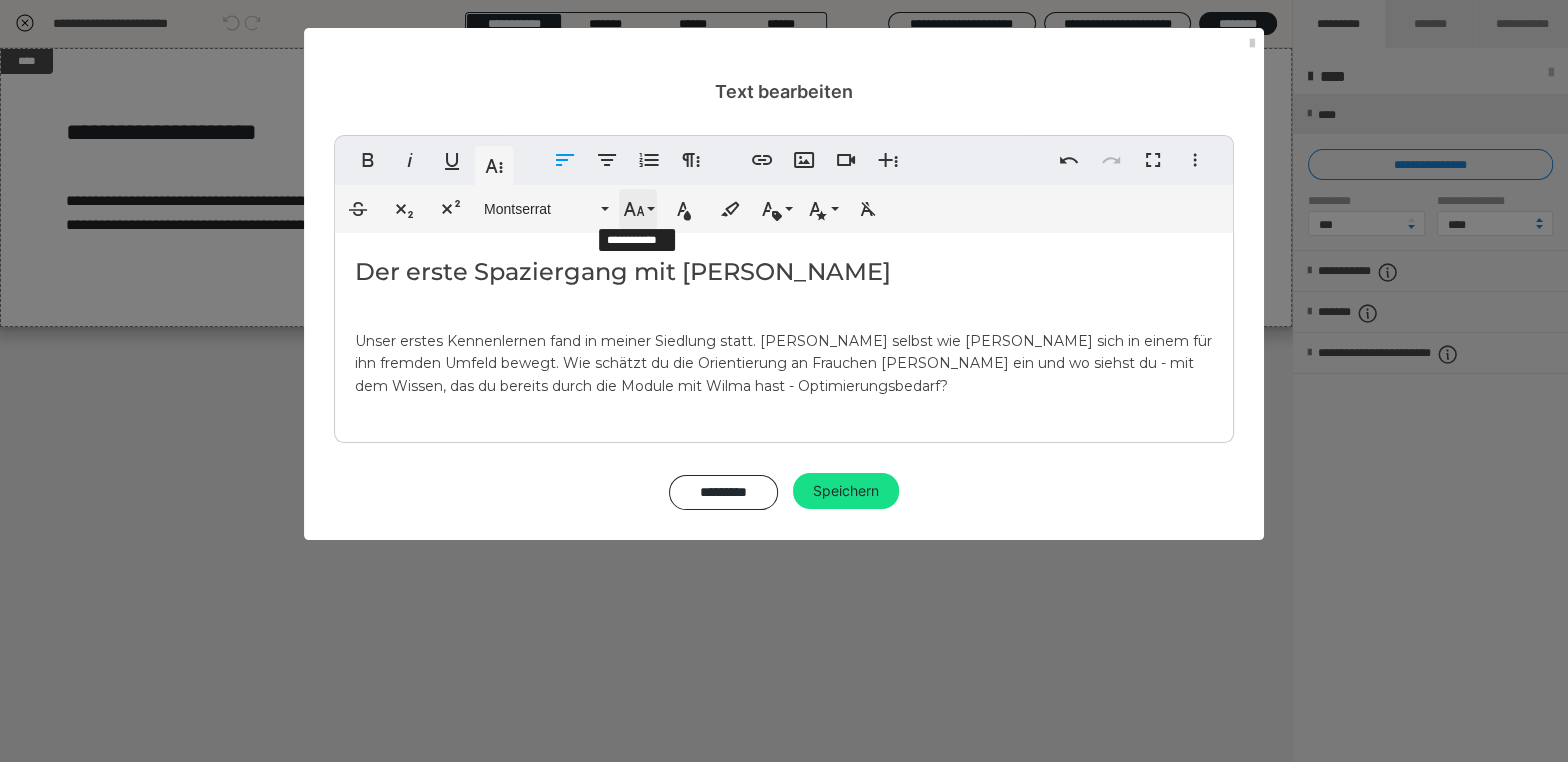 click 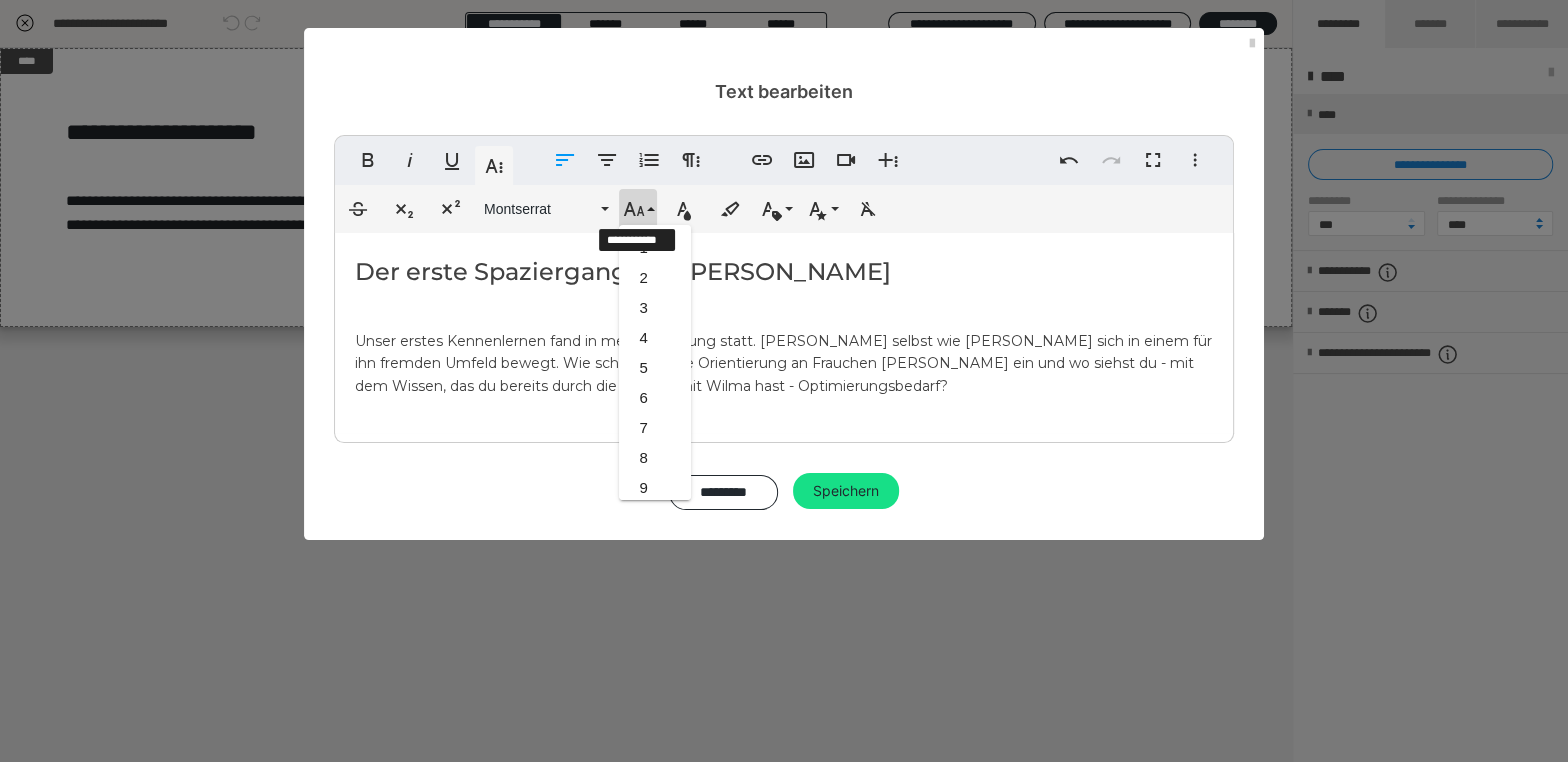scroll, scrollTop: 412, scrollLeft: 0, axis: vertical 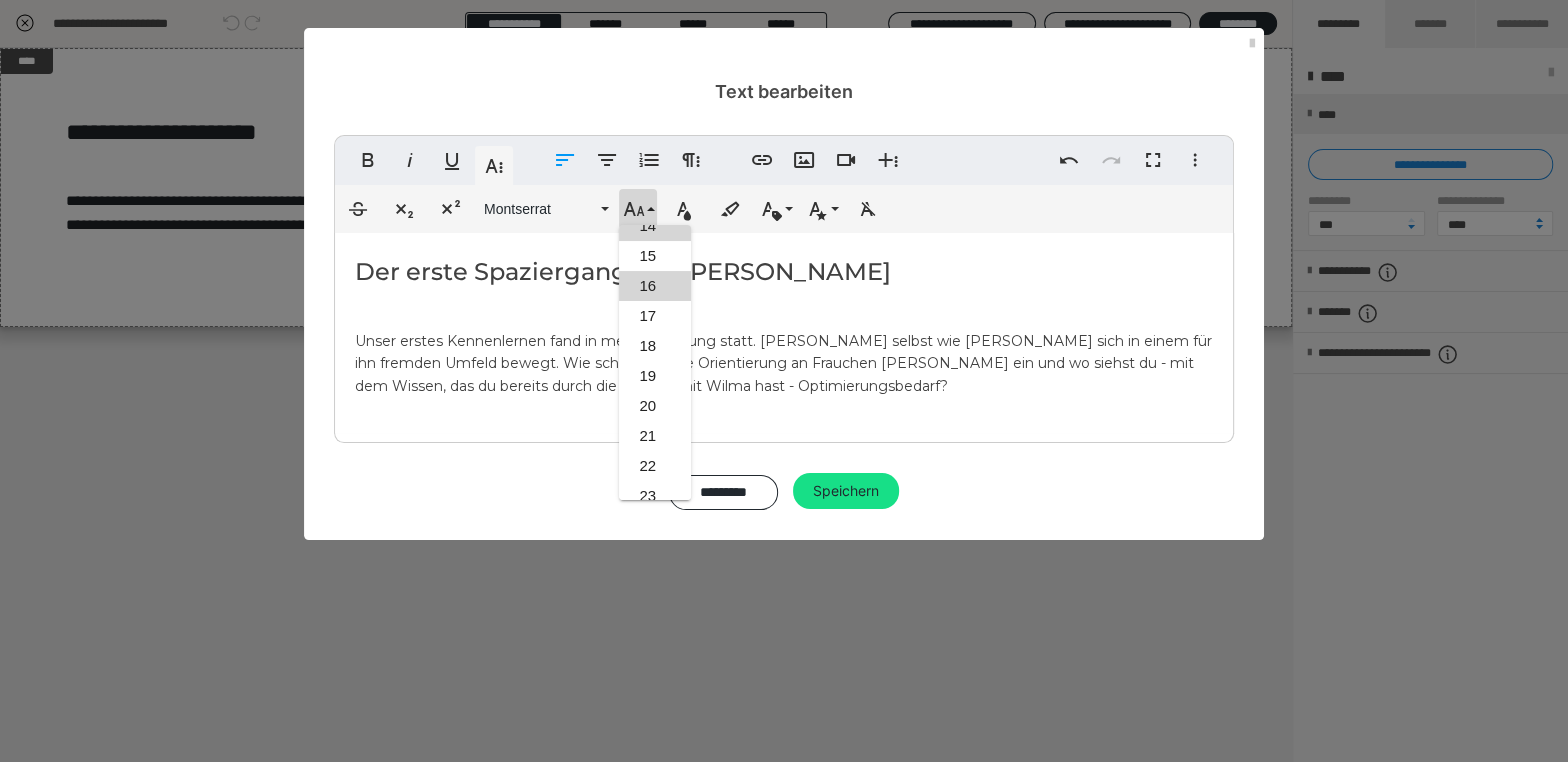 click on "16" at bounding box center (655, 286) 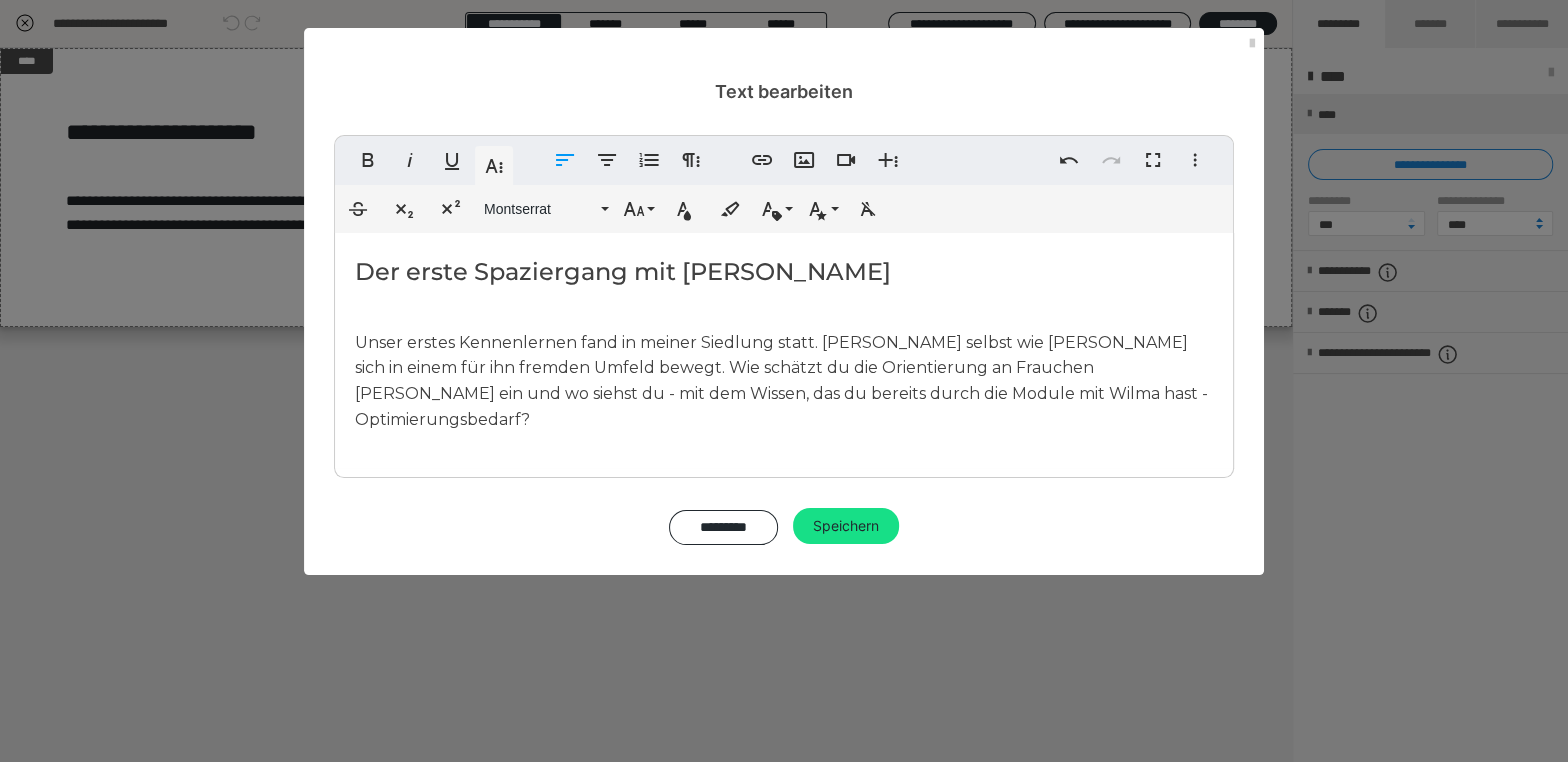 click on "Der erste Spaziergang mit Loki Unser erstes Kennenlernen fand in meiner Siedlung statt. Schau selbst wie Loki sich in einem für ihn fremden Umfeld bewegt. Wie schätzt du die Orientierung an Frauchen Sandra ein und wo siehst du - mit dem Wissen, das du bereits durch die Module mit Wilma hast - Optimierungsbedarf?" at bounding box center (784, 350) 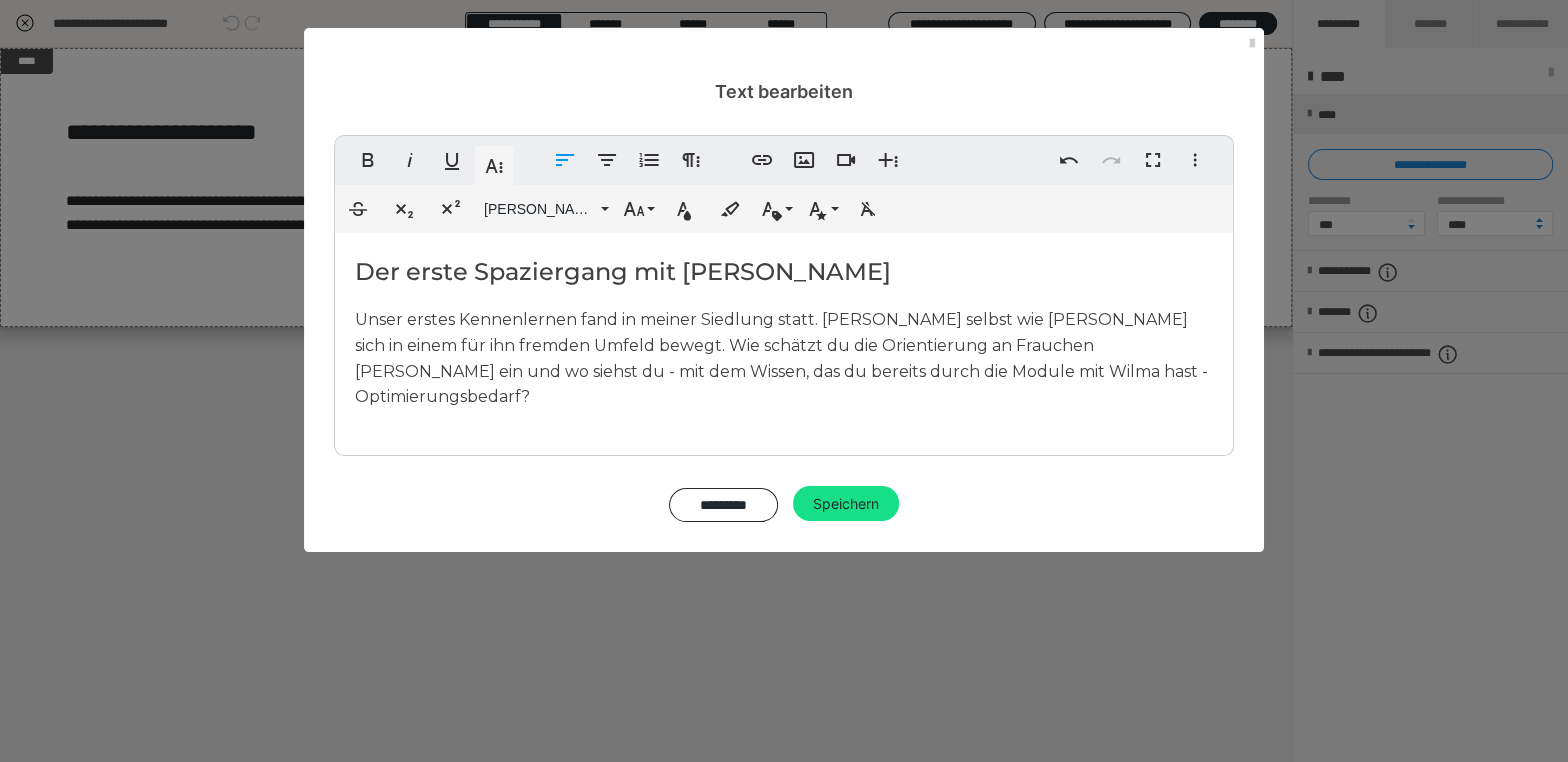 click on "Speichern" at bounding box center (846, 504) 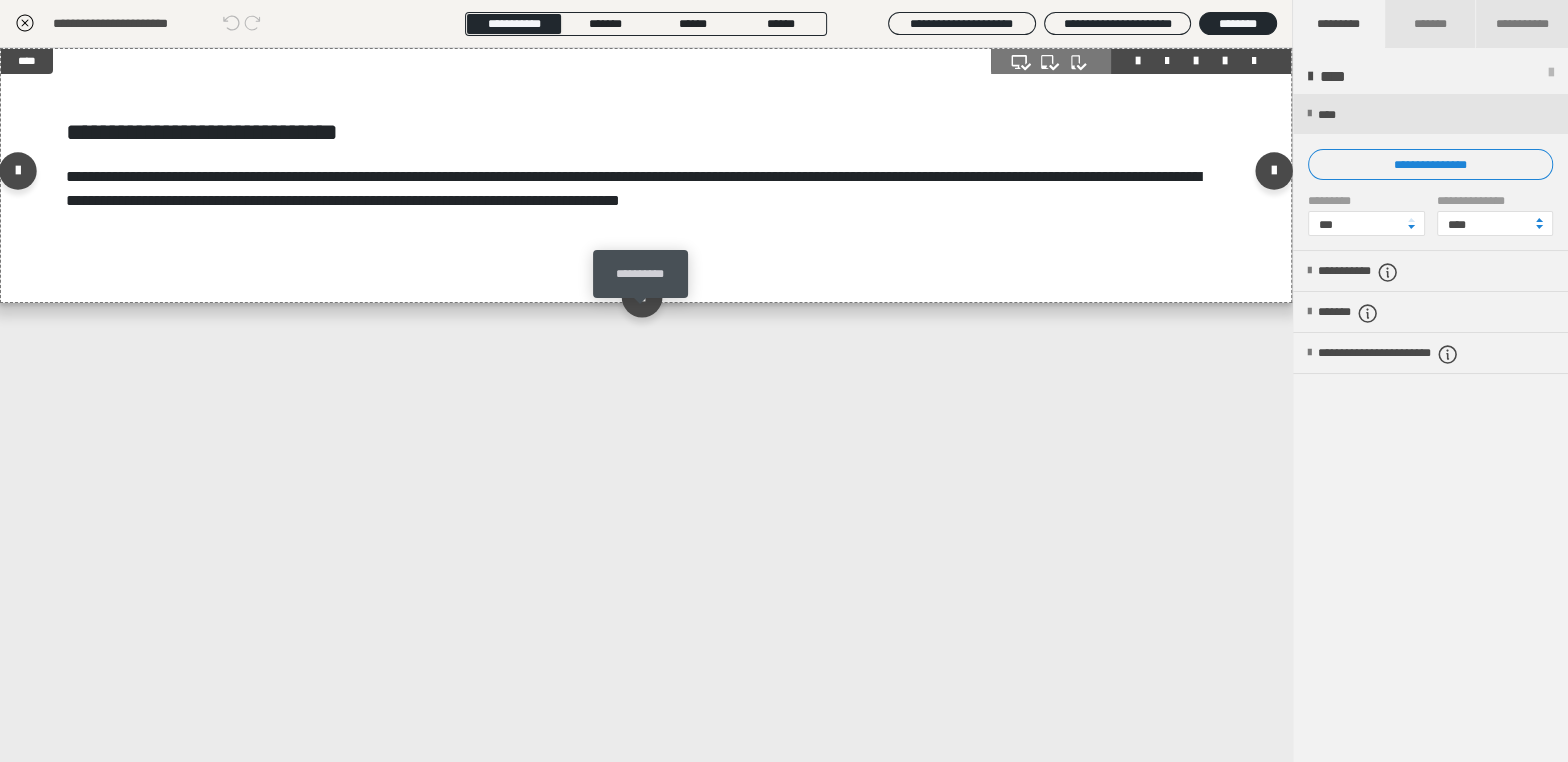 click at bounding box center [641, 297] 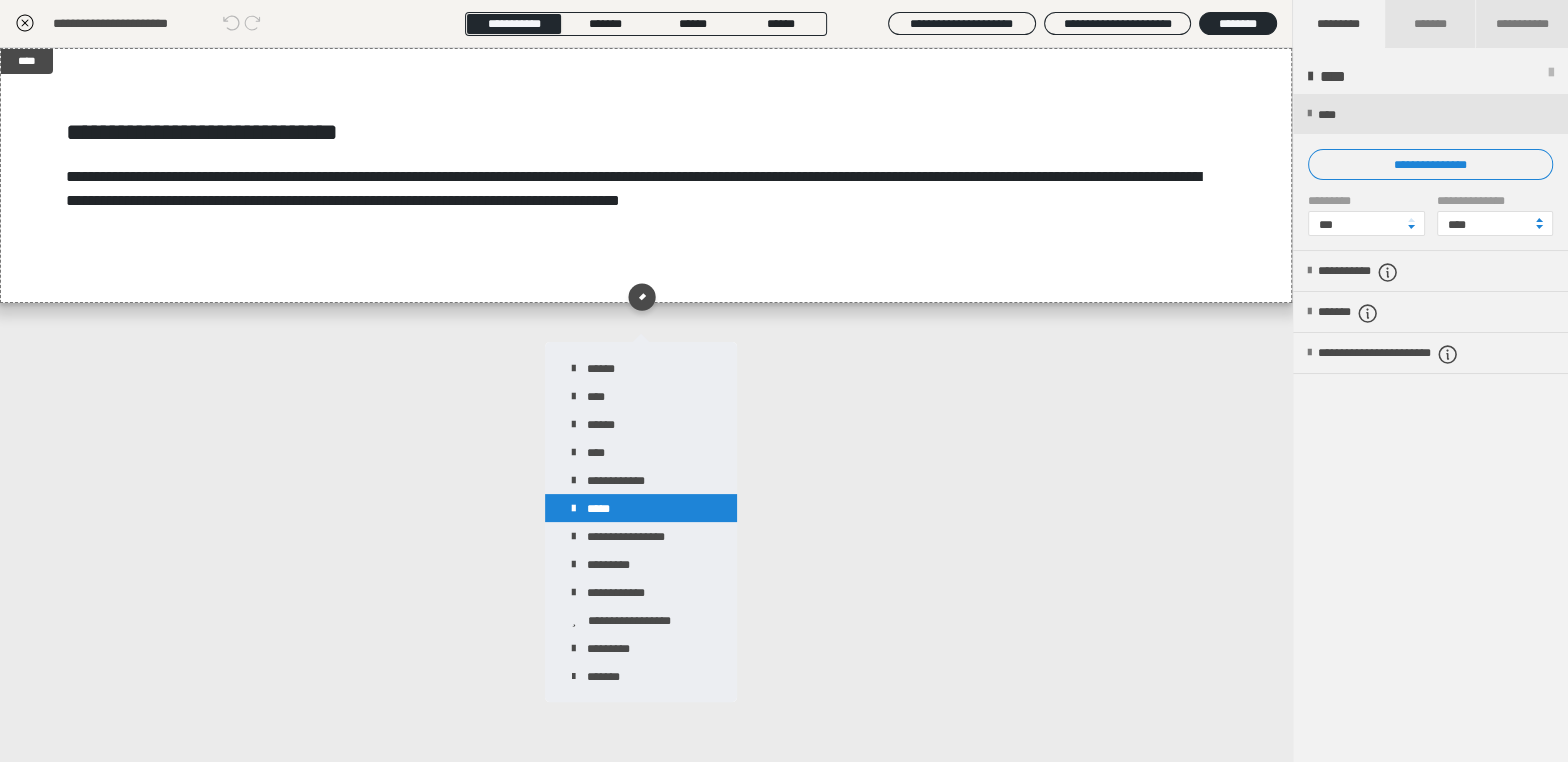 click on "*****" at bounding box center [641, 508] 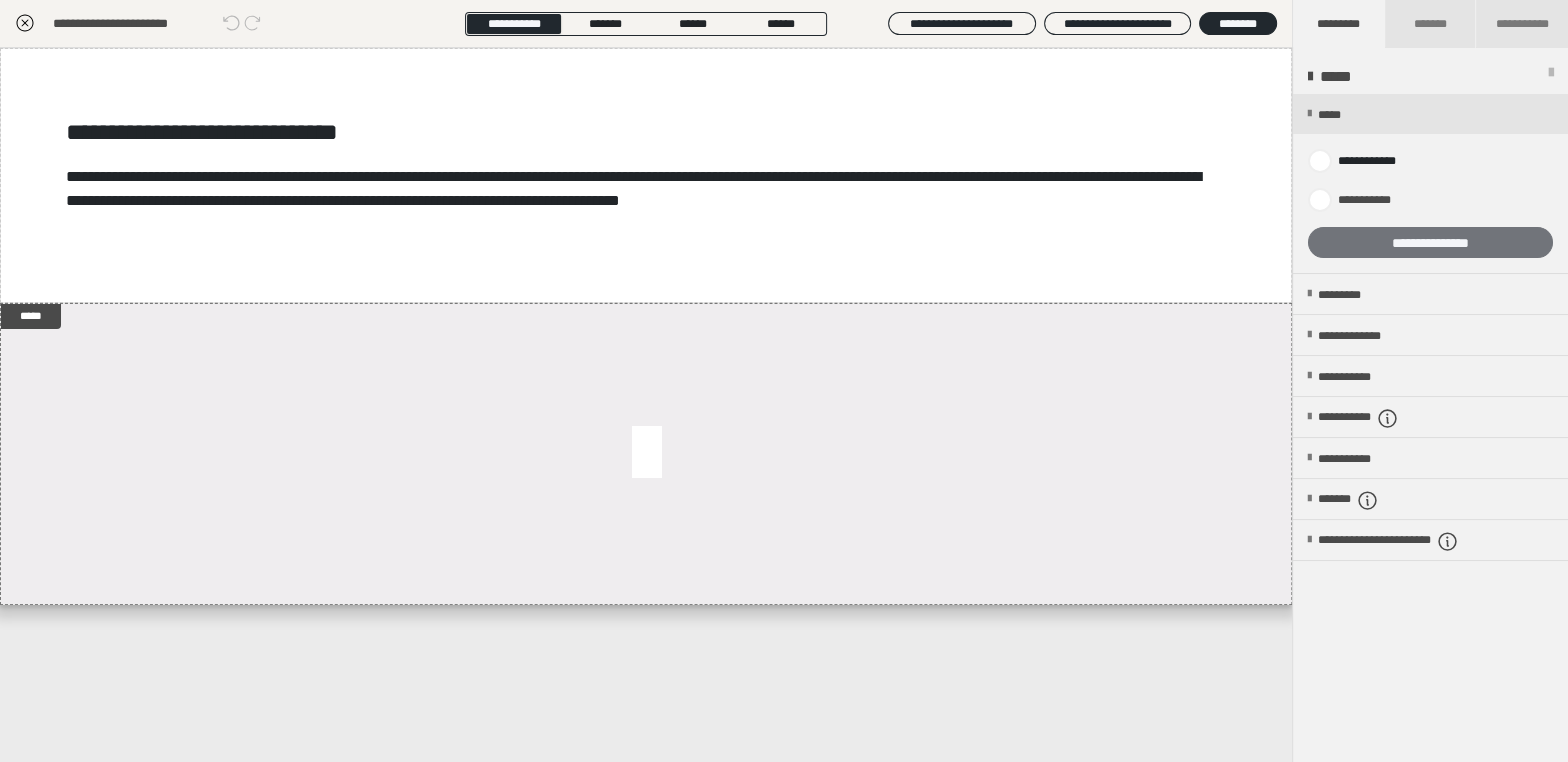 click on "**********" at bounding box center (1430, 242) 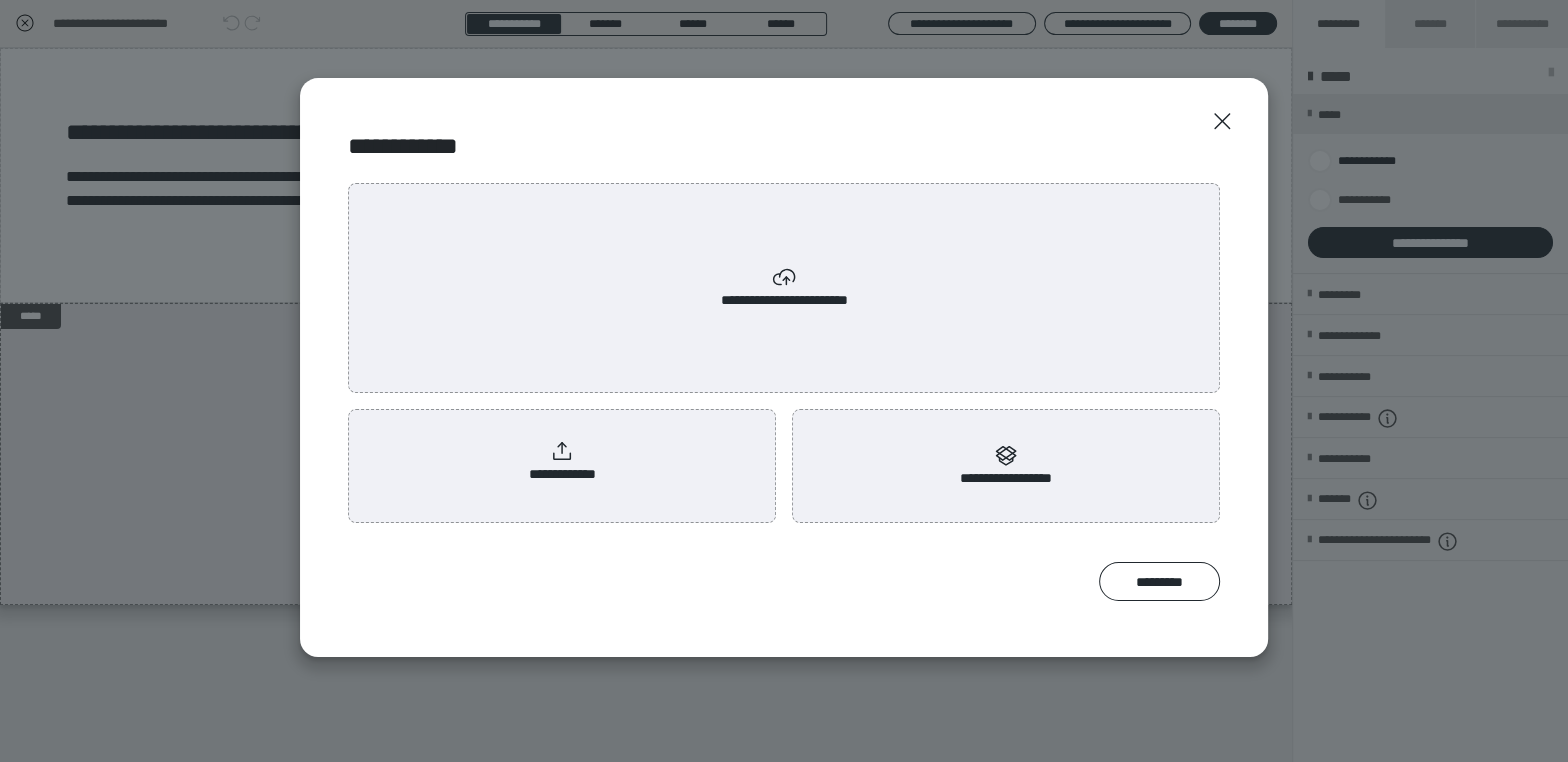 click on "**********" at bounding box center [784, 288] 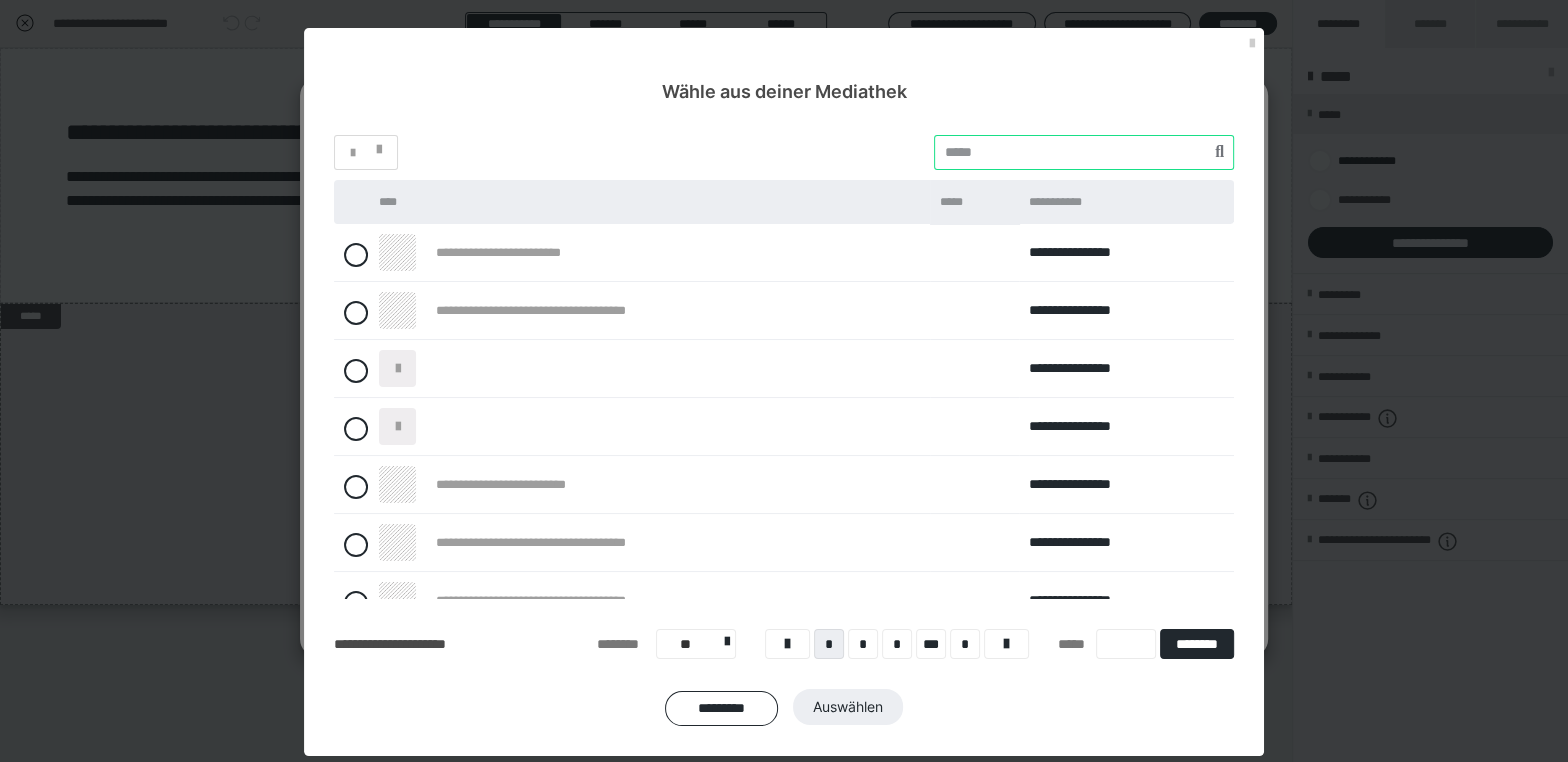 click at bounding box center [1084, 152] 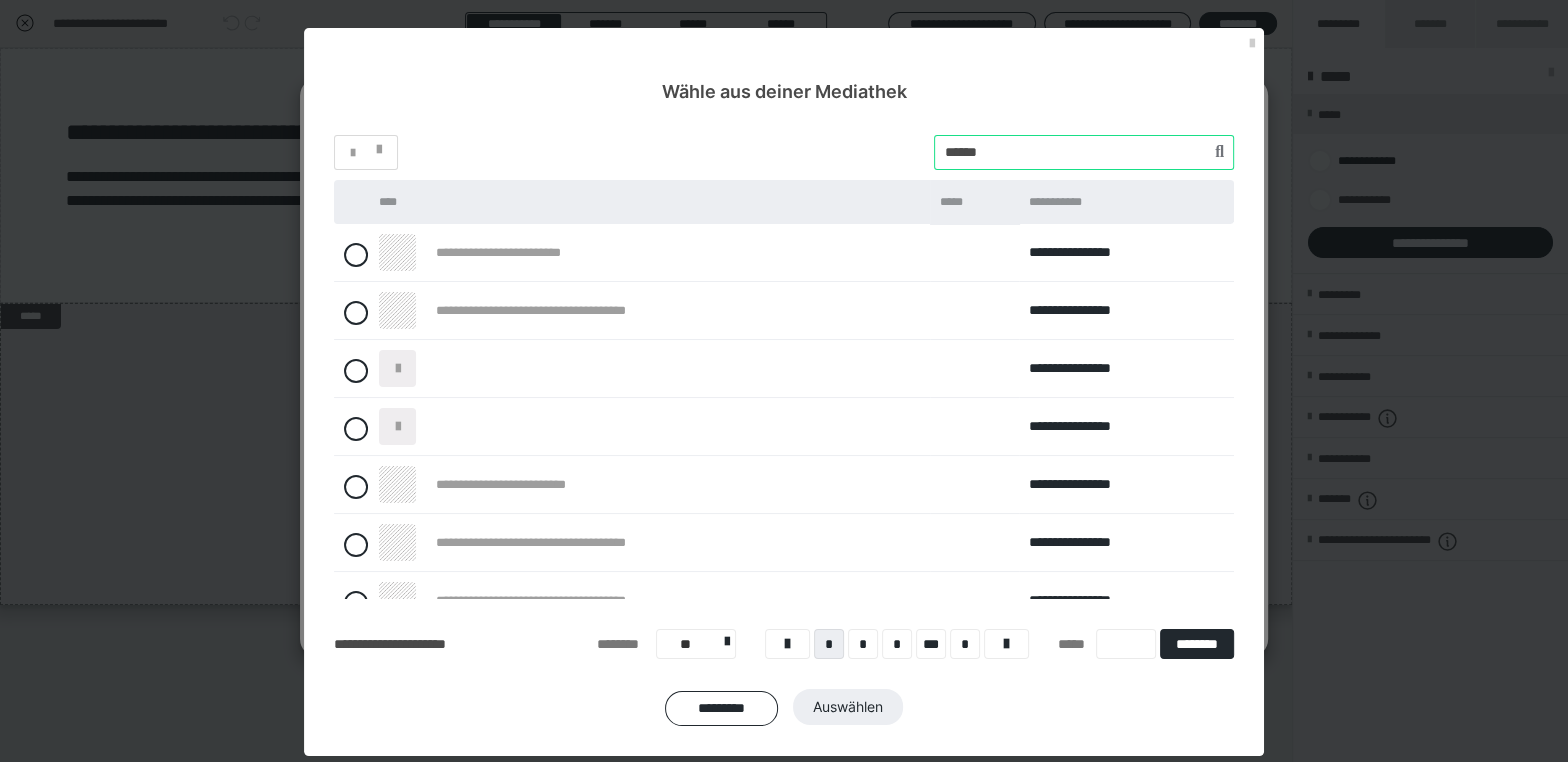 type on "******" 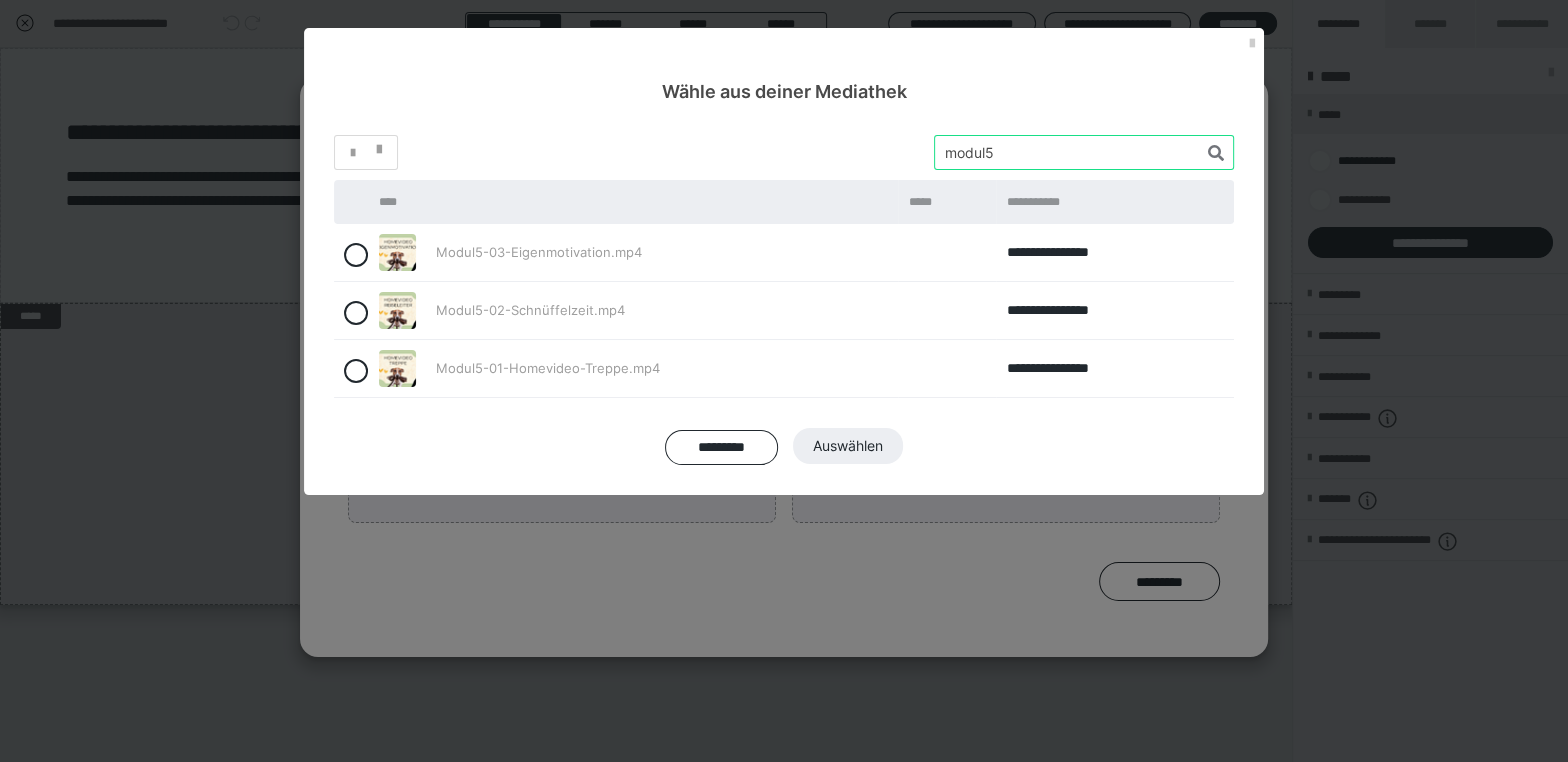 click at bounding box center (1084, 152) 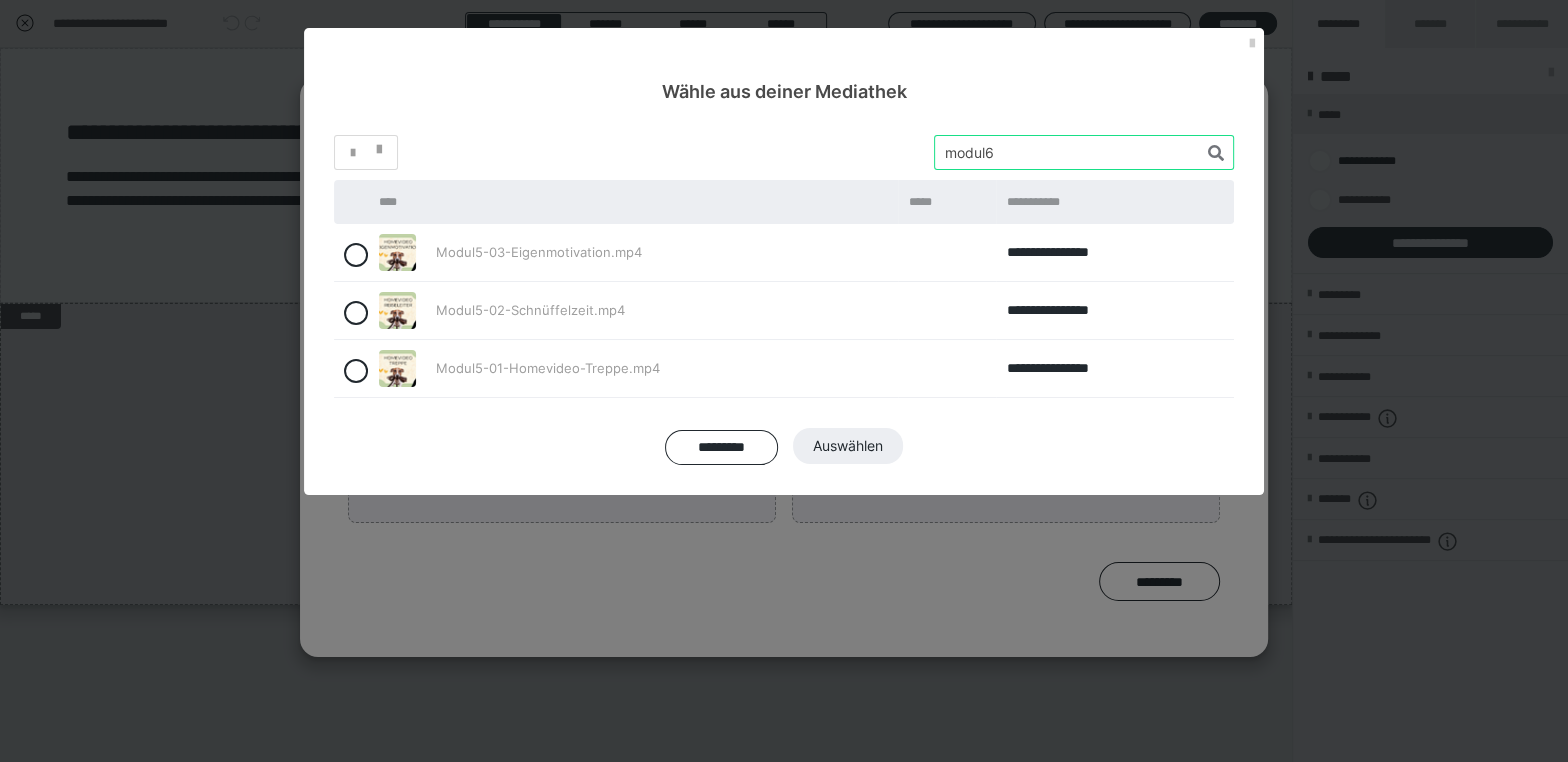 type on "modul6" 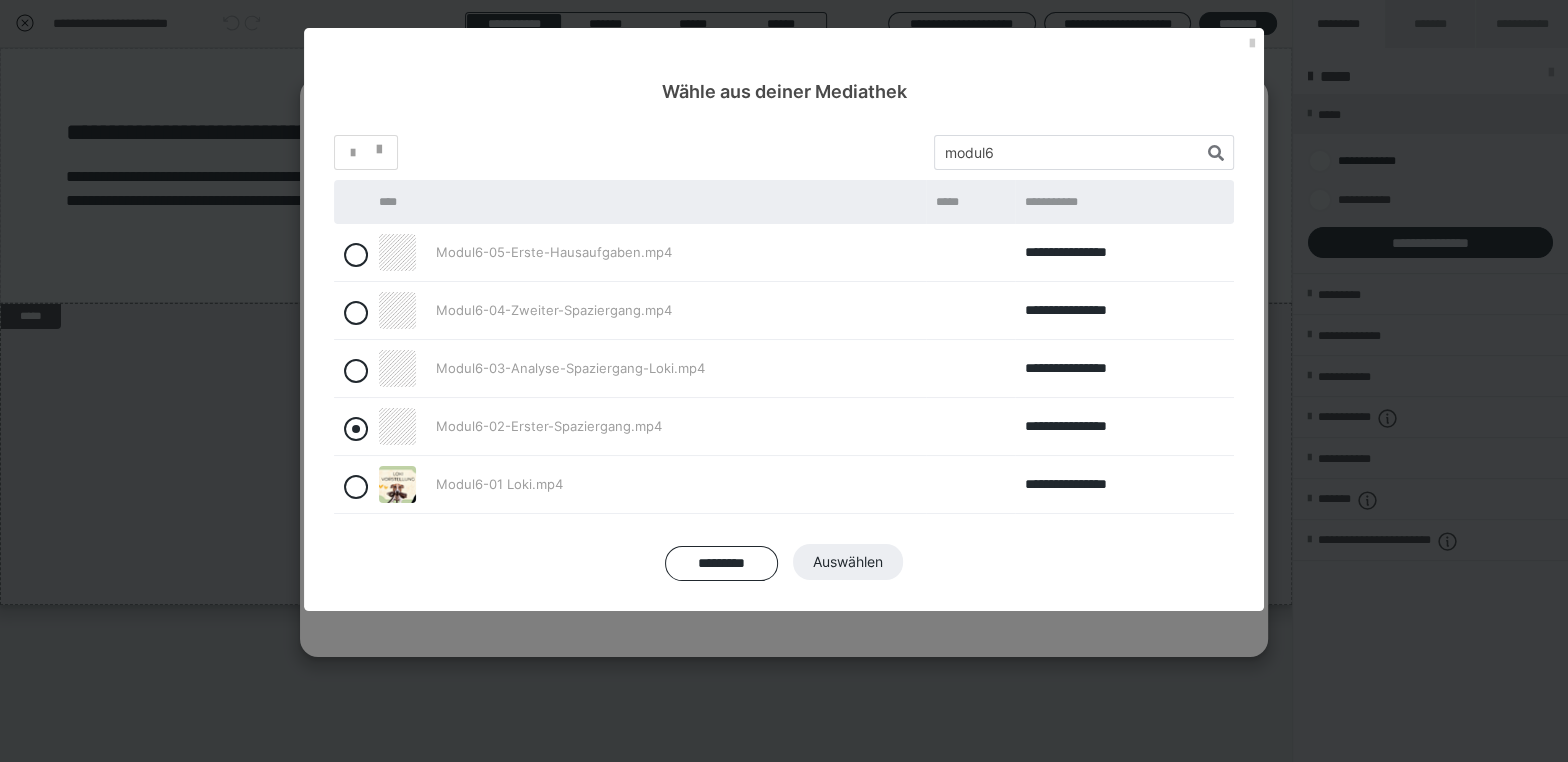 click at bounding box center [356, 429] 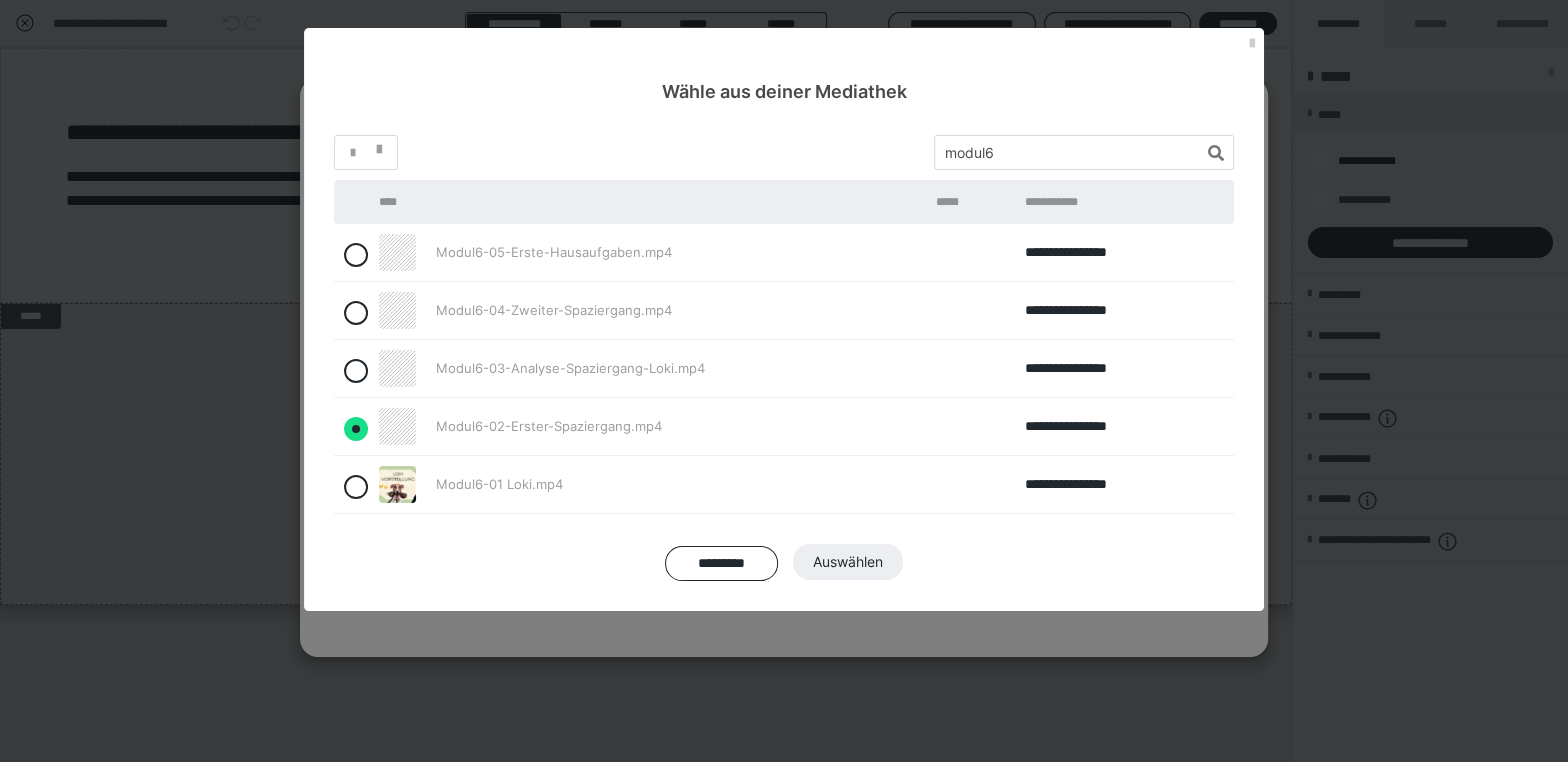 radio on "true" 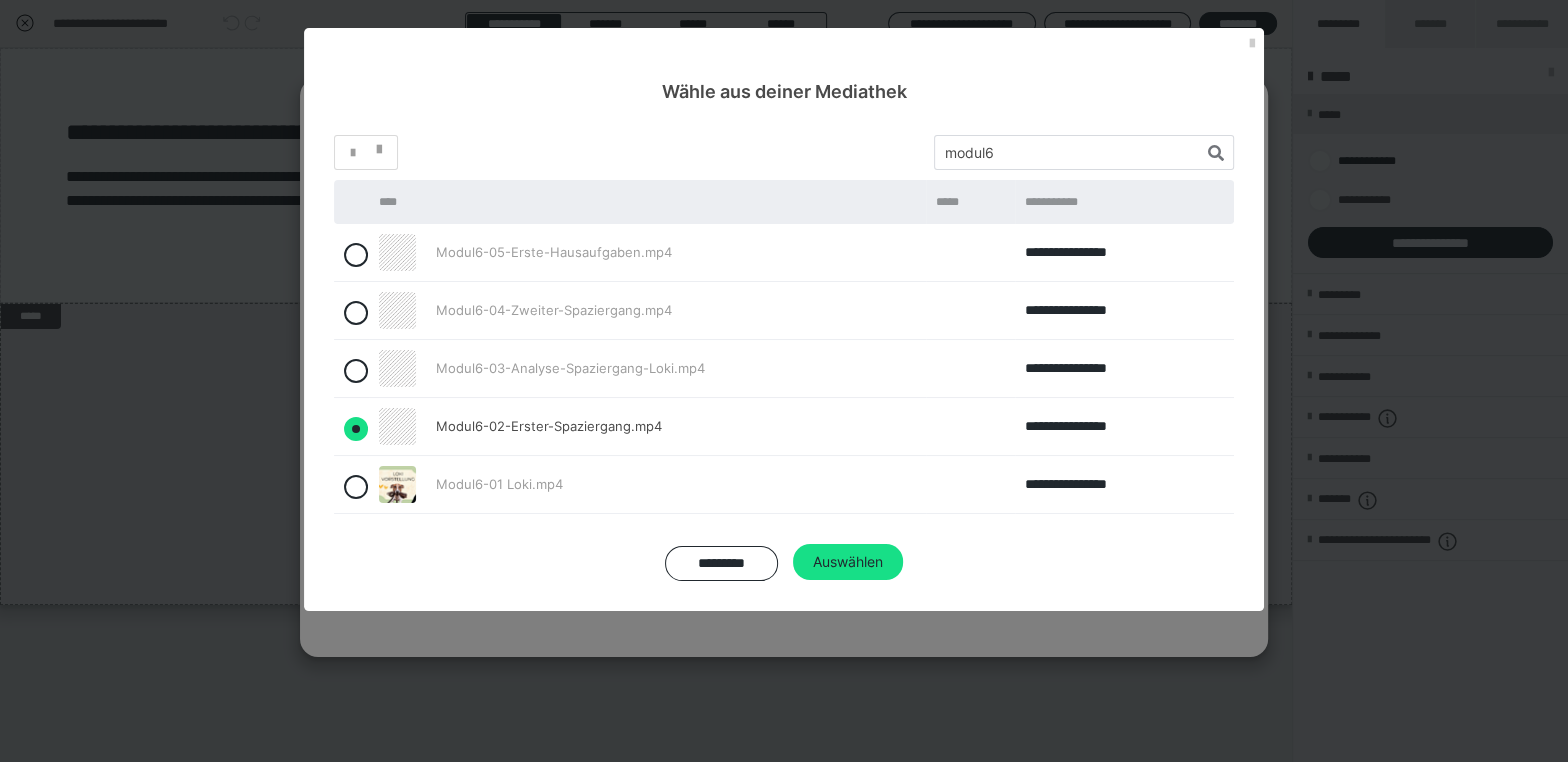 click on "Auswählen" at bounding box center (848, 562) 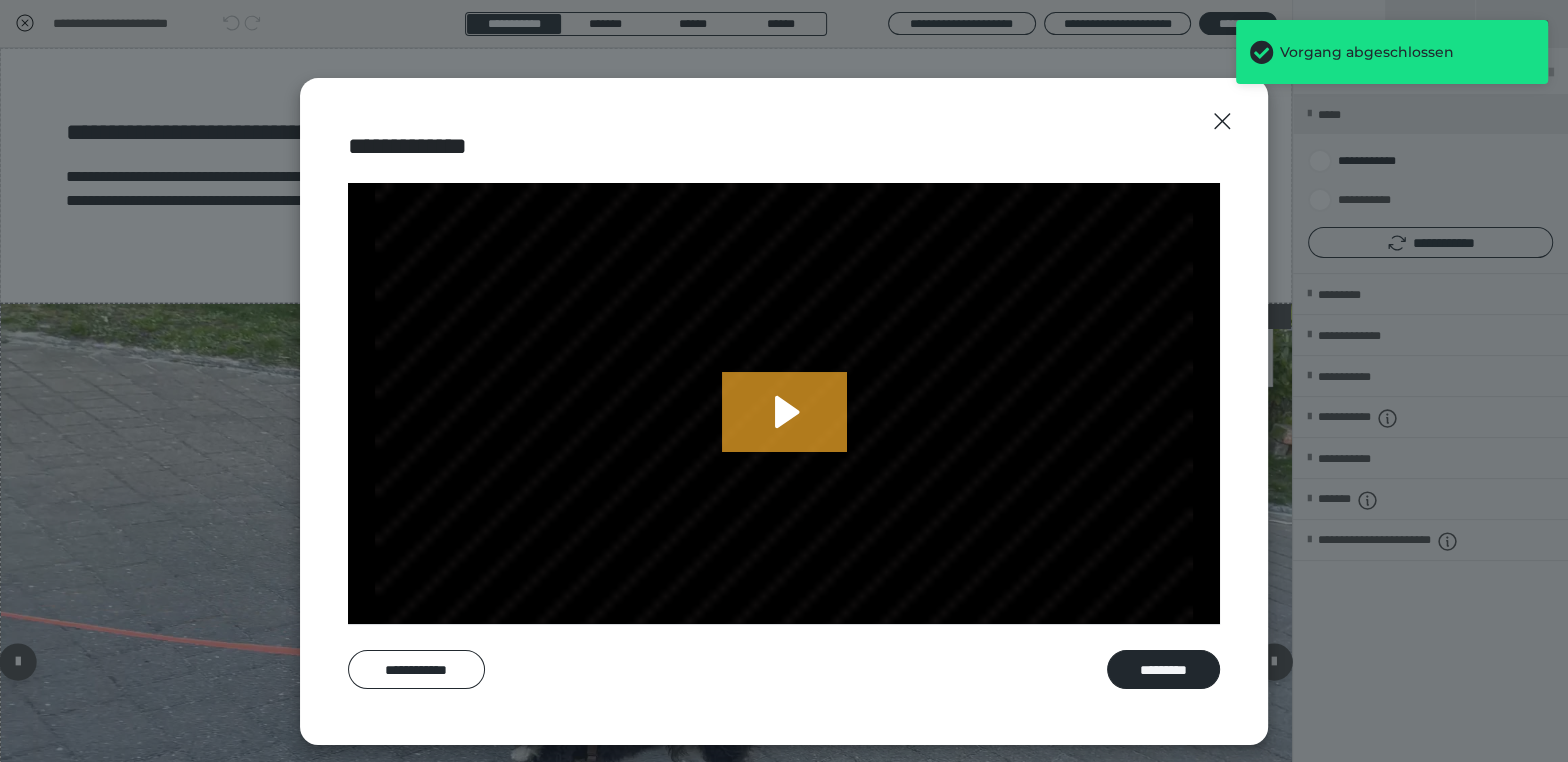 click on "*********" at bounding box center [1163, 669] 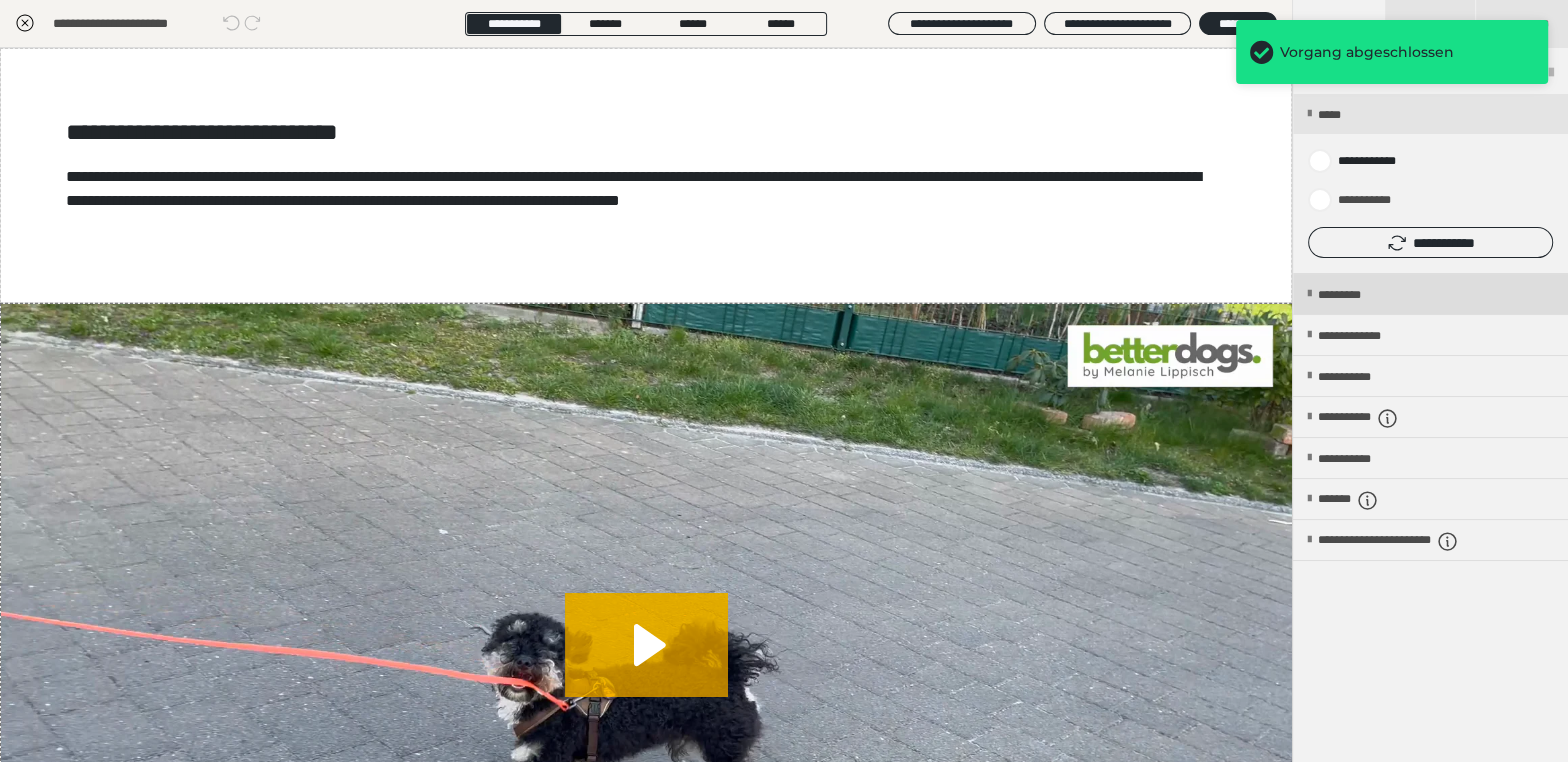 click on "*********" at bounding box center (1356, 295) 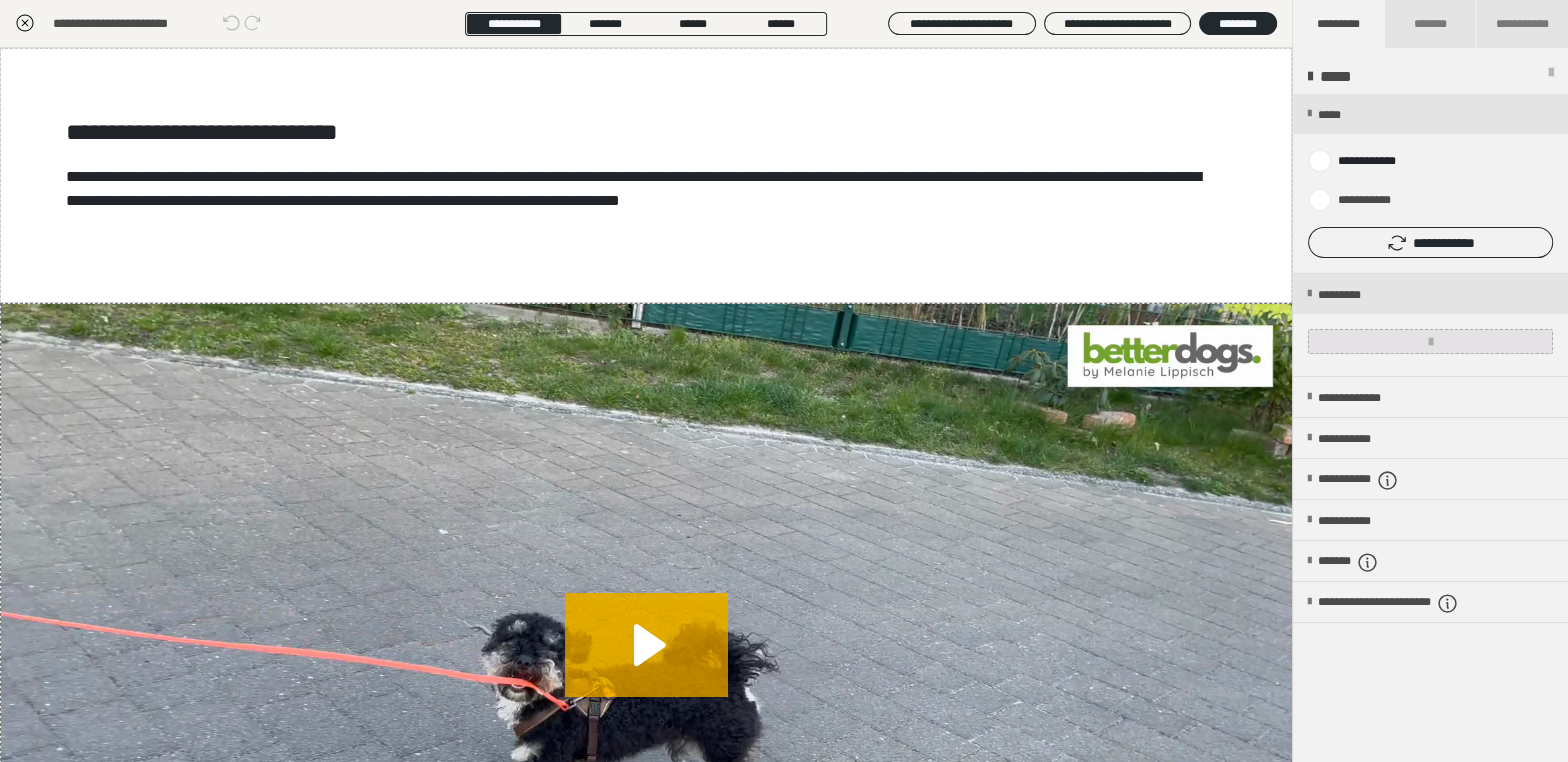 click at bounding box center (1430, 341) 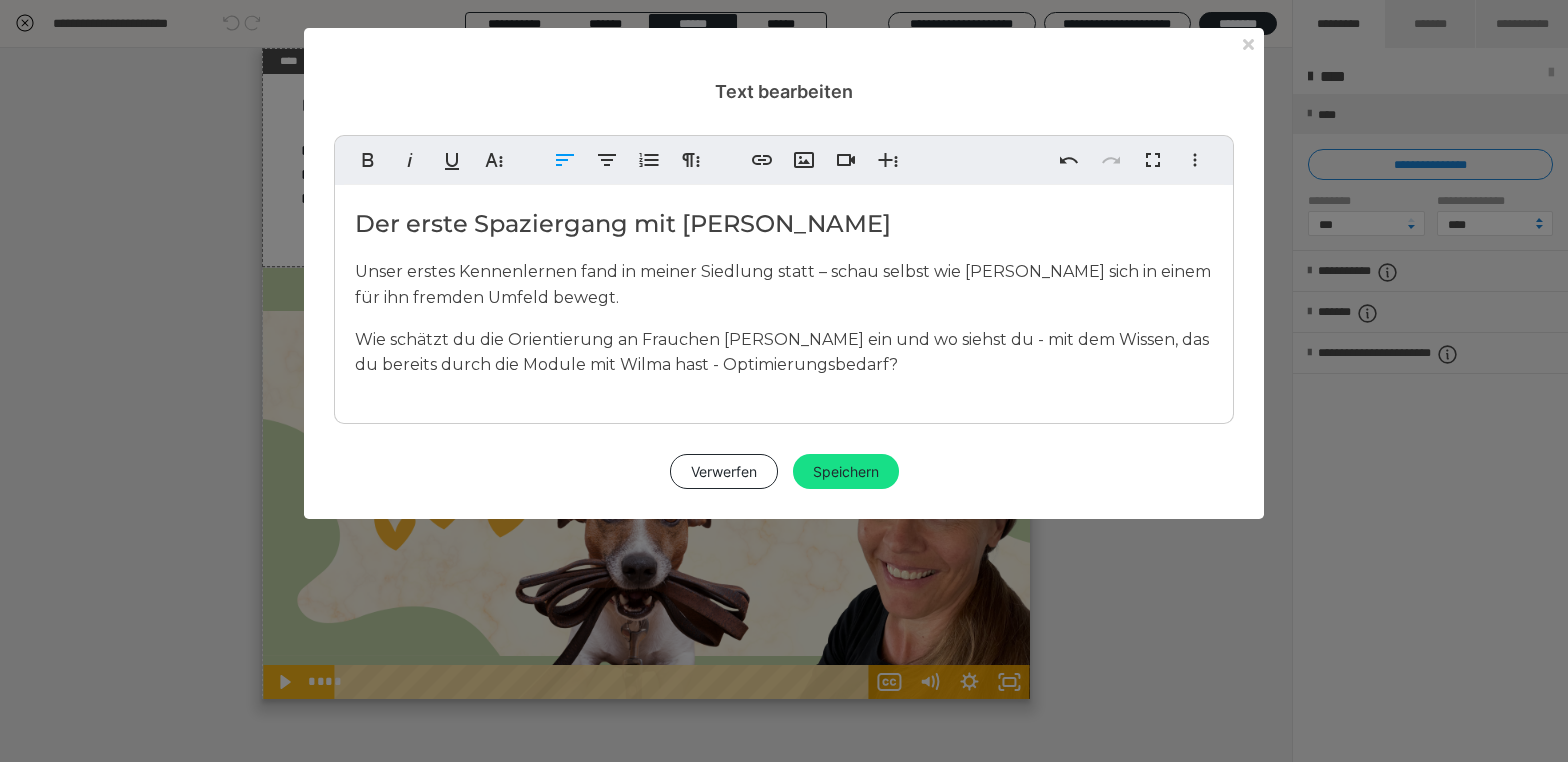 scroll, scrollTop: 0, scrollLeft: 0, axis: both 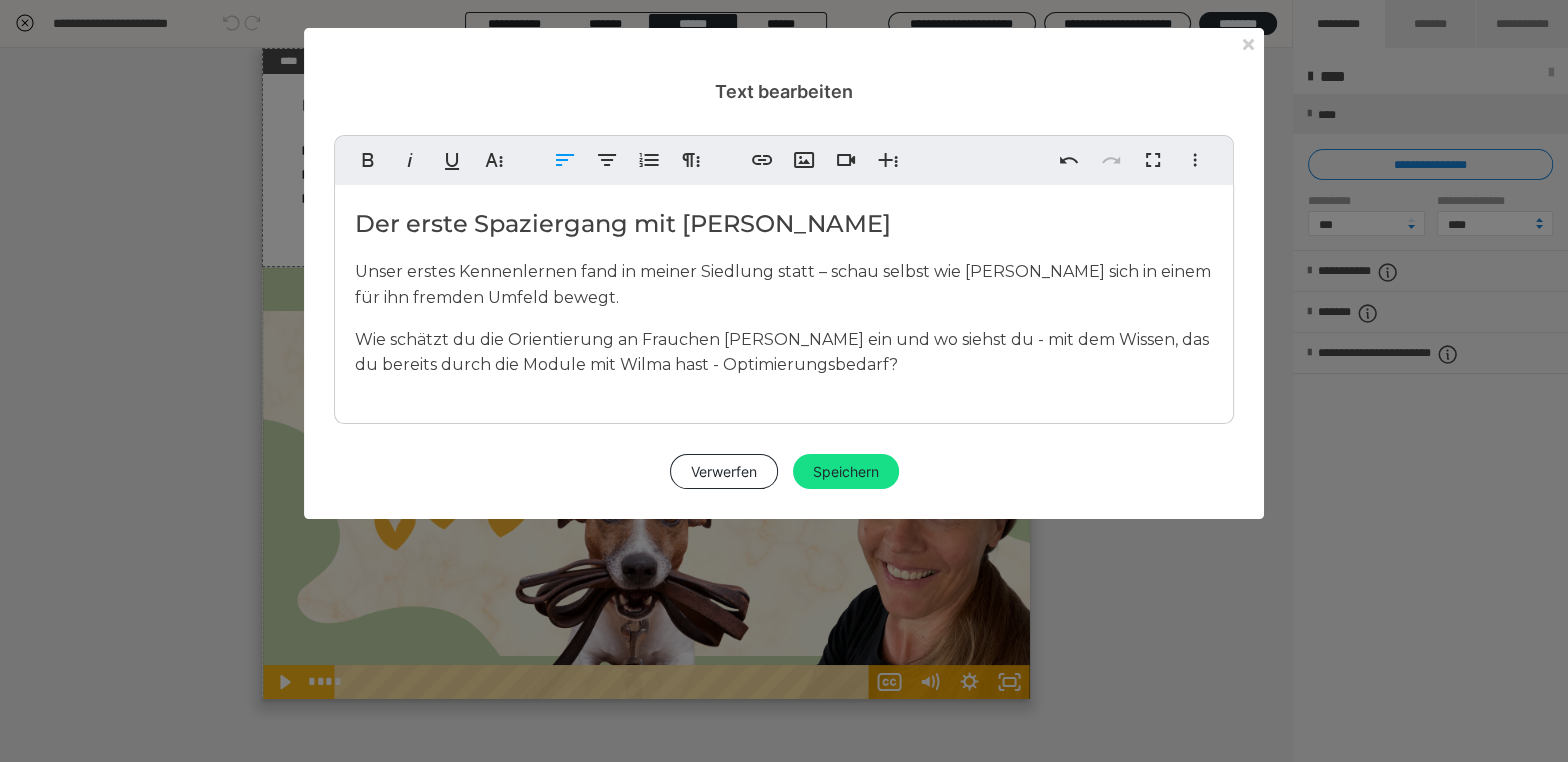 click on "Wie schätzt du die Orientierung an Frauchen [PERSON_NAME] ein und wo siehst du - mit dem Wissen, das du bereits durch die Module mit Wilma hast - Optimierungsbedarf?" at bounding box center [784, 352] 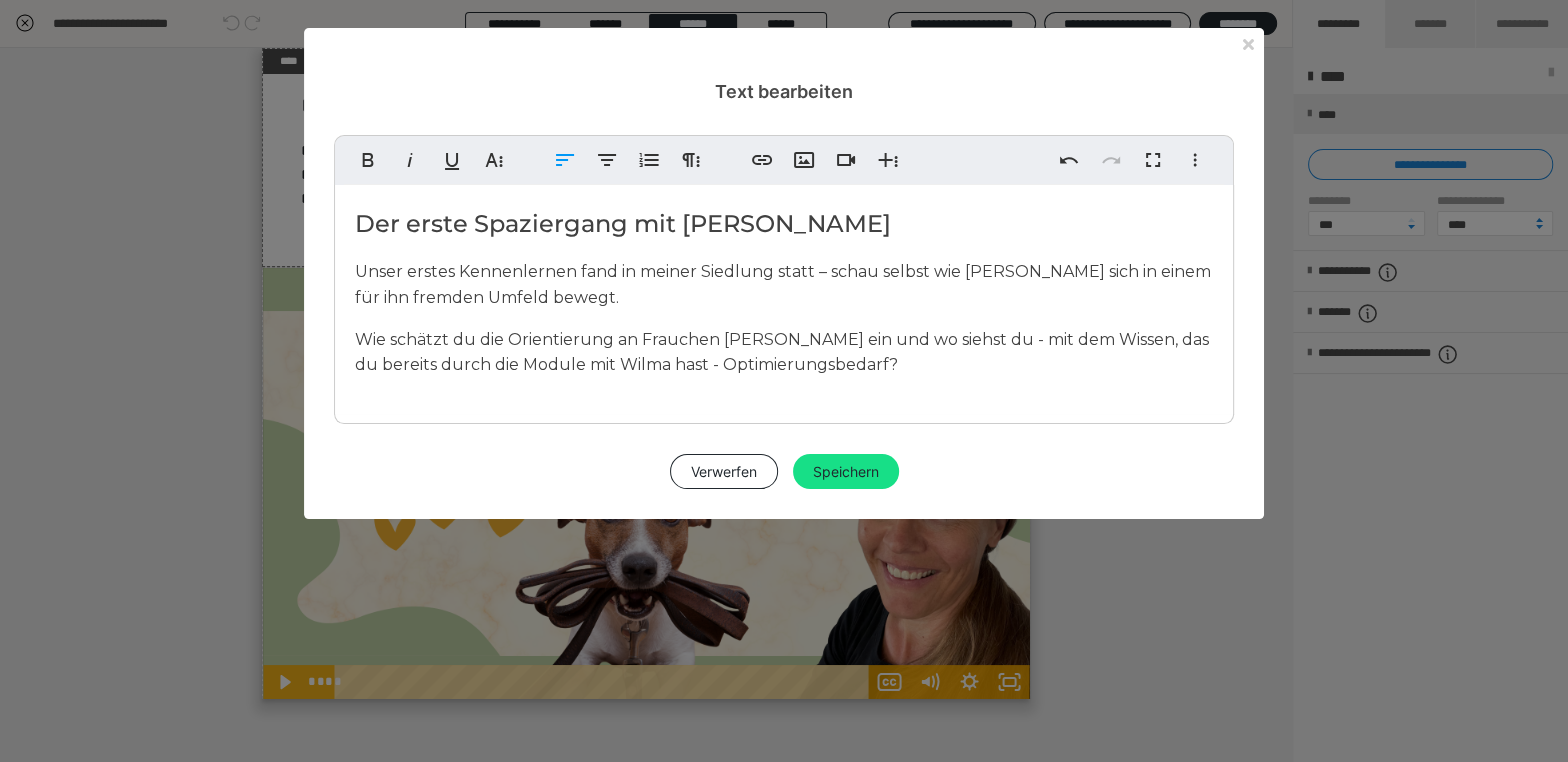 type 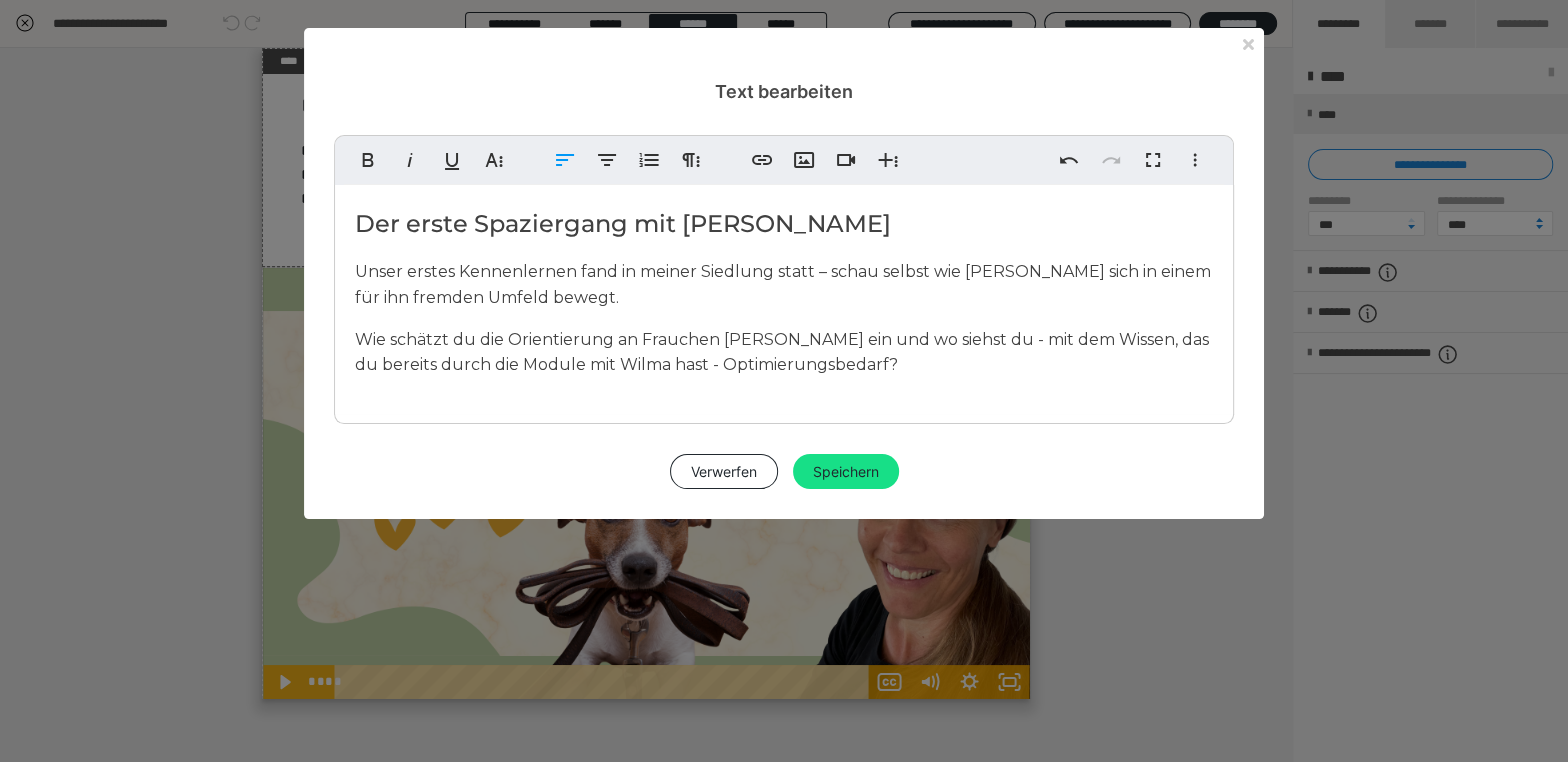 click on "Der erste Spaziergang mit [PERSON_NAME]" at bounding box center [784, 224] 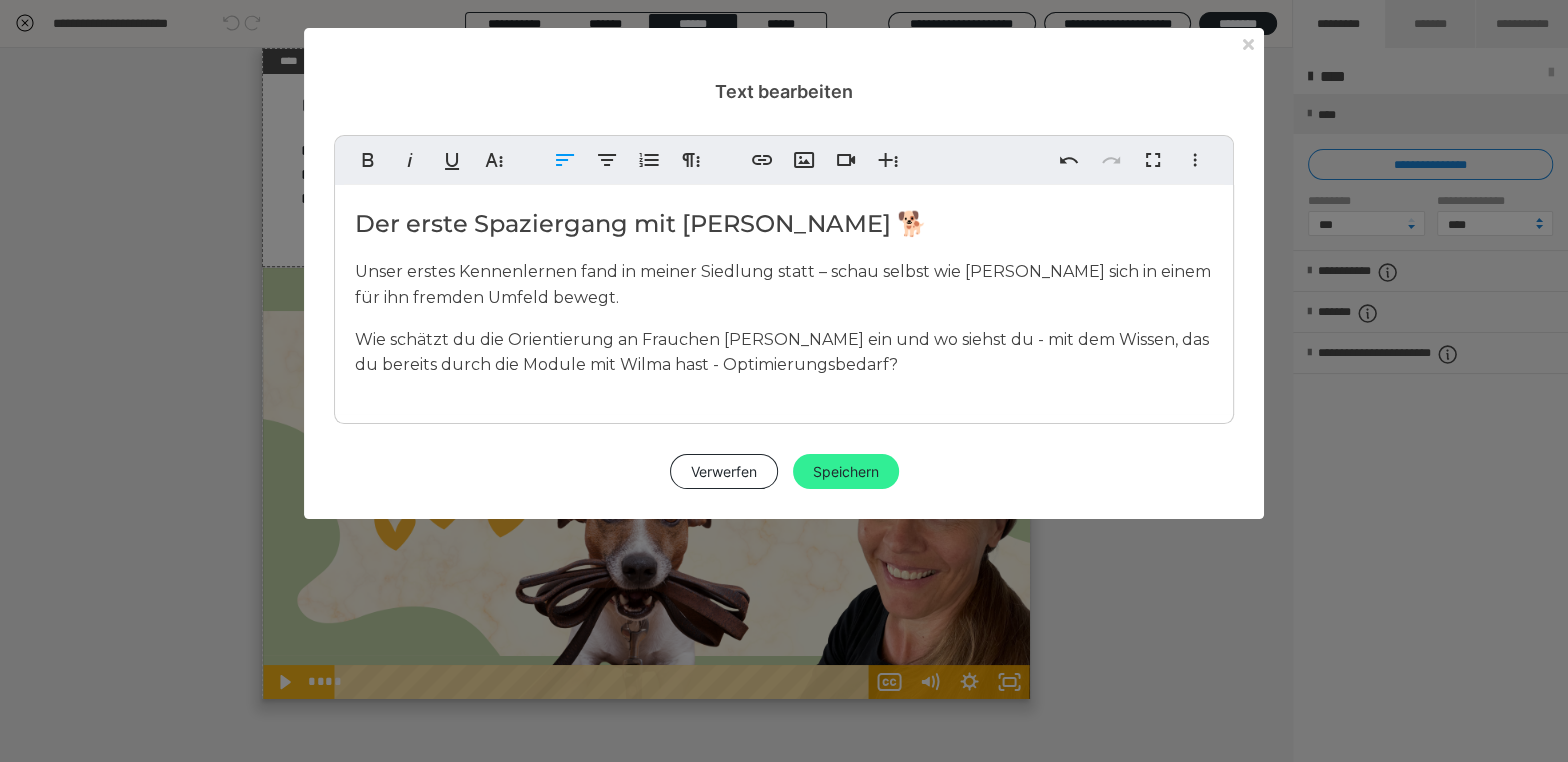 click on "Speichern" at bounding box center [846, 472] 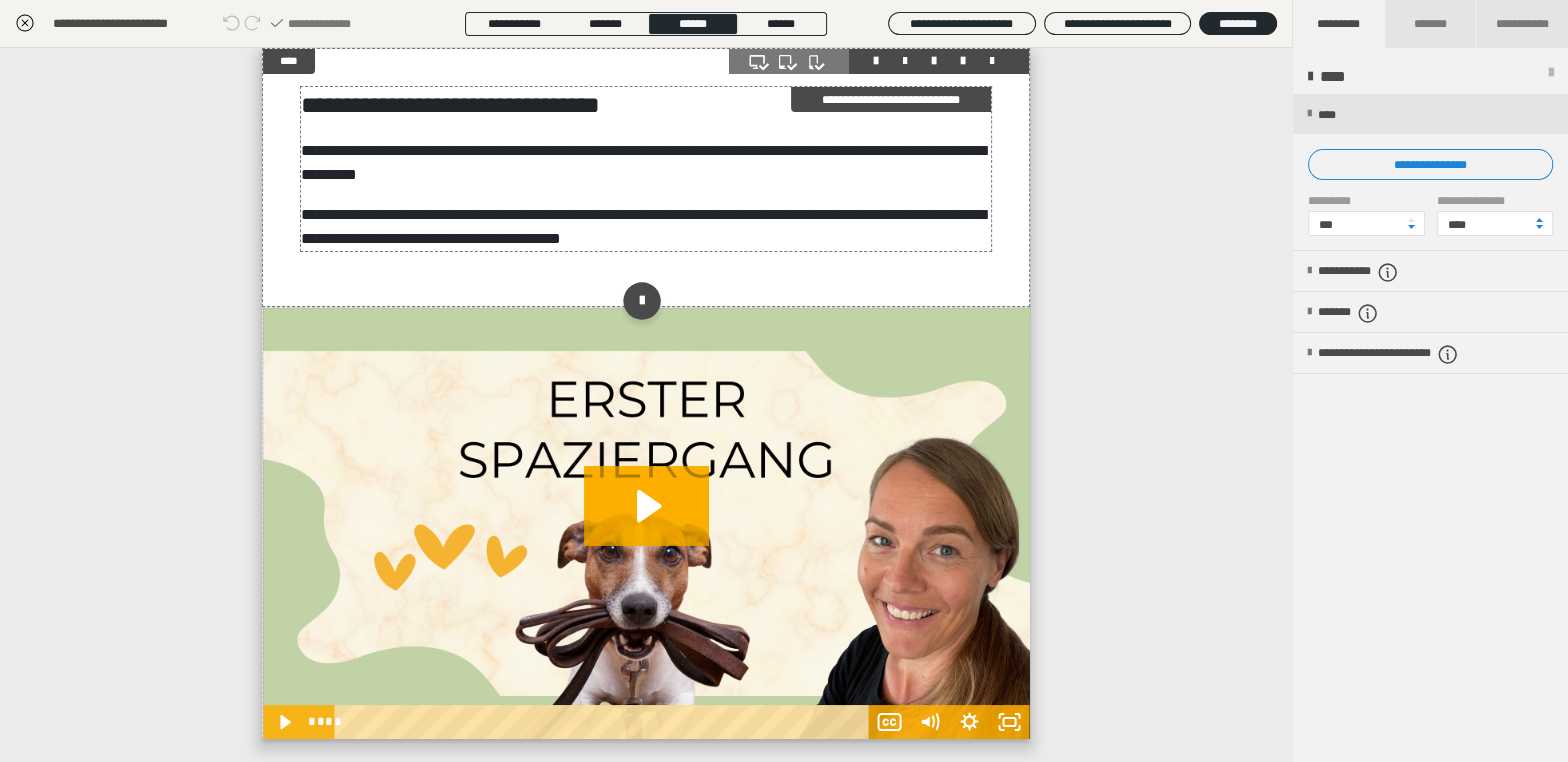 click on "**********" at bounding box center (645, 169) 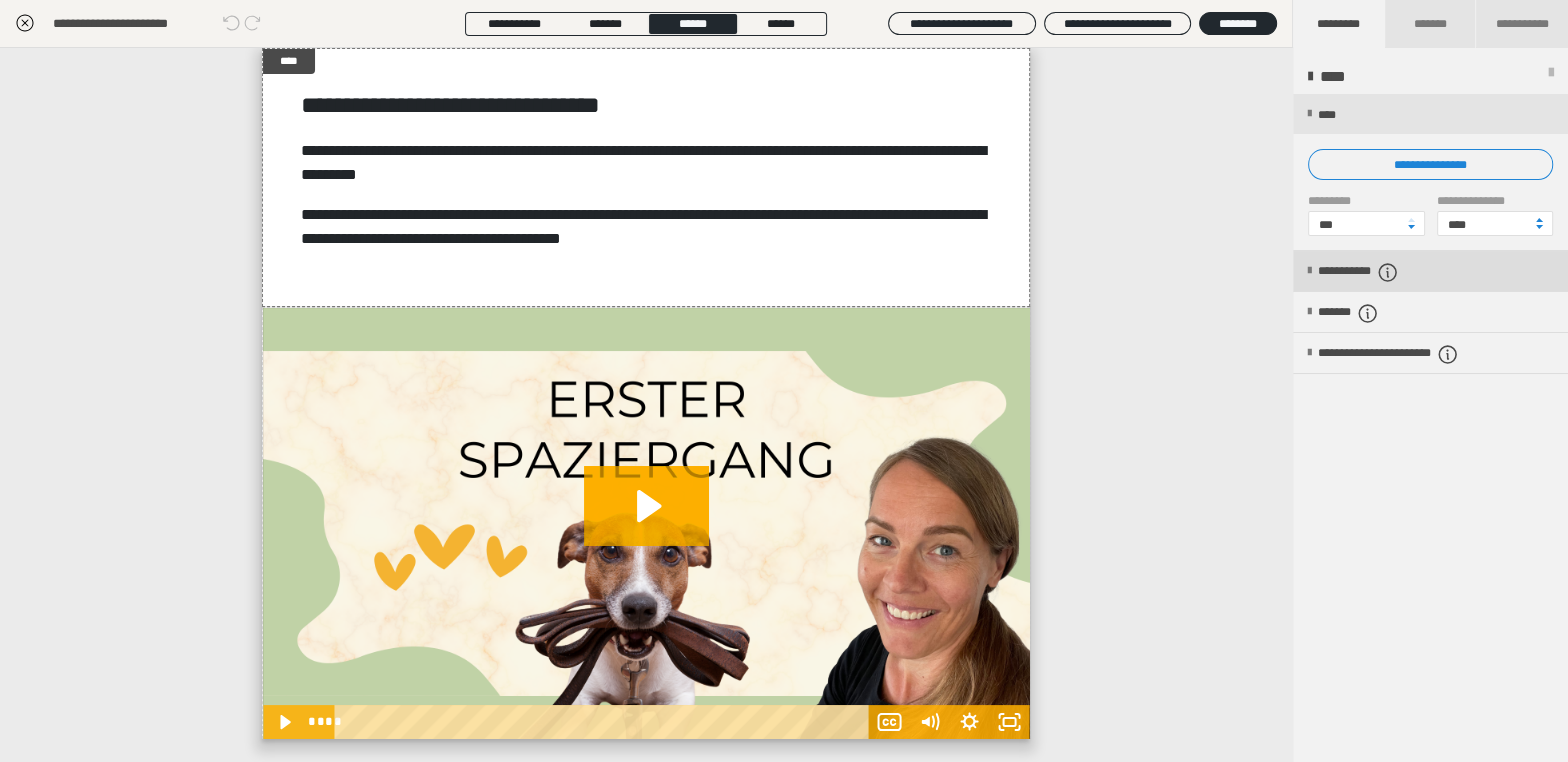click on "**********" at bounding box center [1382, 272] 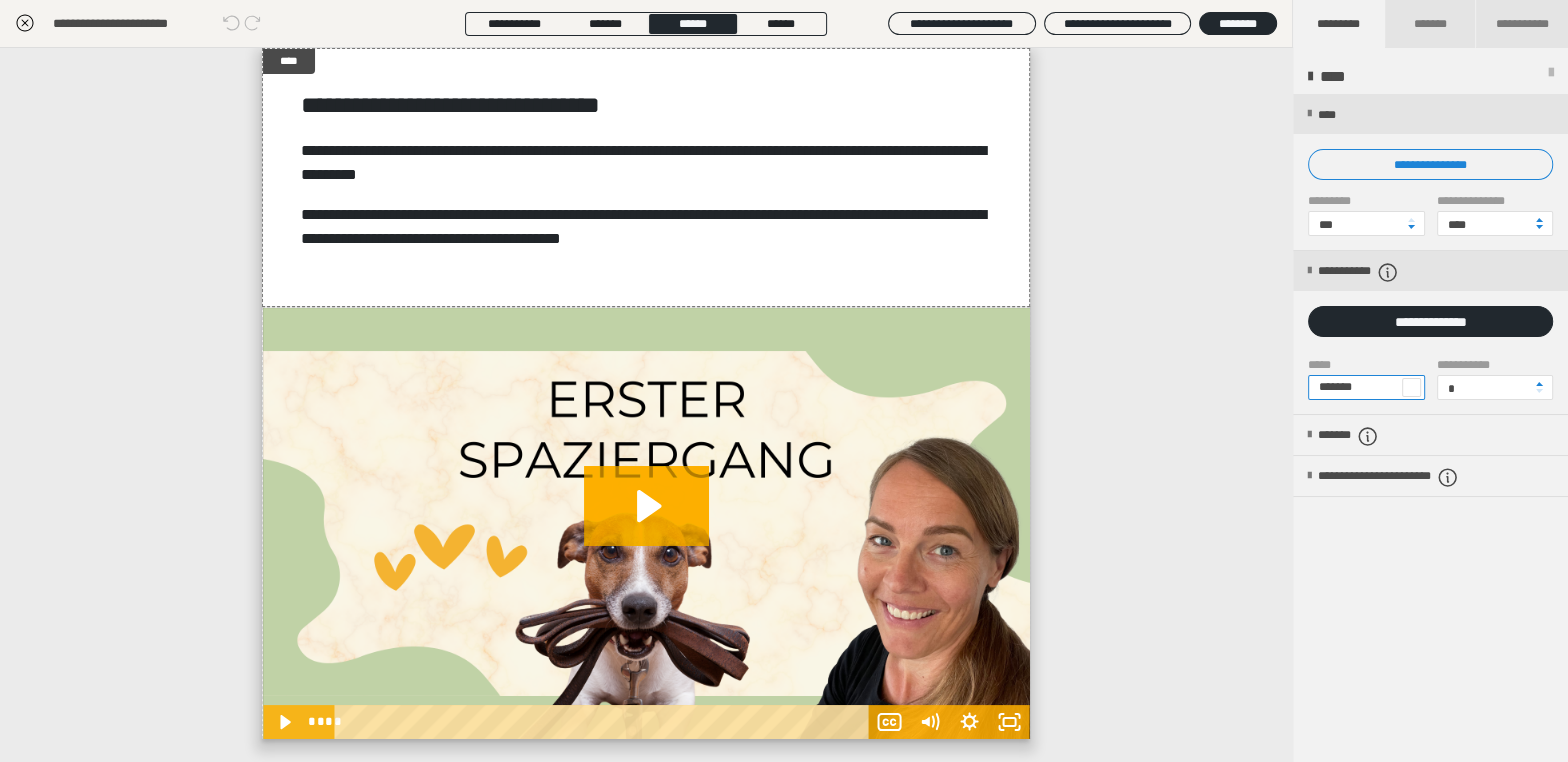 click on "*******" at bounding box center [1366, 387] 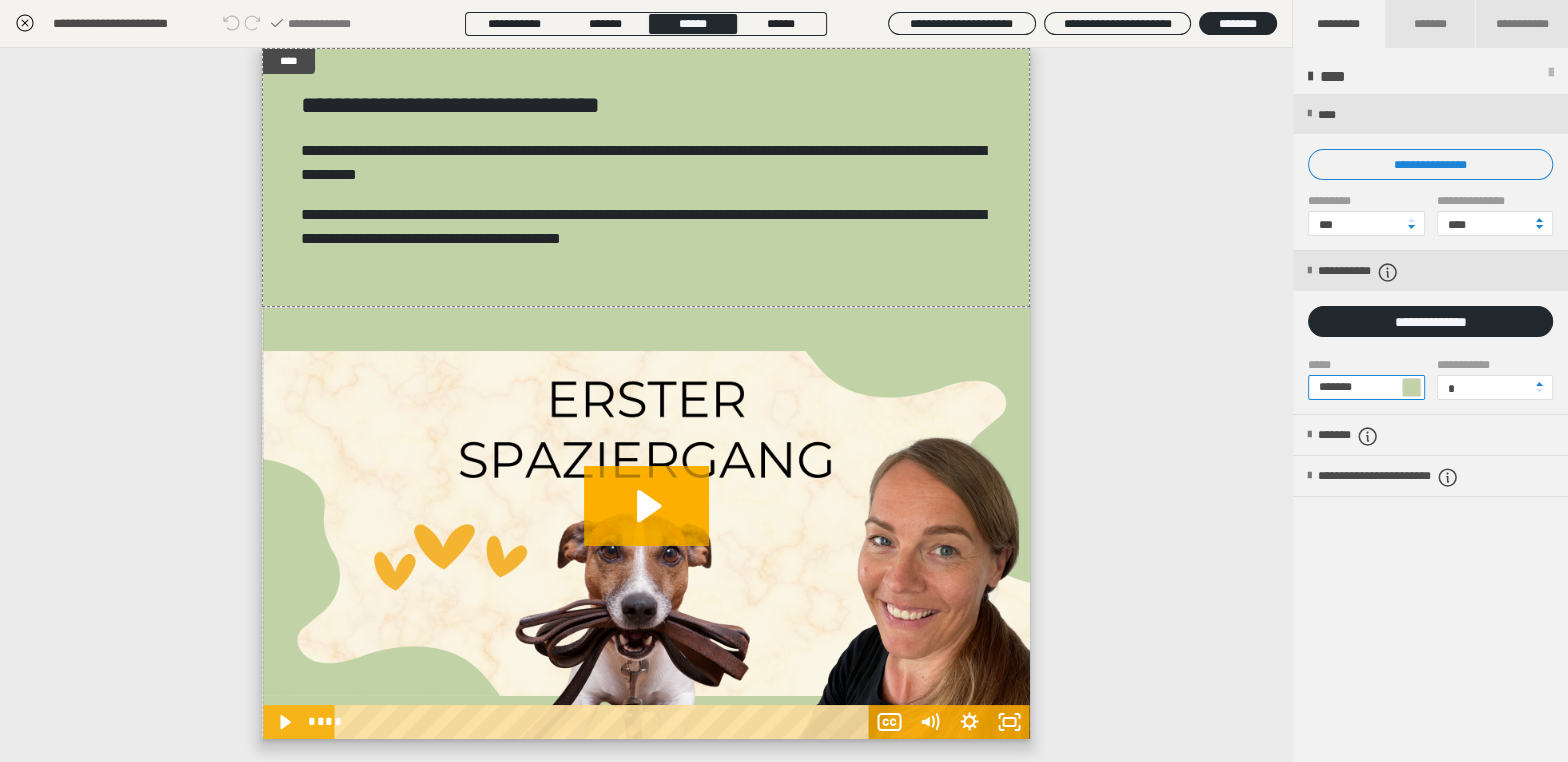 type on "*******" 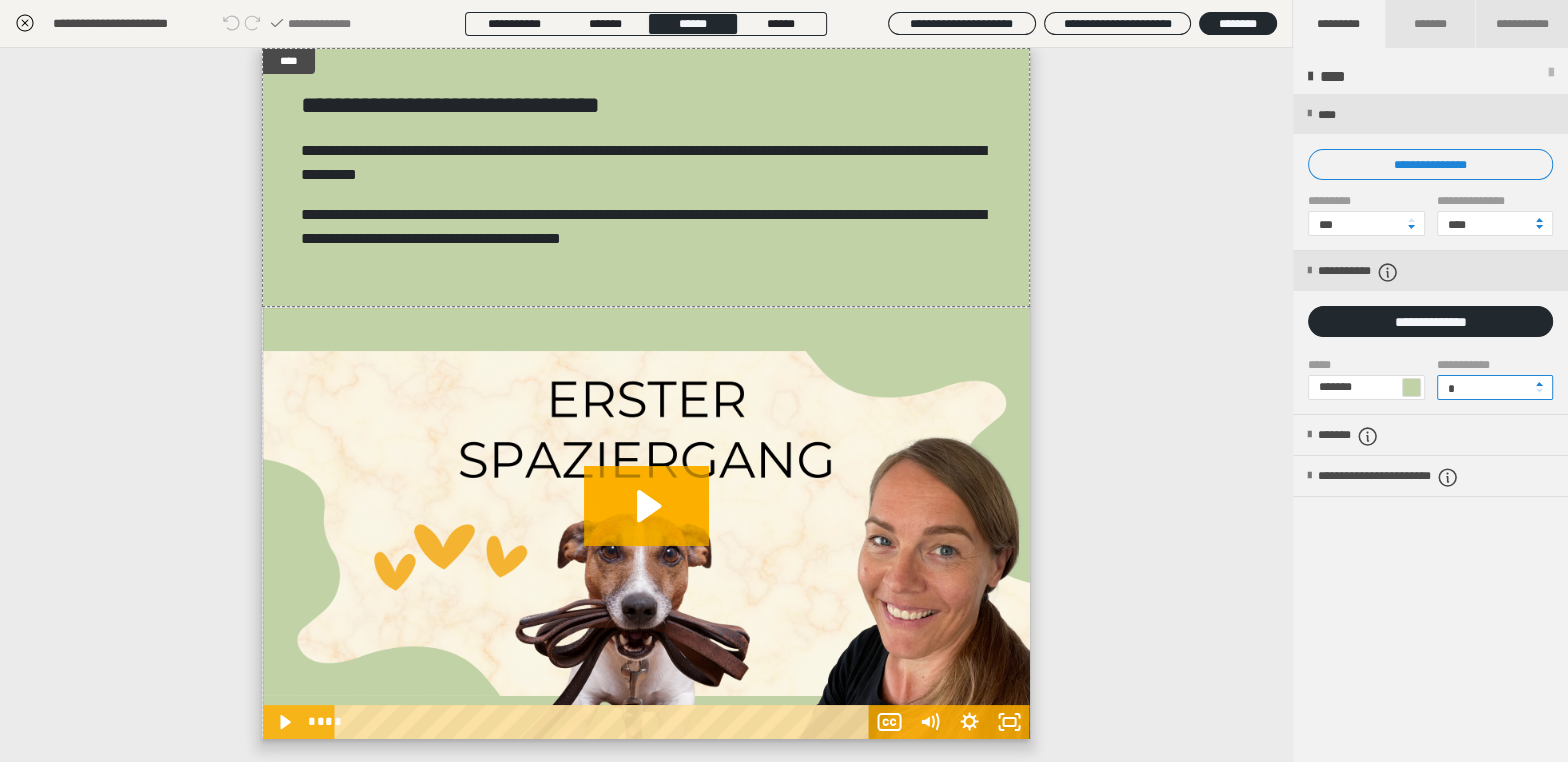 click on "*" at bounding box center (1495, 387) 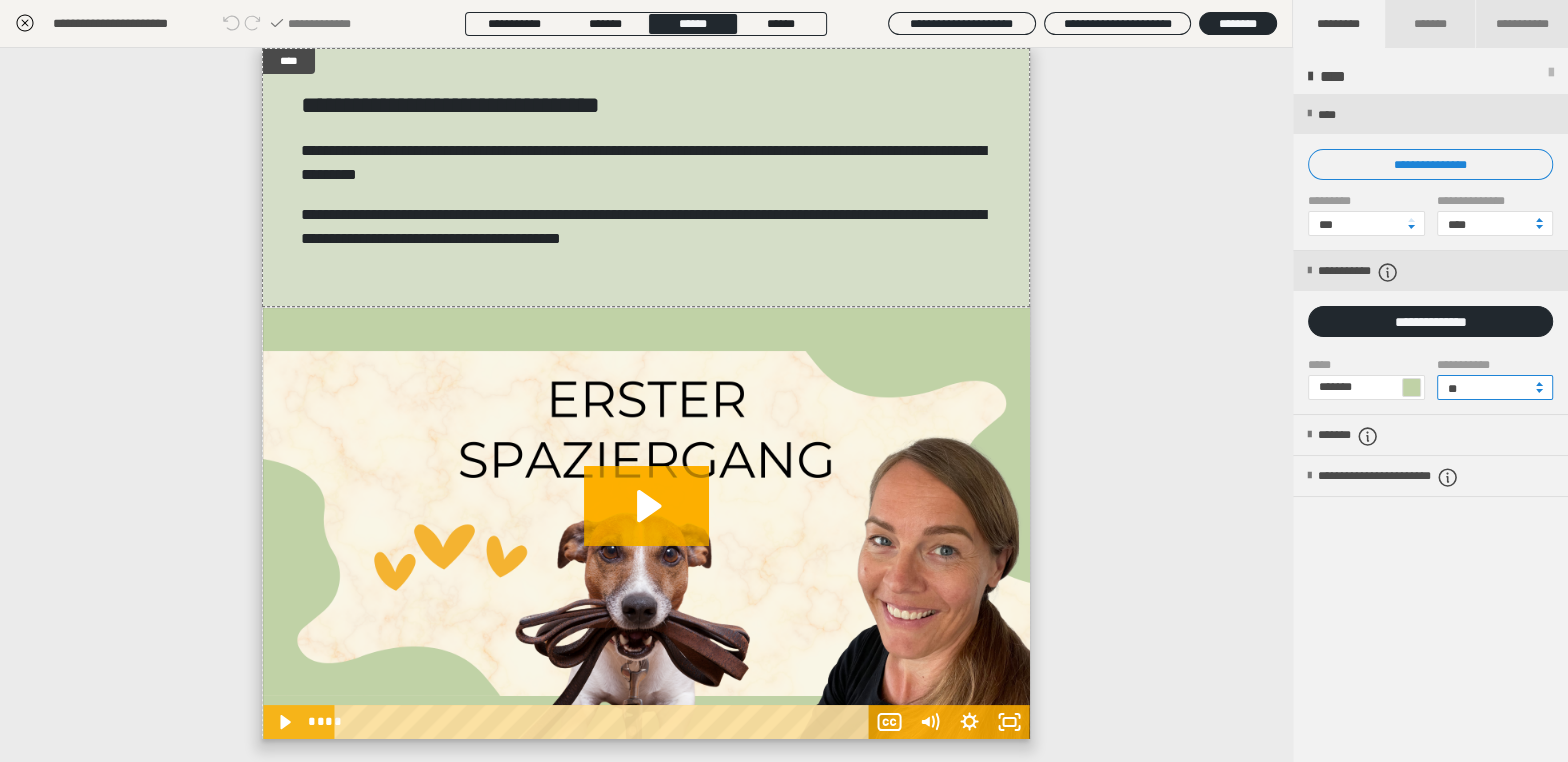 type on "**" 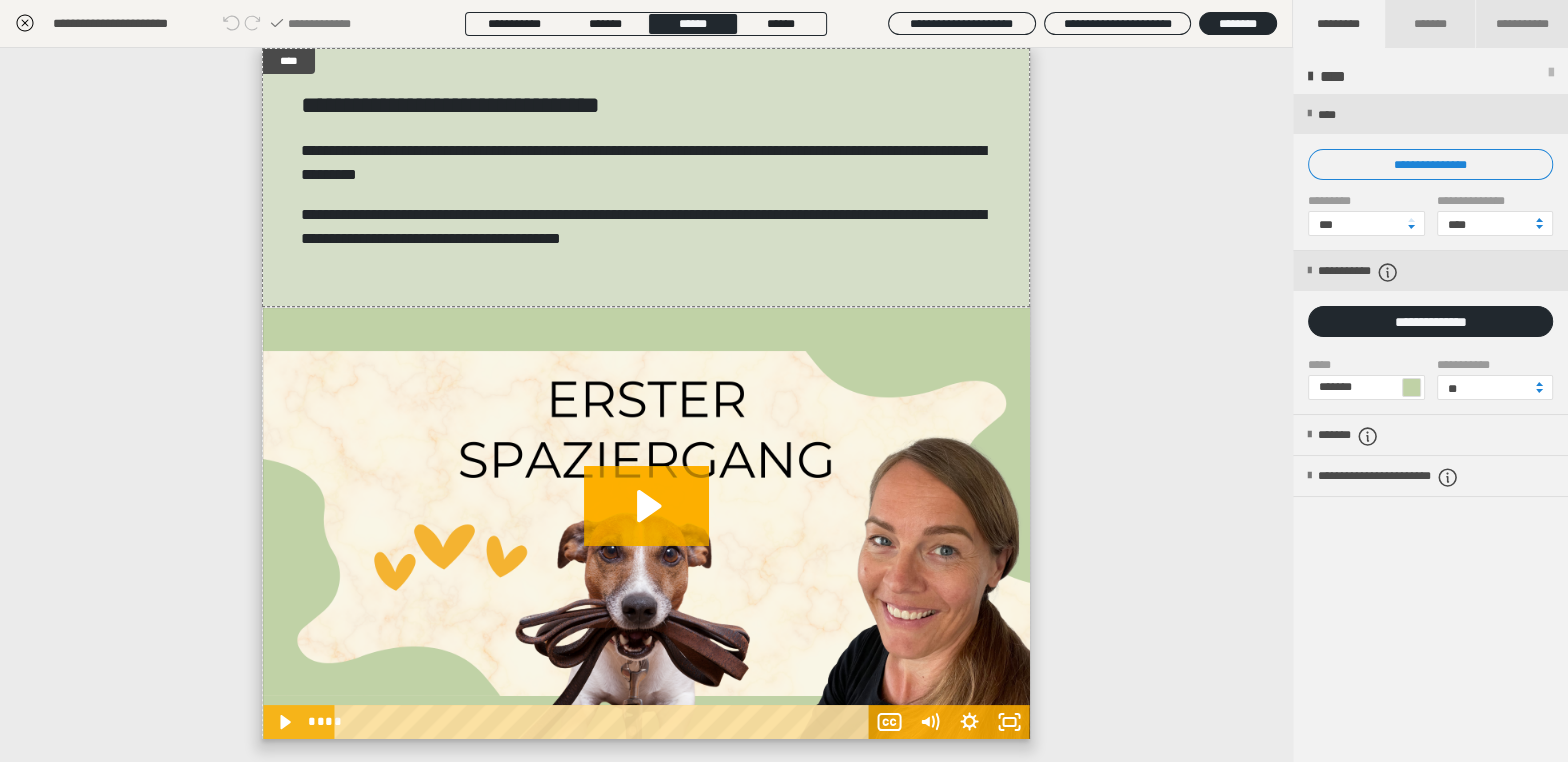 click on "**********" at bounding box center [646, 405] 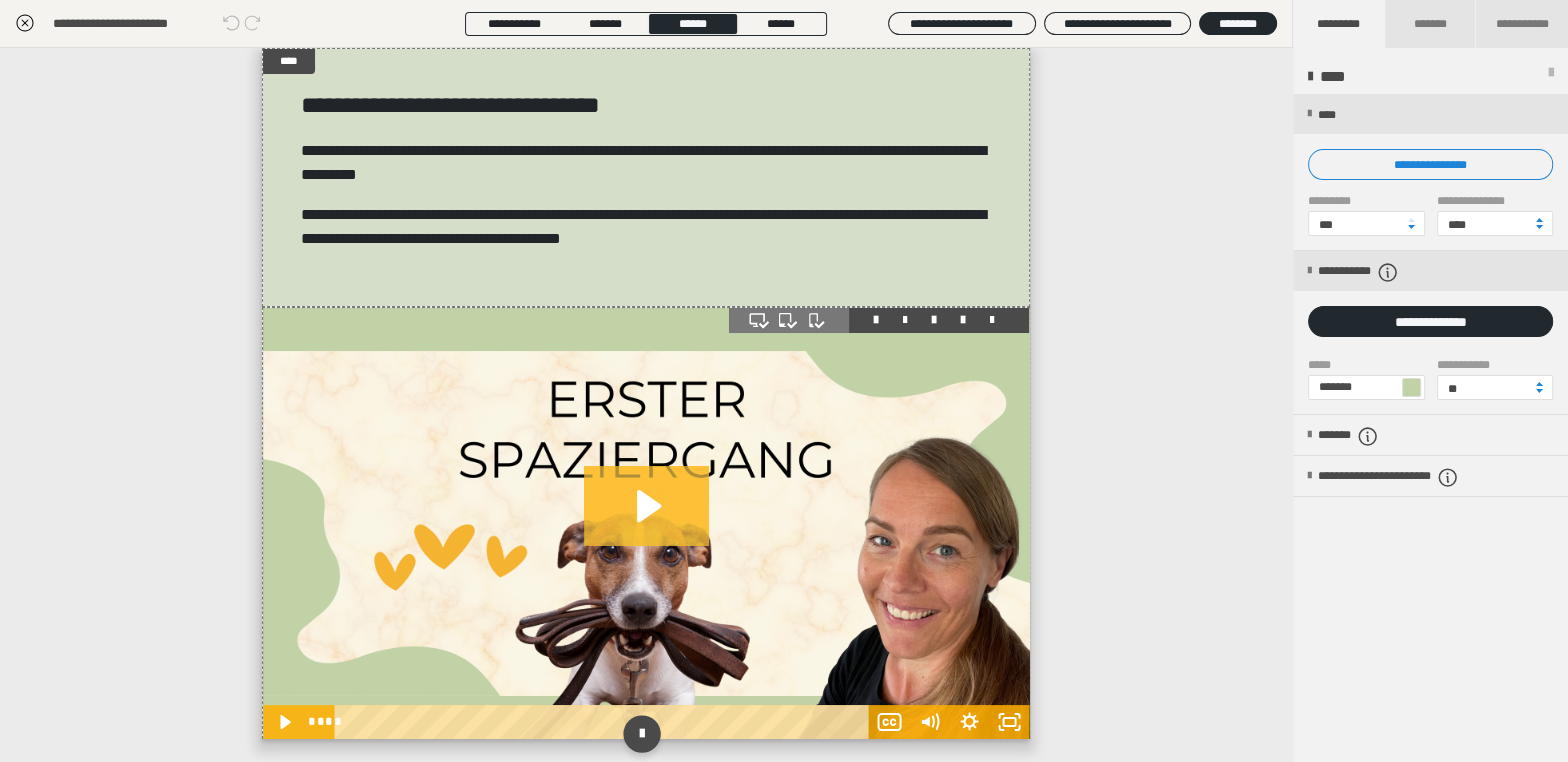 click 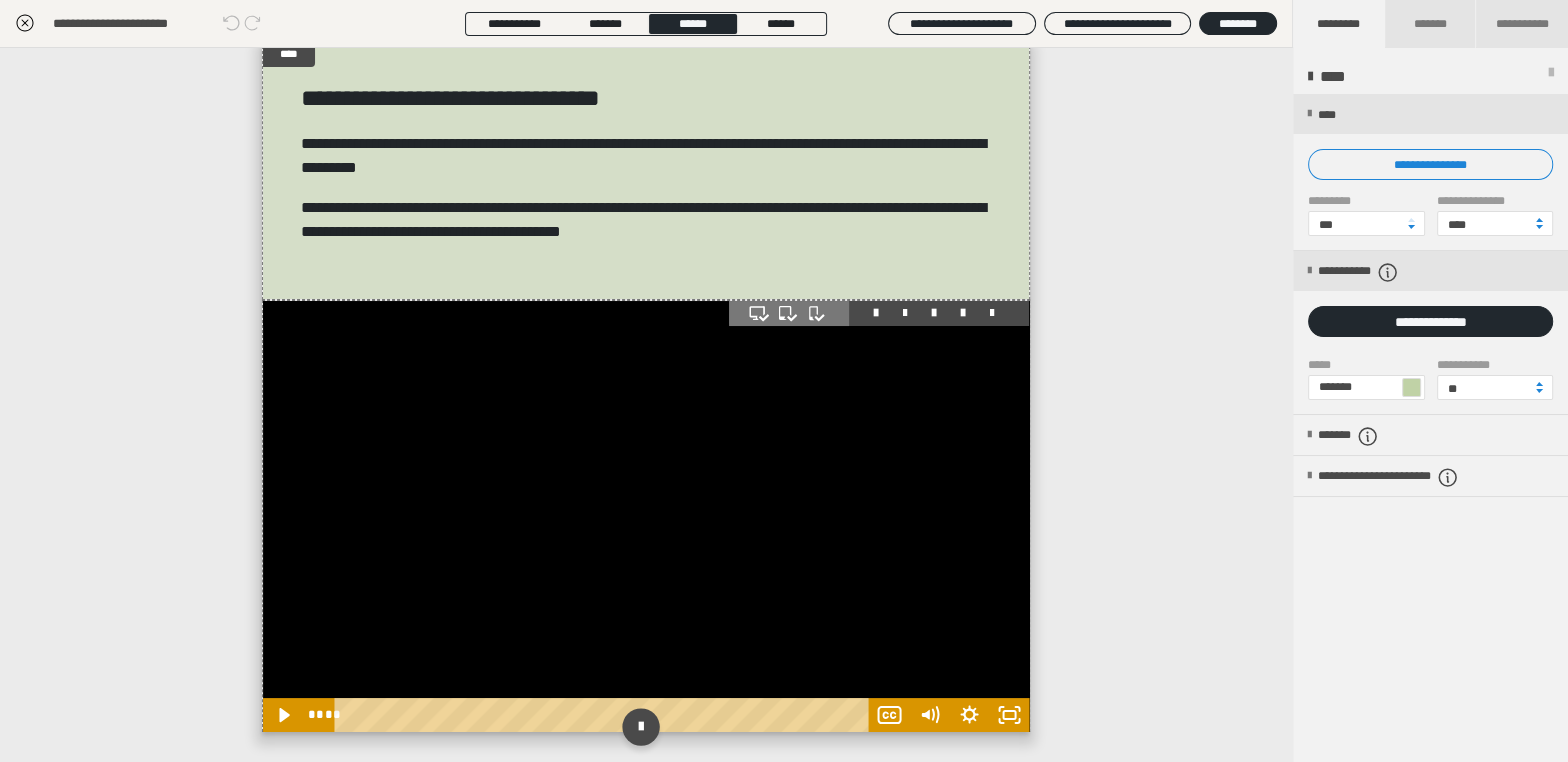 scroll, scrollTop: 0, scrollLeft: 0, axis: both 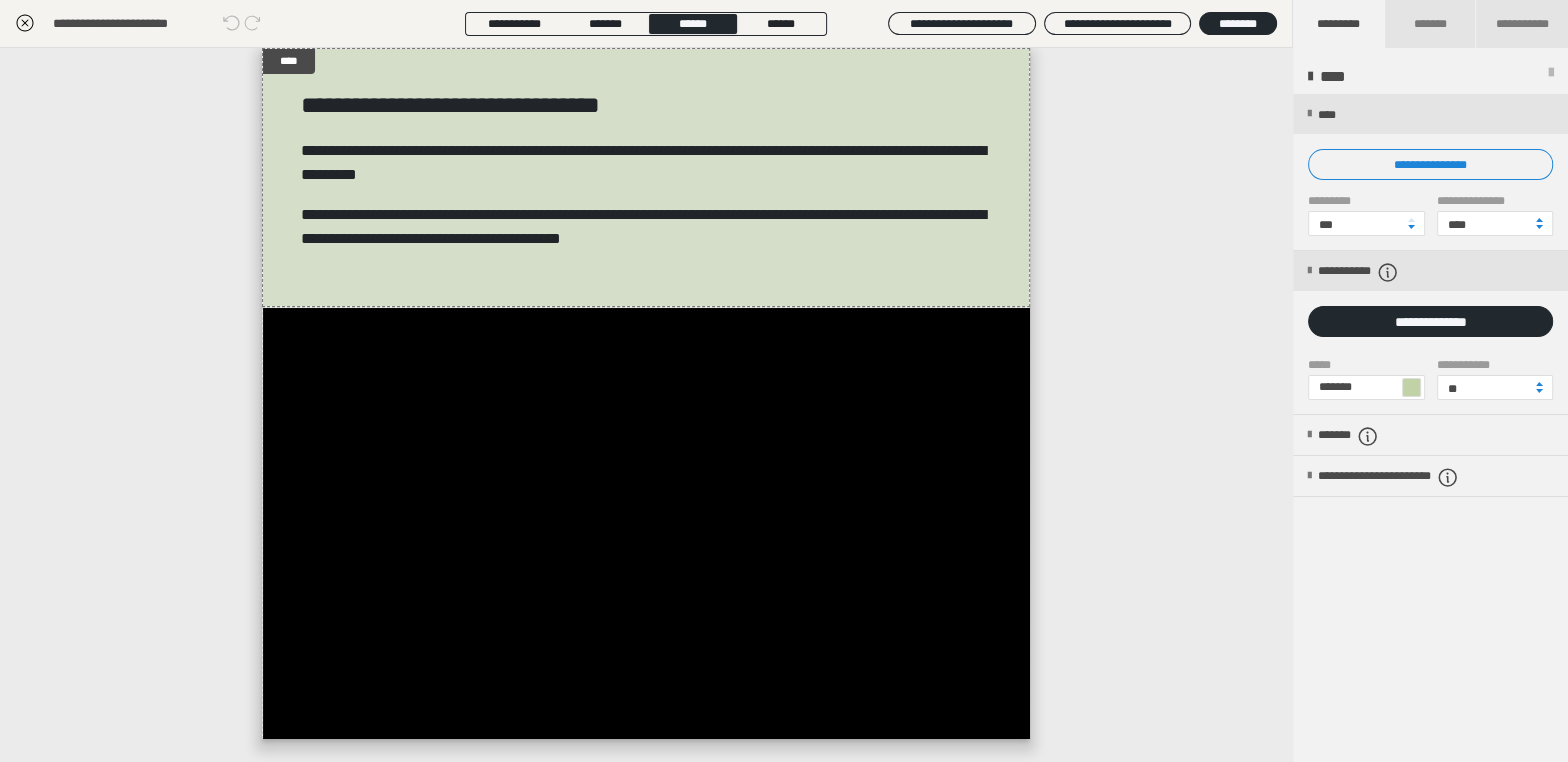 click 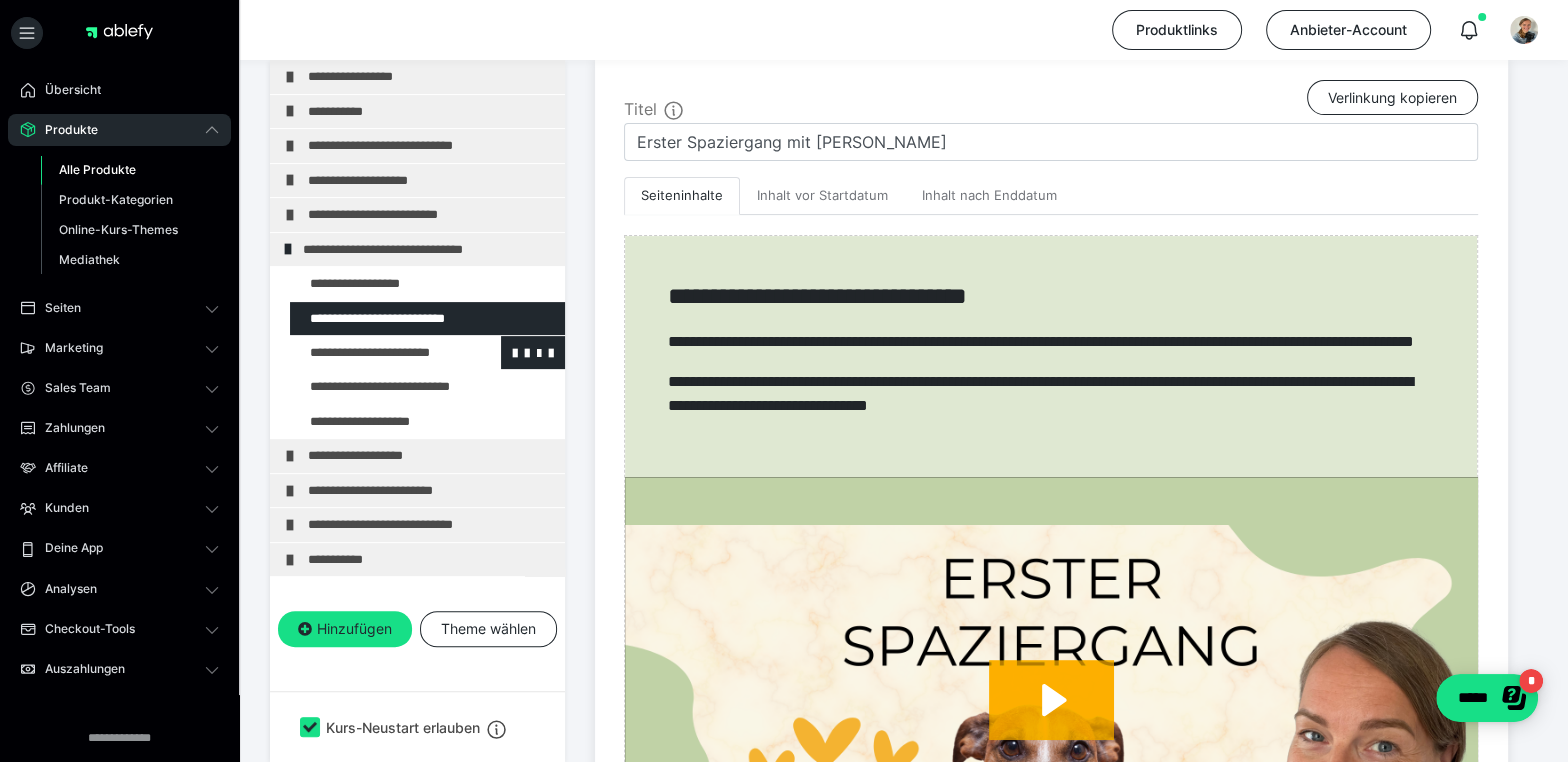 click at bounding box center (375, 352) 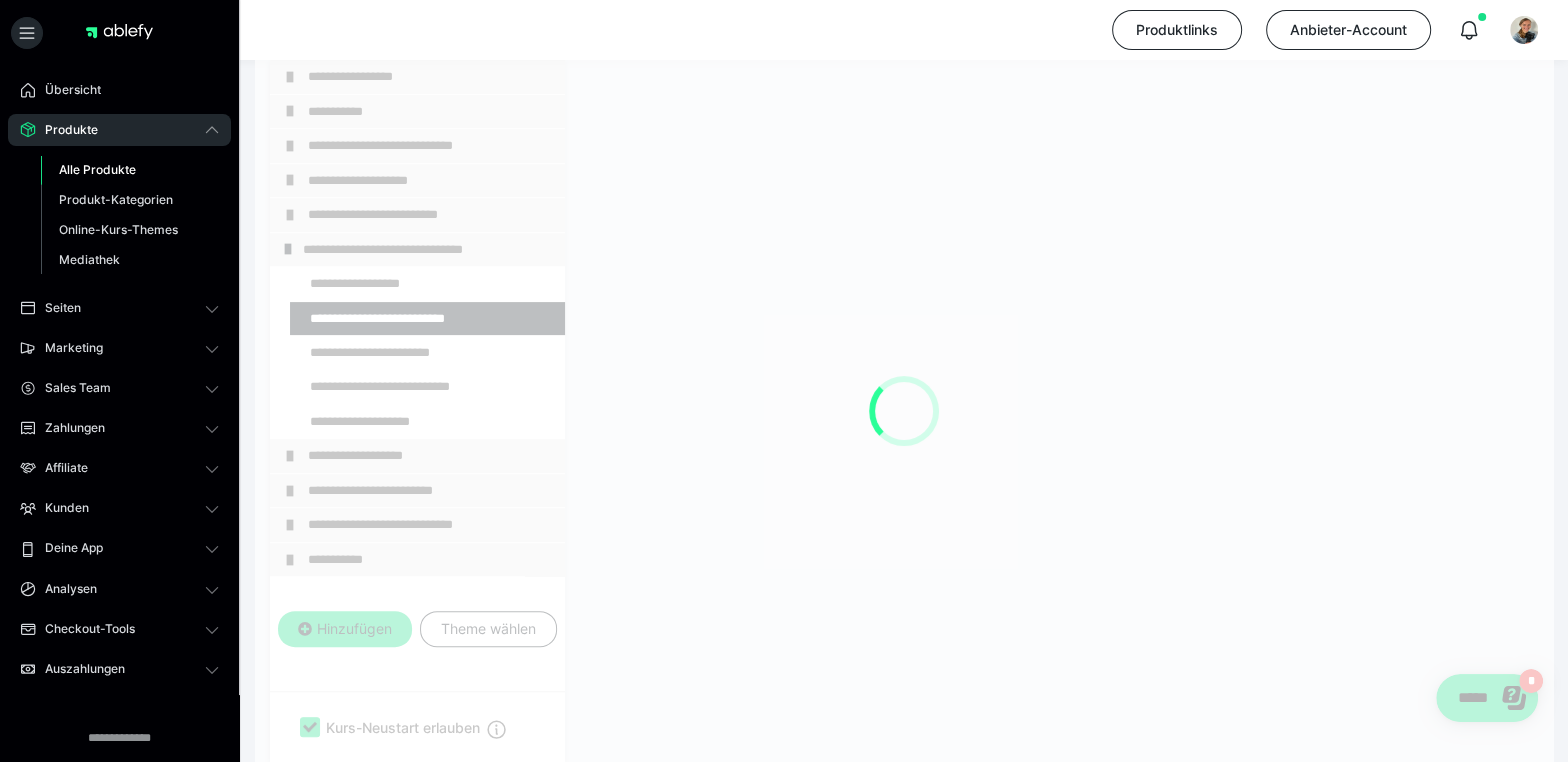 scroll, scrollTop: 352, scrollLeft: 0, axis: vertical 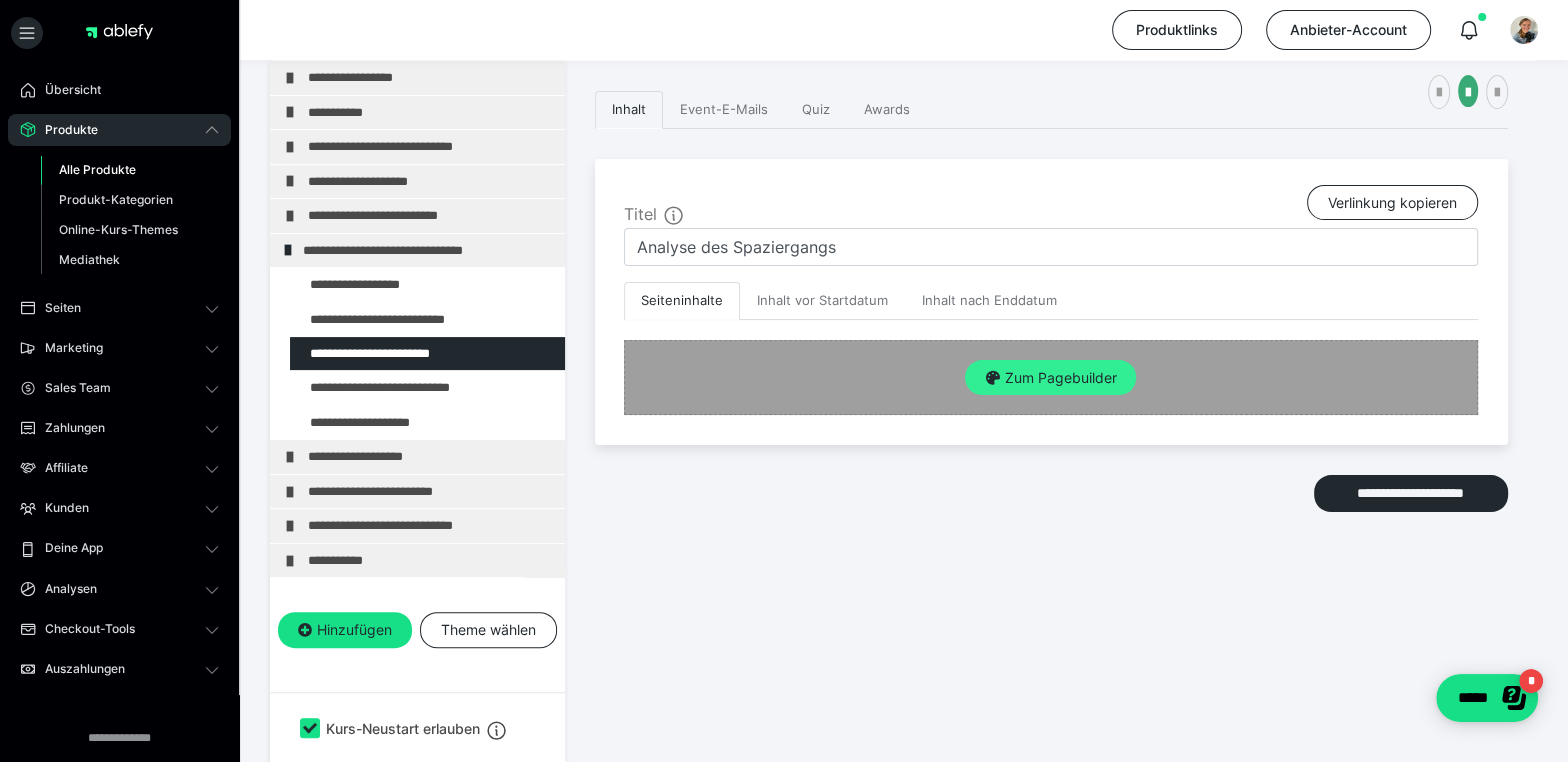click on "Zum Pagebuilder" at bounding box center (1050, 378) 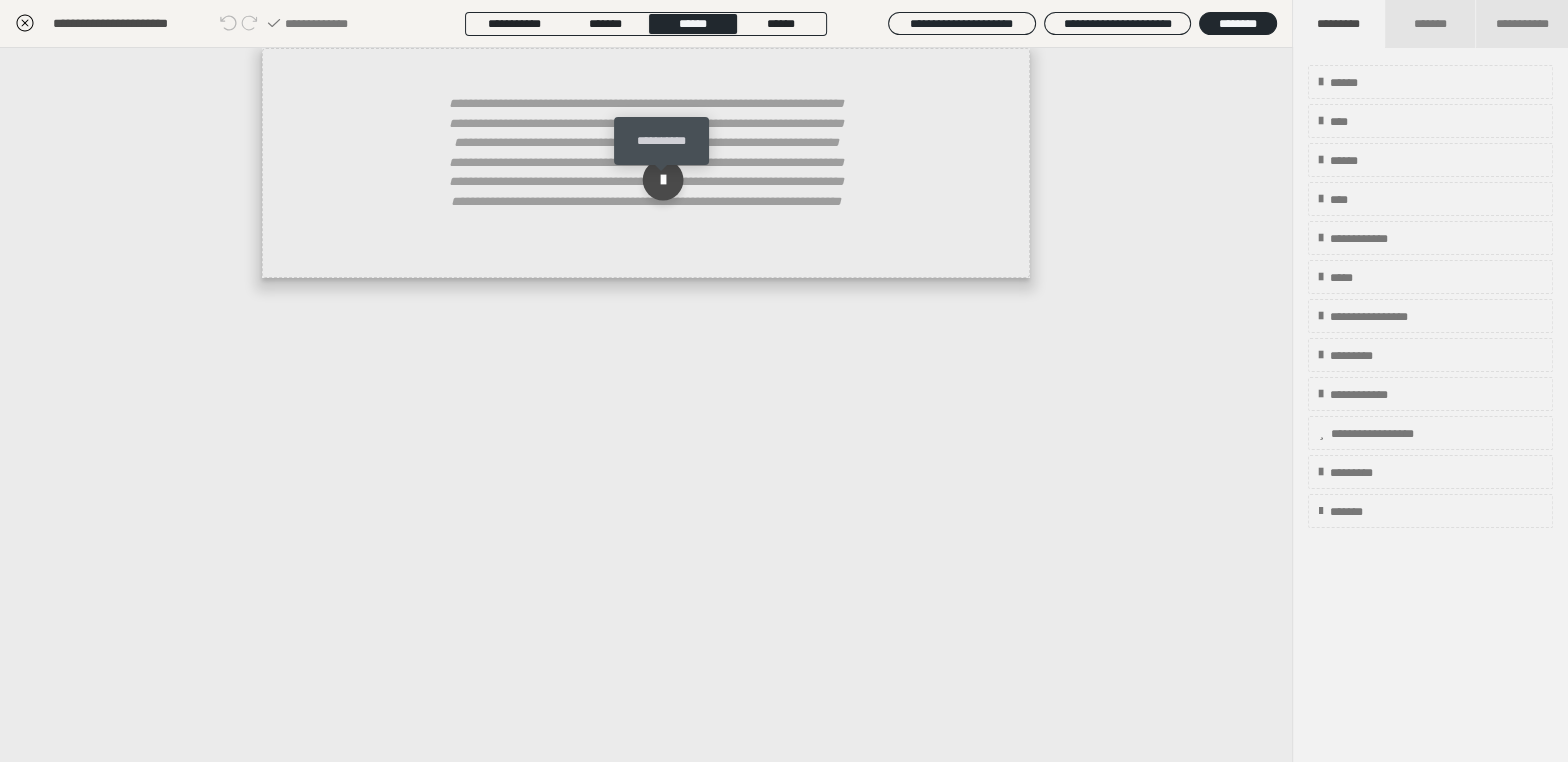 click at bounding box center (663, 180) 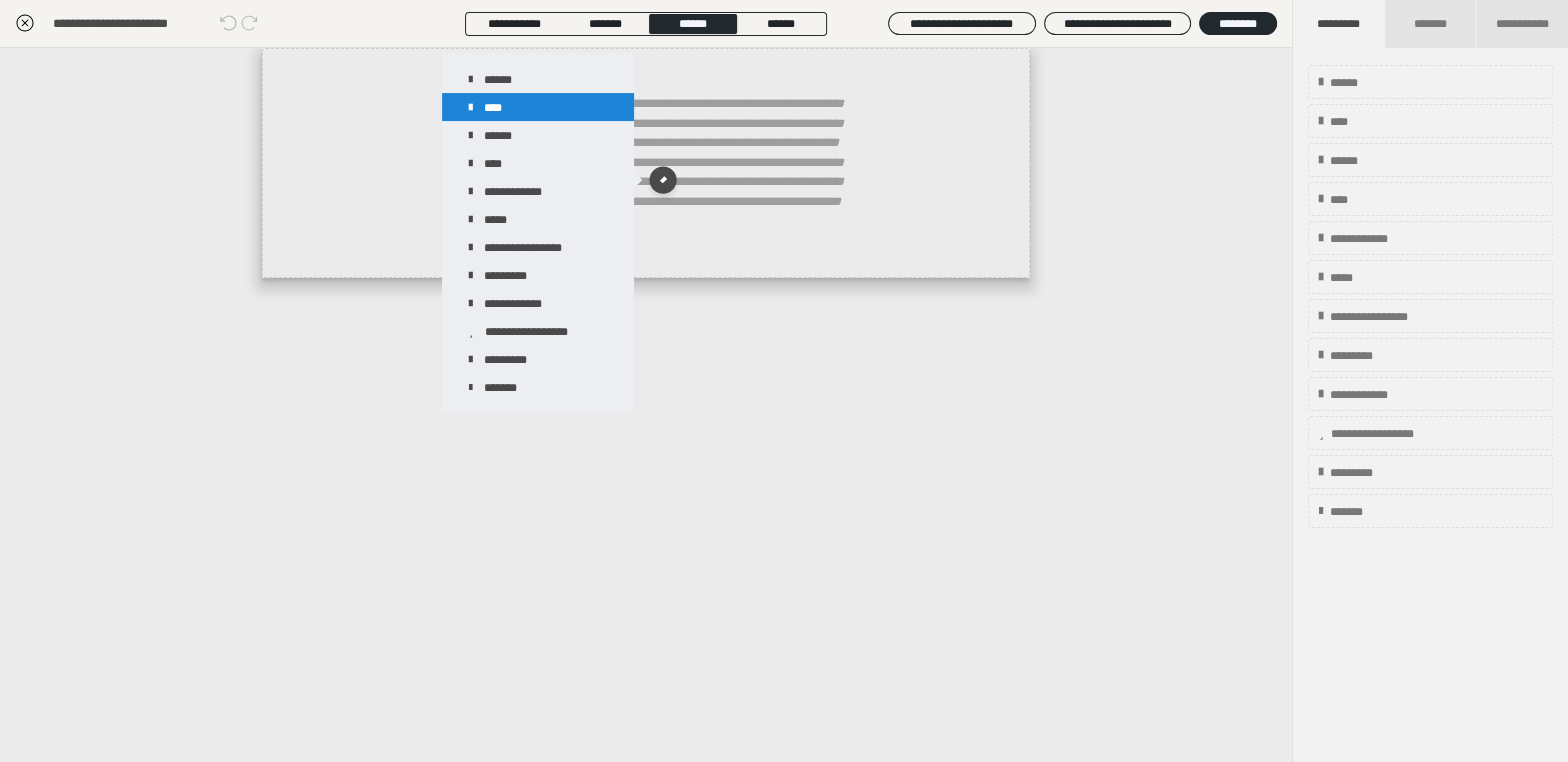 click on "****" at bounding box center (538, 107) 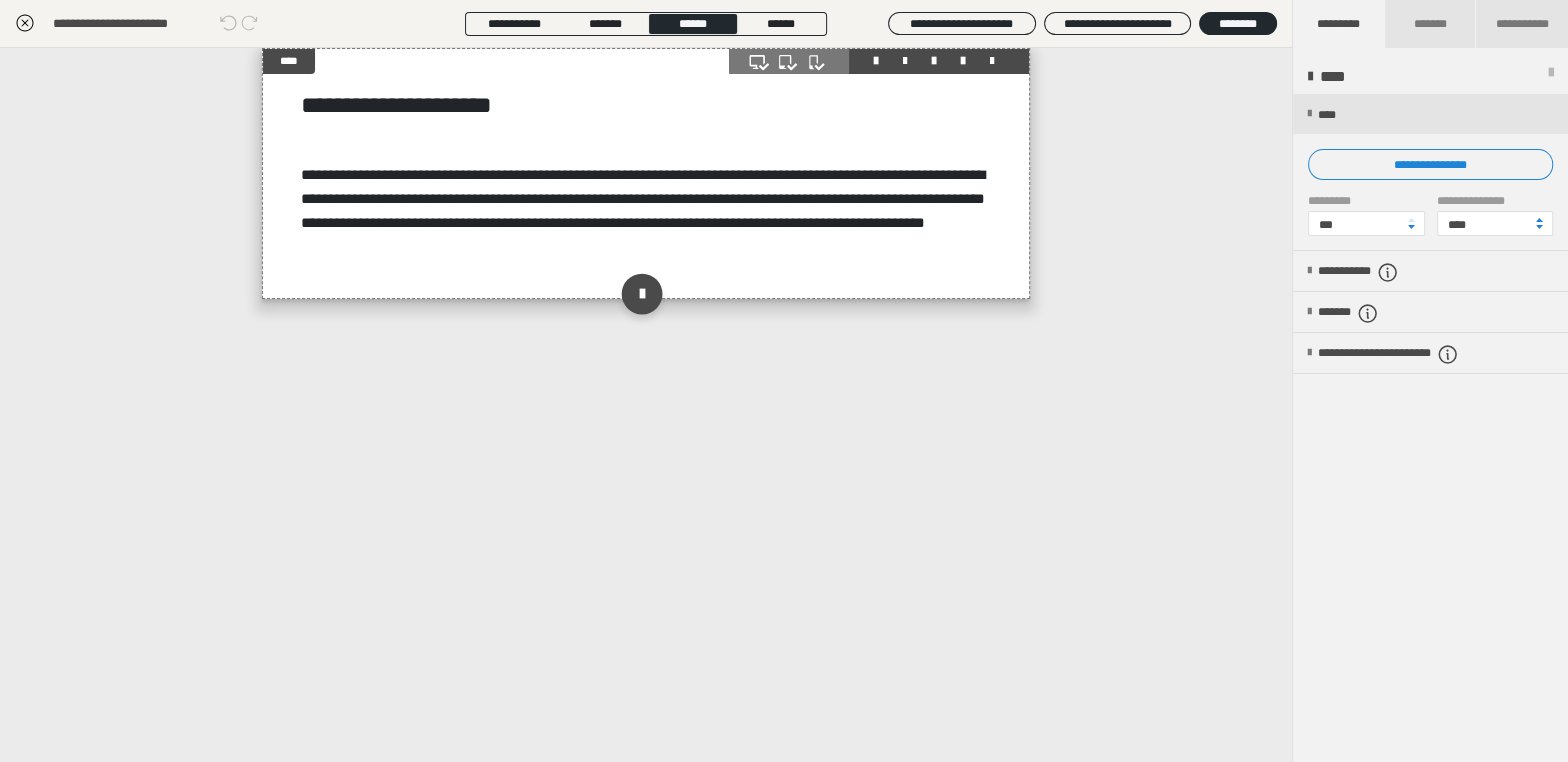 drag, startPoint x: 638, startPoint y: 301, endPoint x: 649, endPoint y: 324, distance: 25.495098 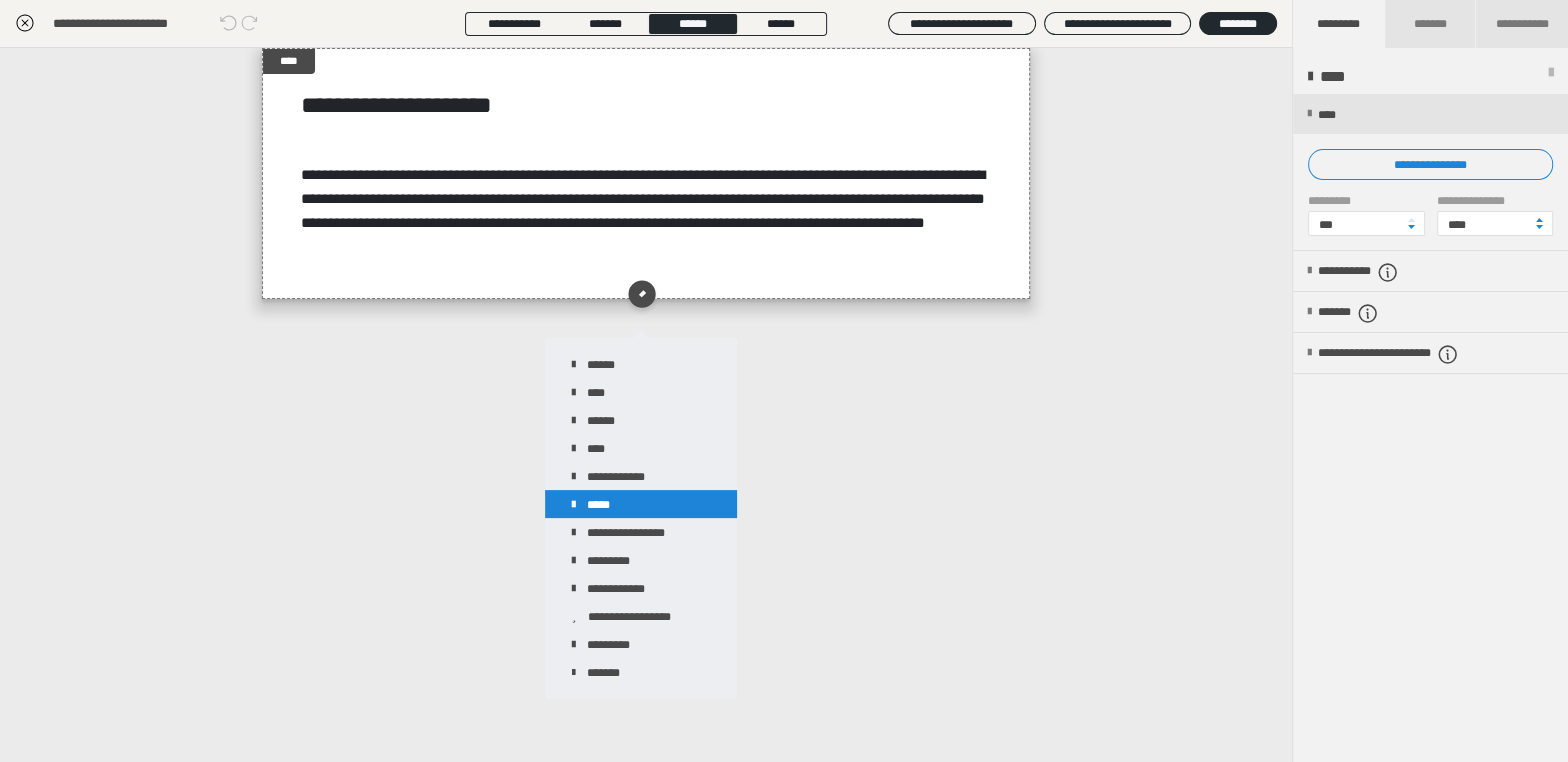click on "*****" at bounding box center [641, 504] 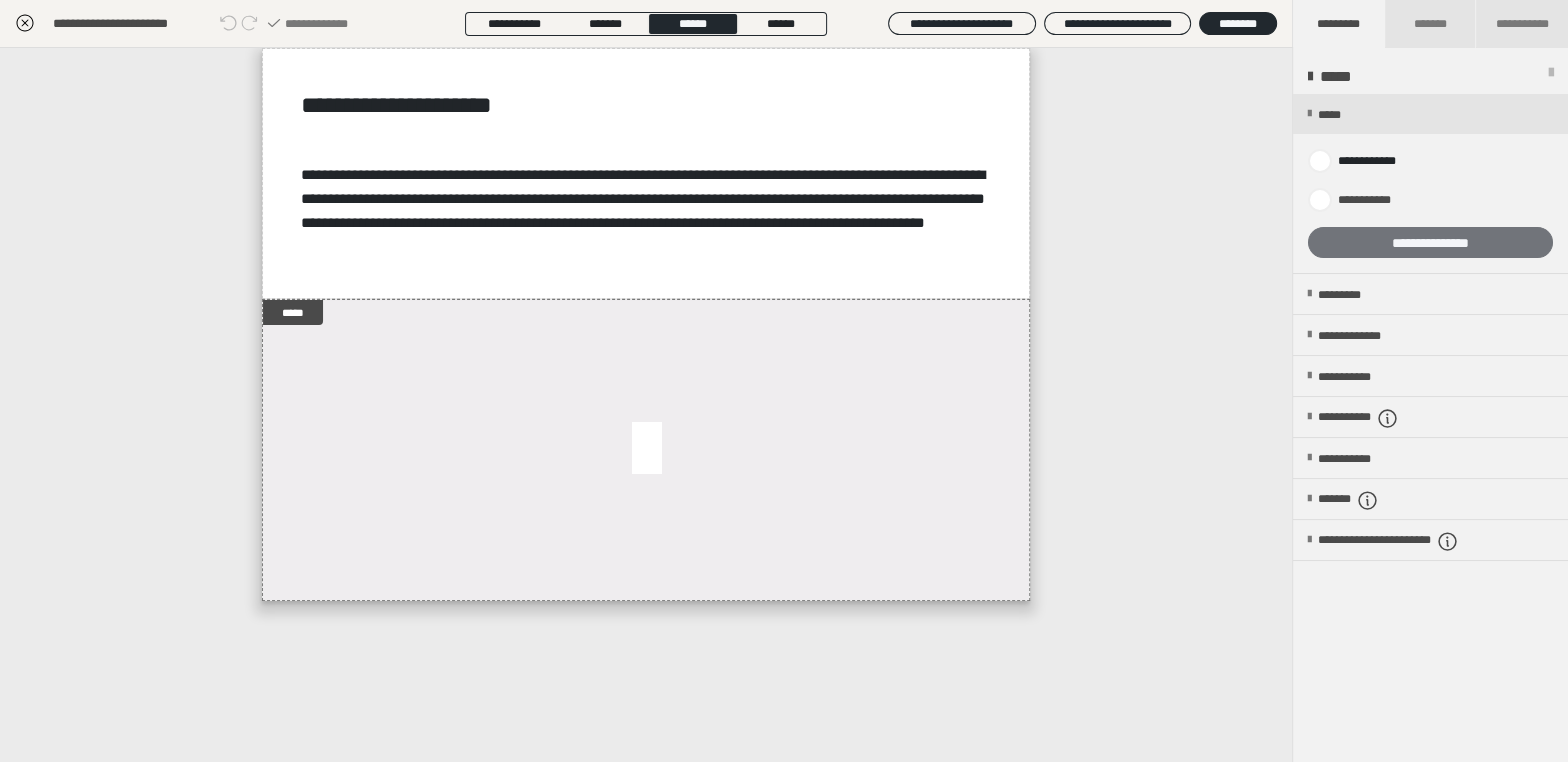 click on "**********" at bounding box center (1430, 242) 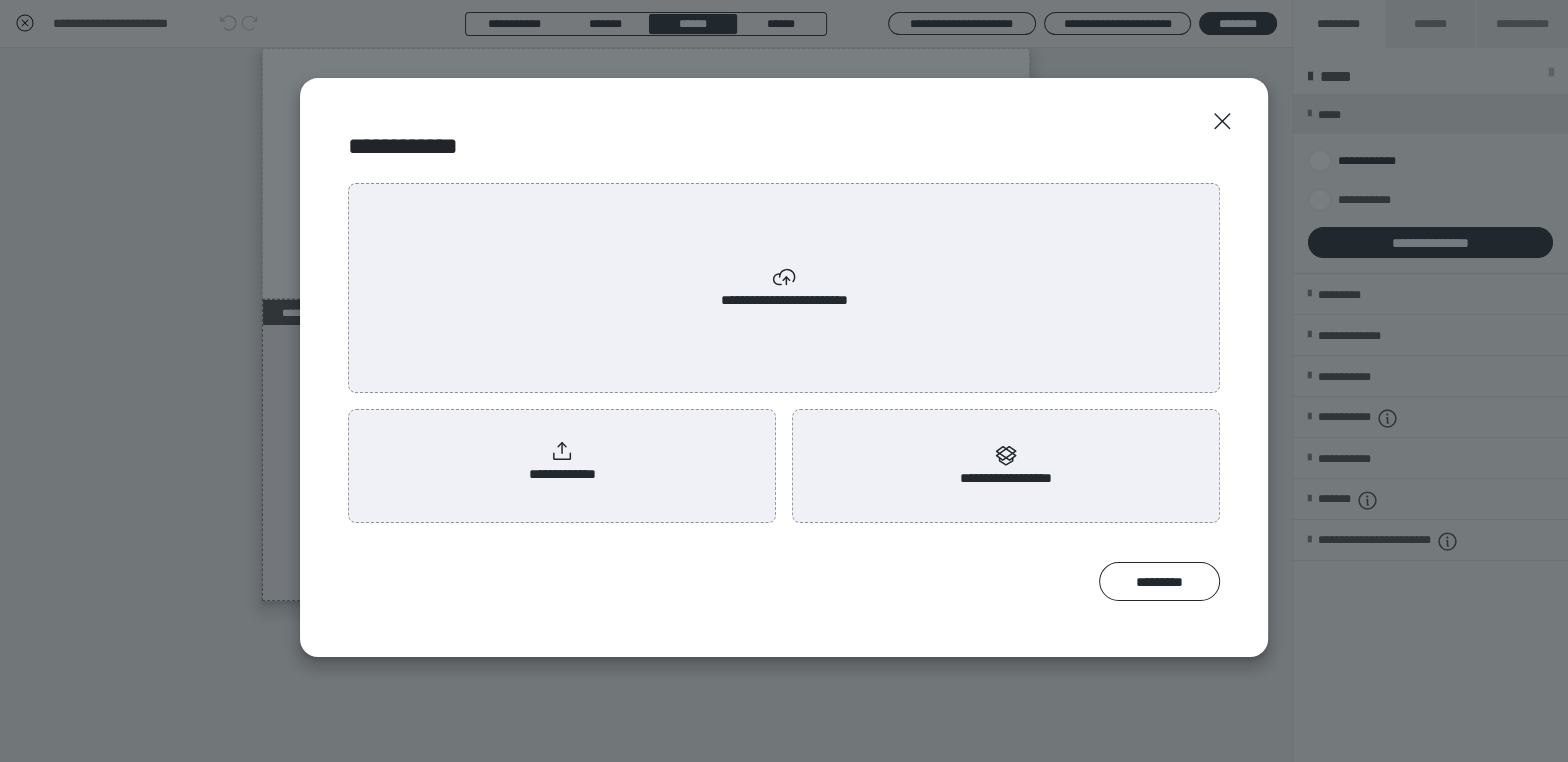 click on "**********" at bounding box center (784, 288) 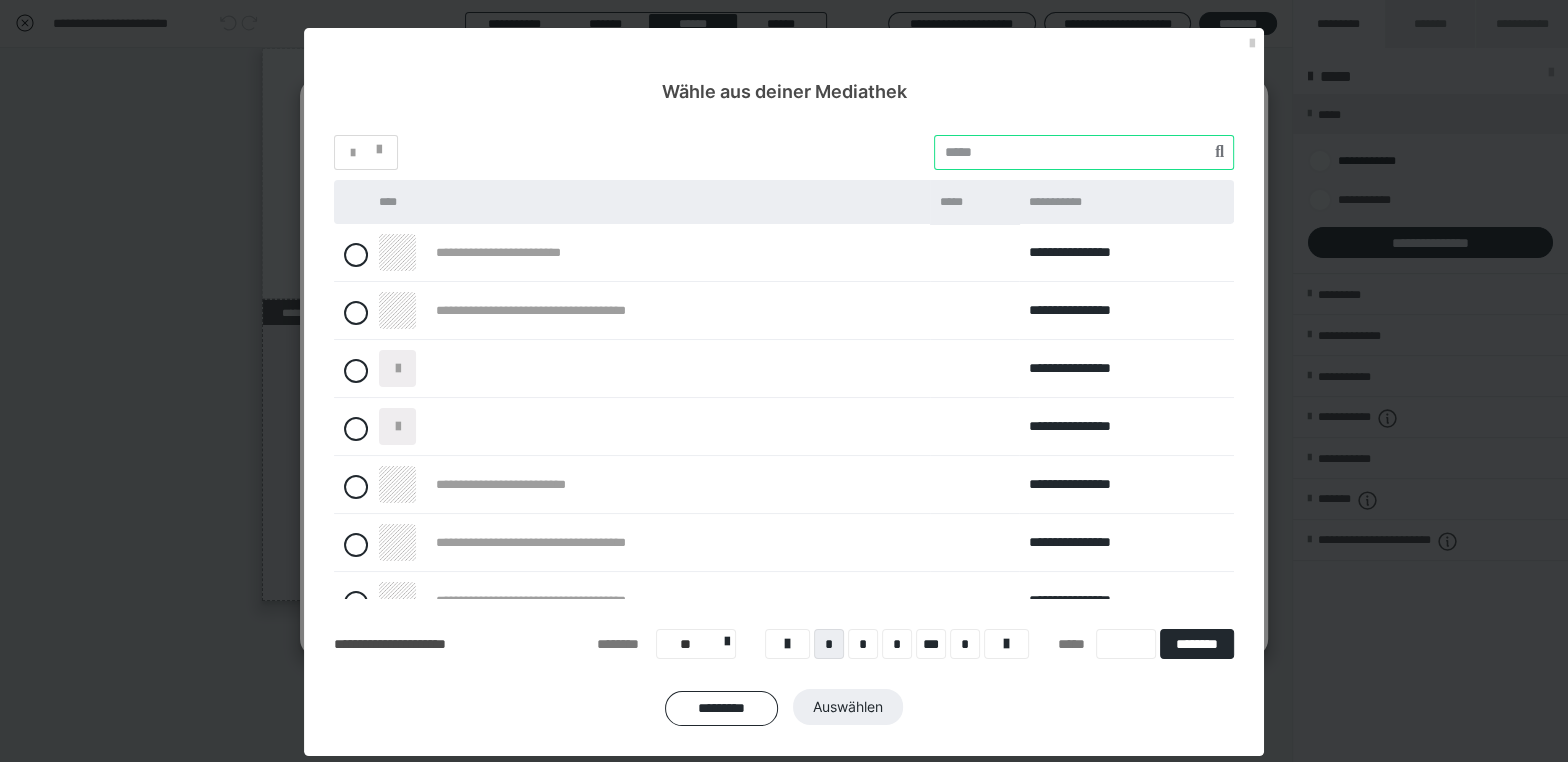 click at bounding box center (1084, 152) 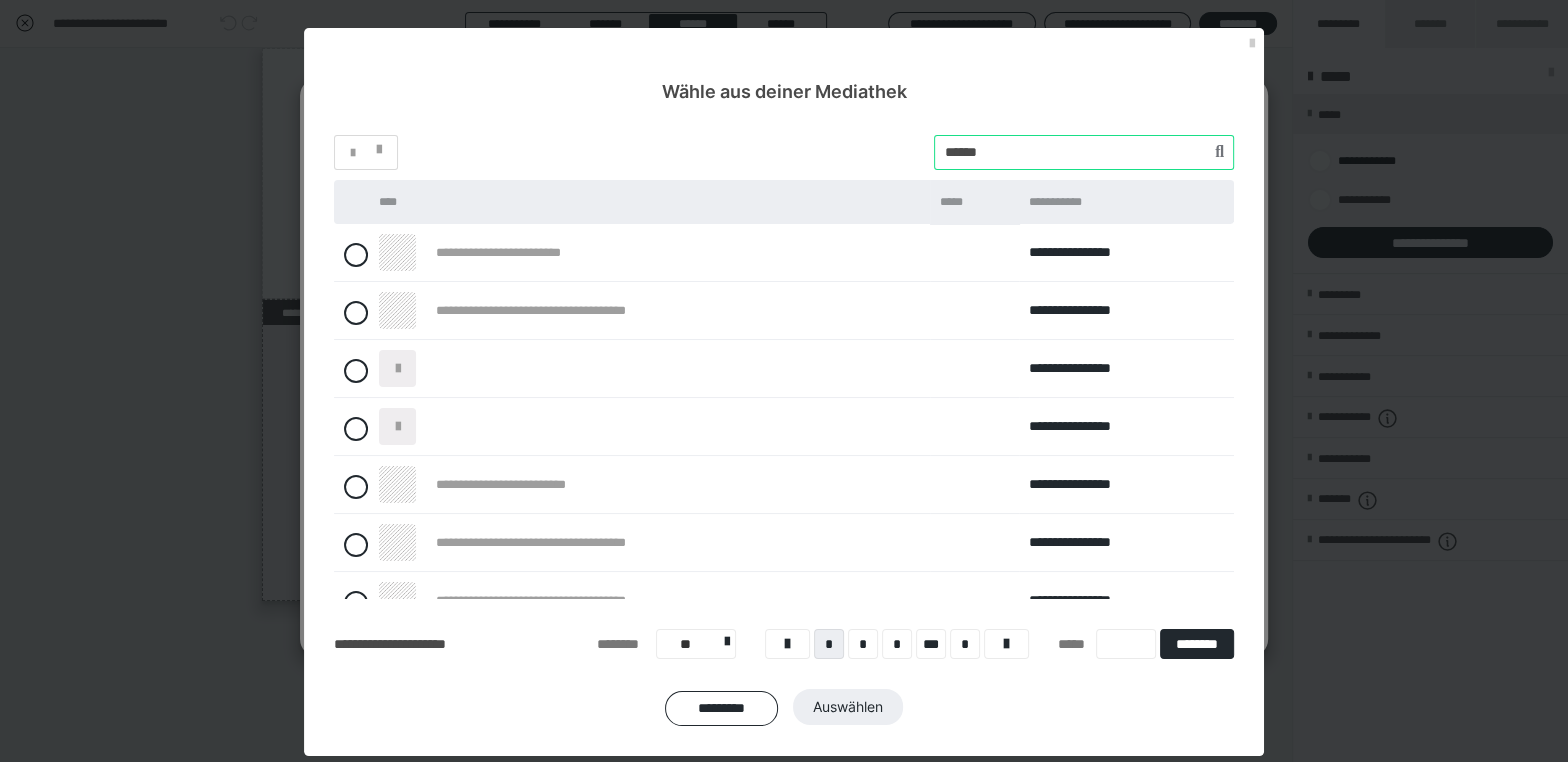 type on "******" 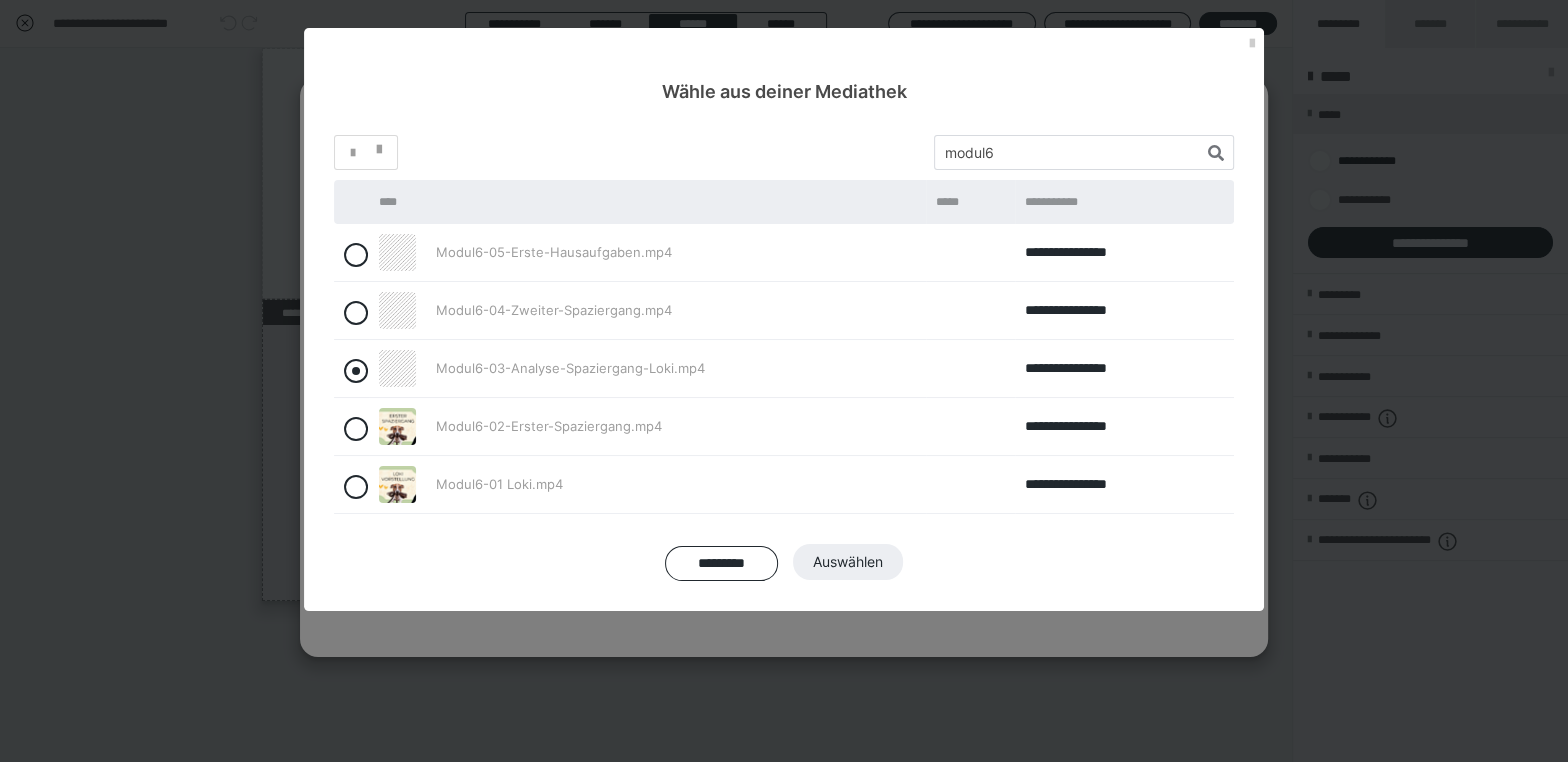 click at bounding box center (356, 371) 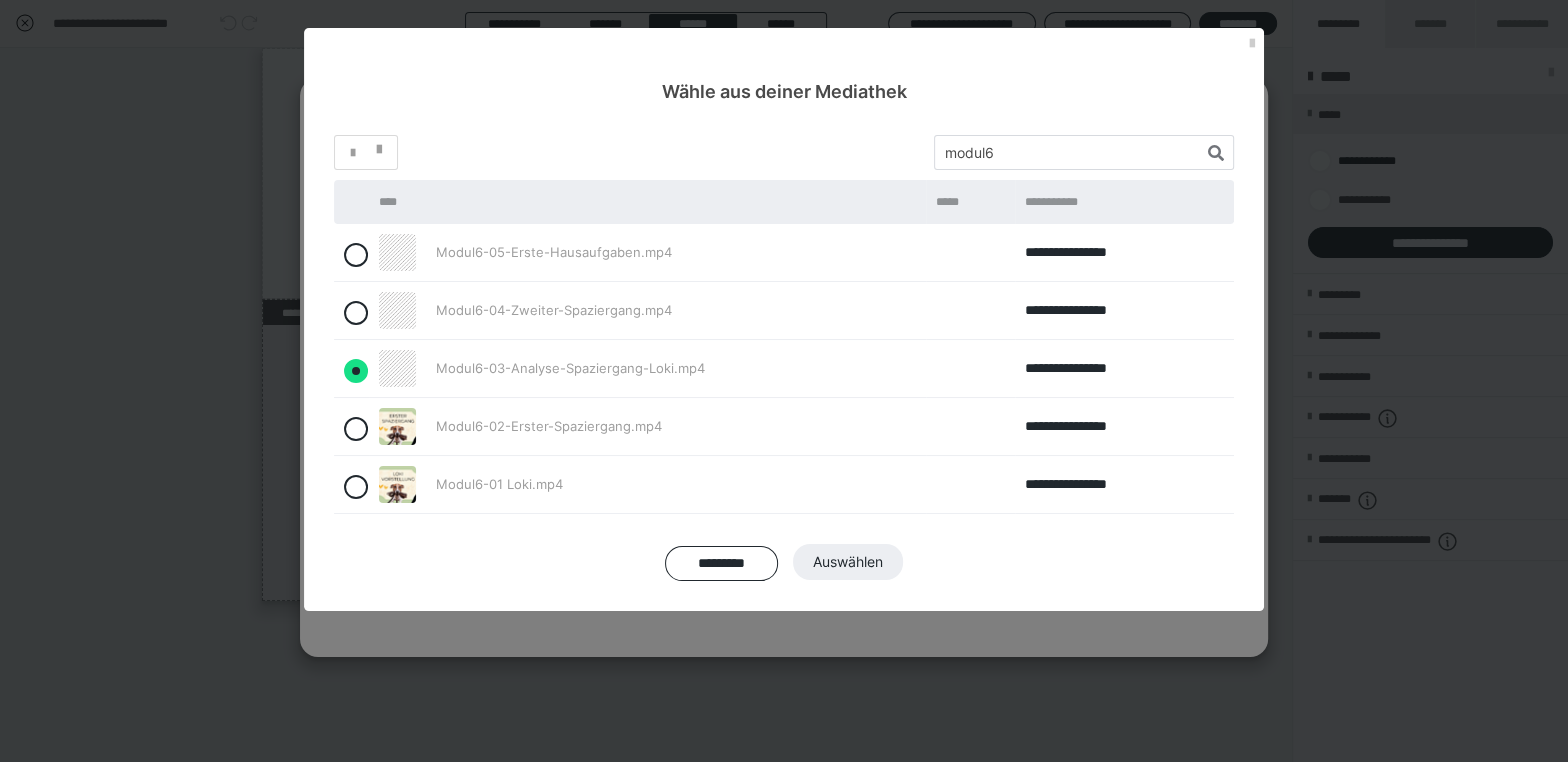 radio on "true" 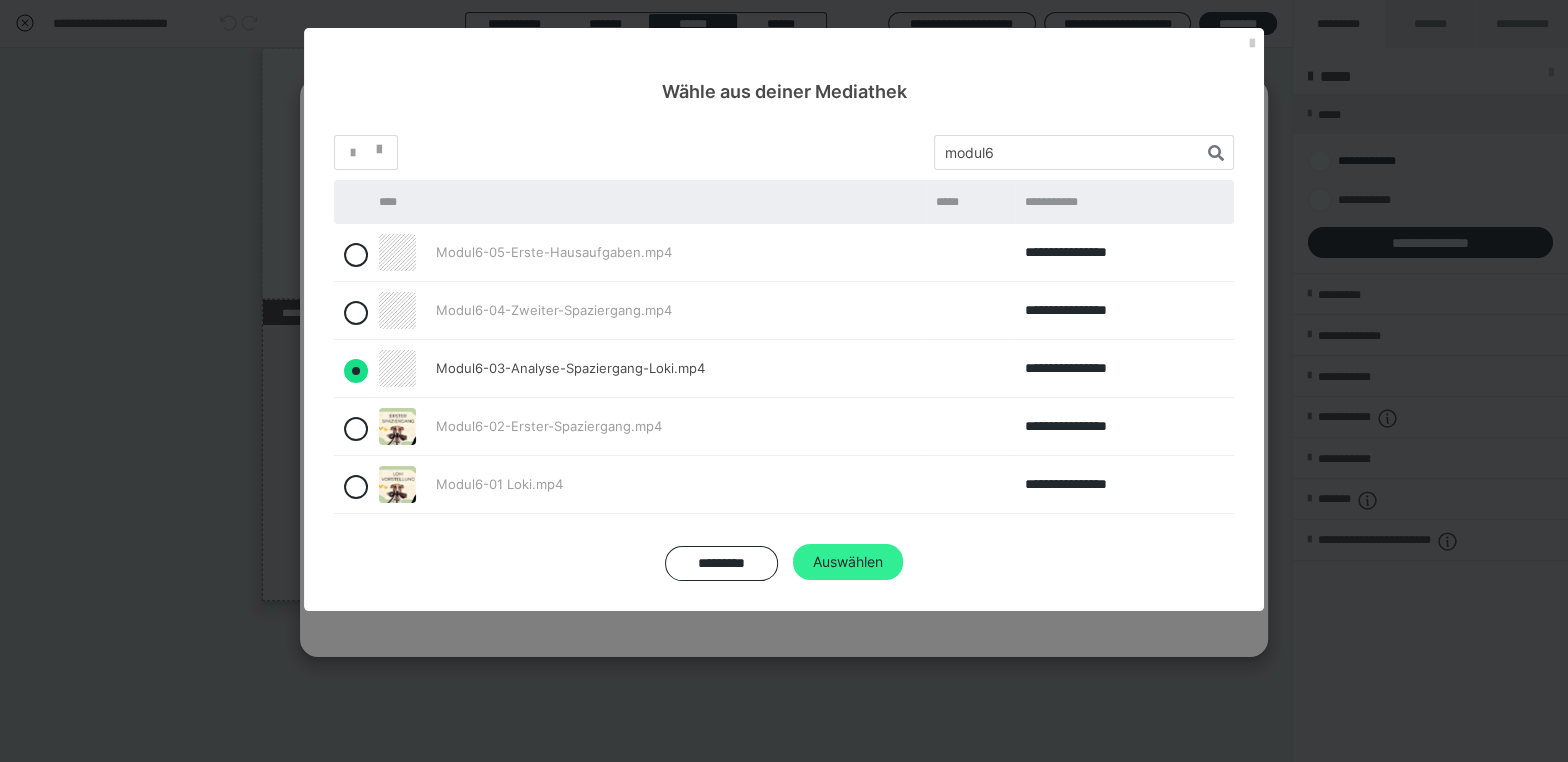 click on "Auswählen" at bounding box center [848, 562] 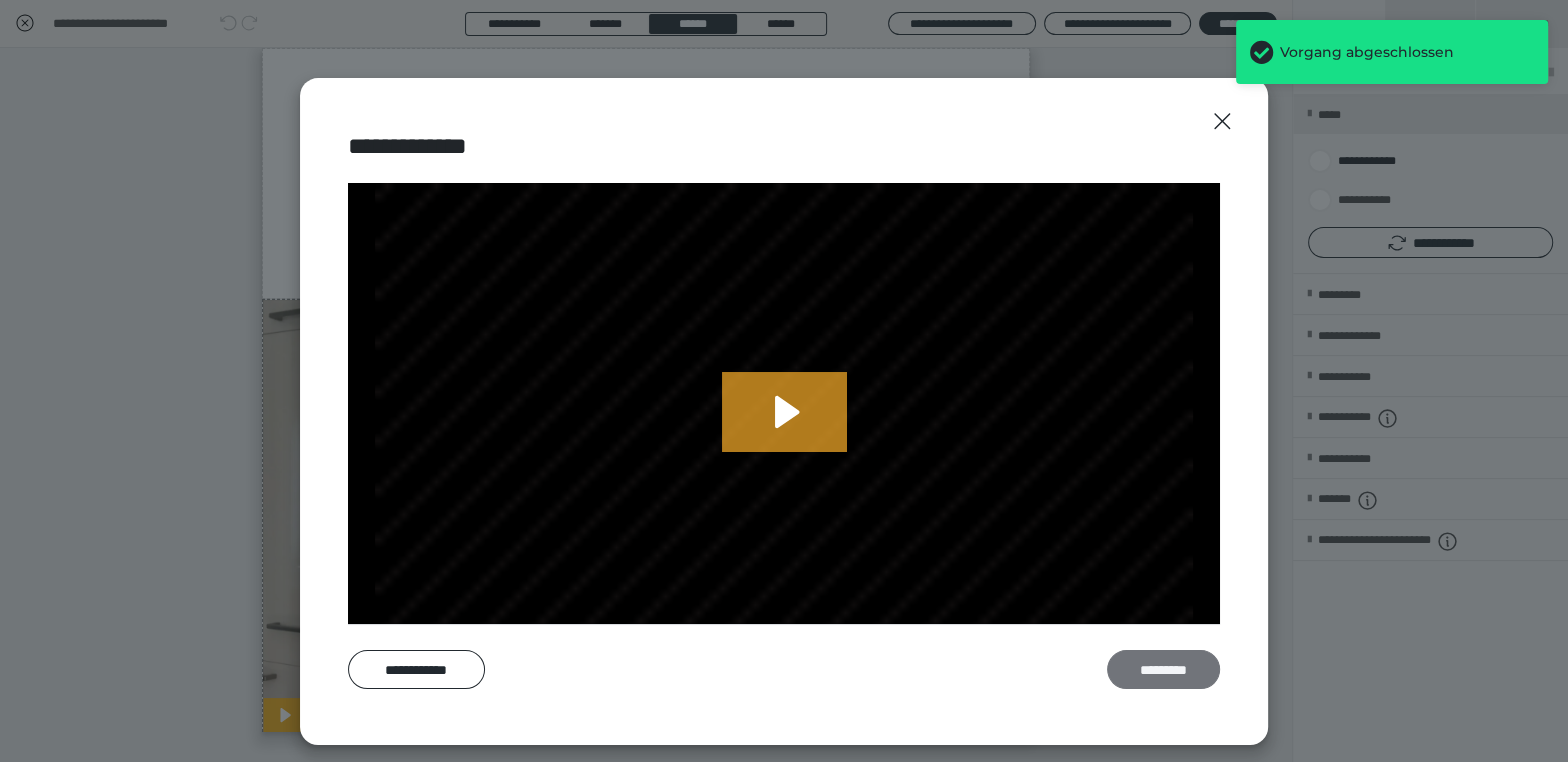 click on "*********" at bounding box center [1163, 669] 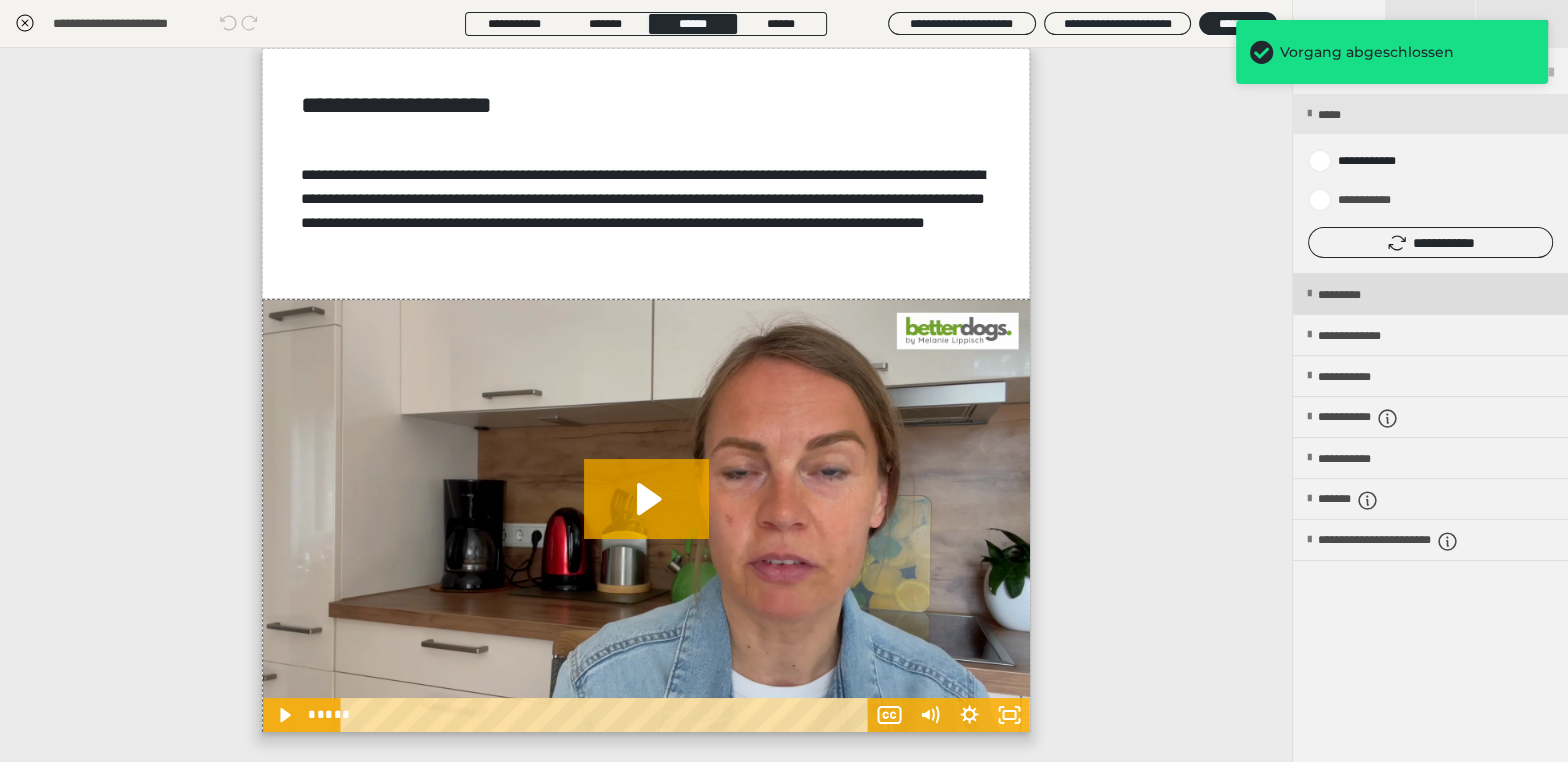 click on "*********" at bounding box center [1356, 295] 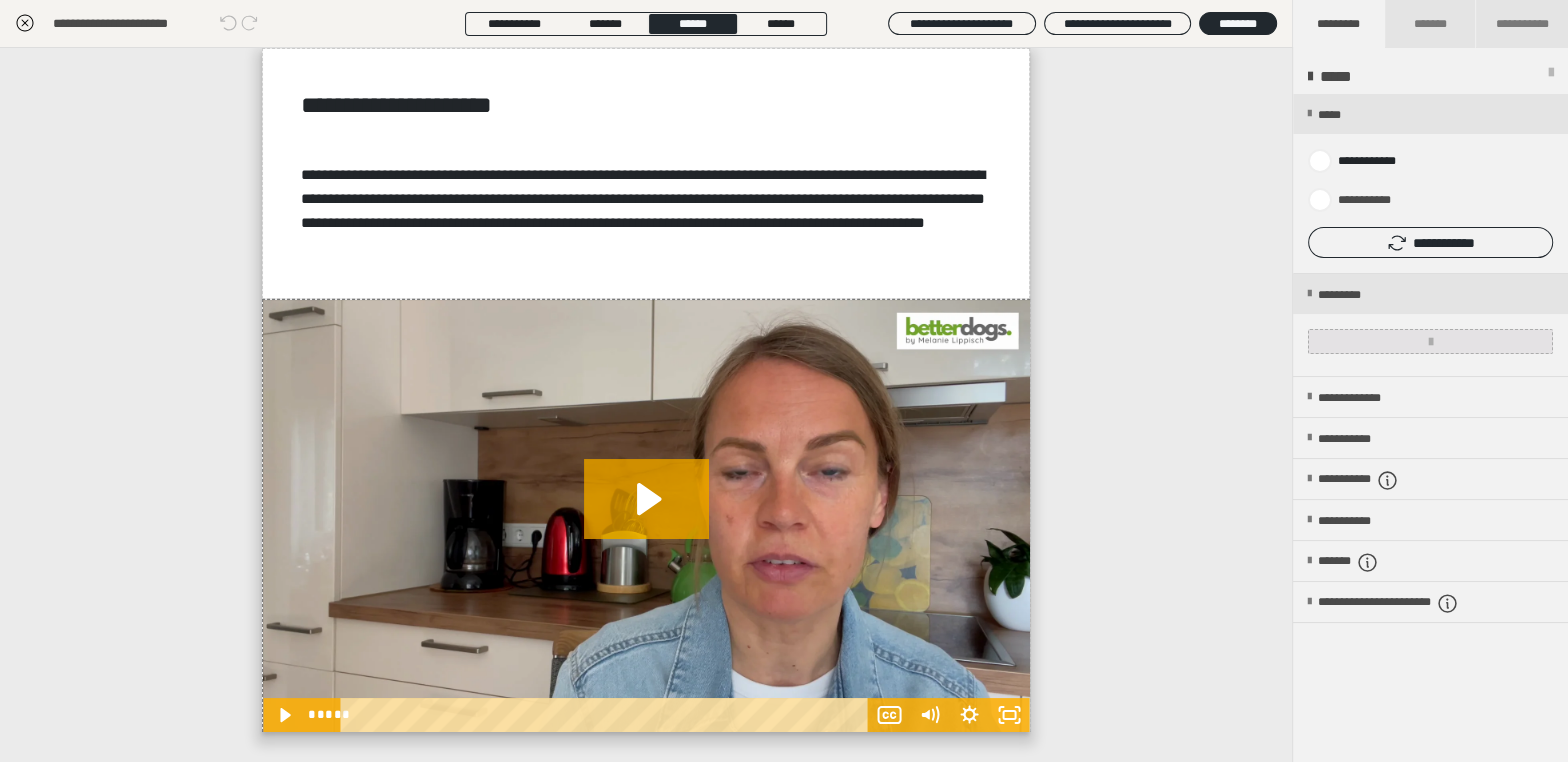 click at bounding box center (1430, 341) 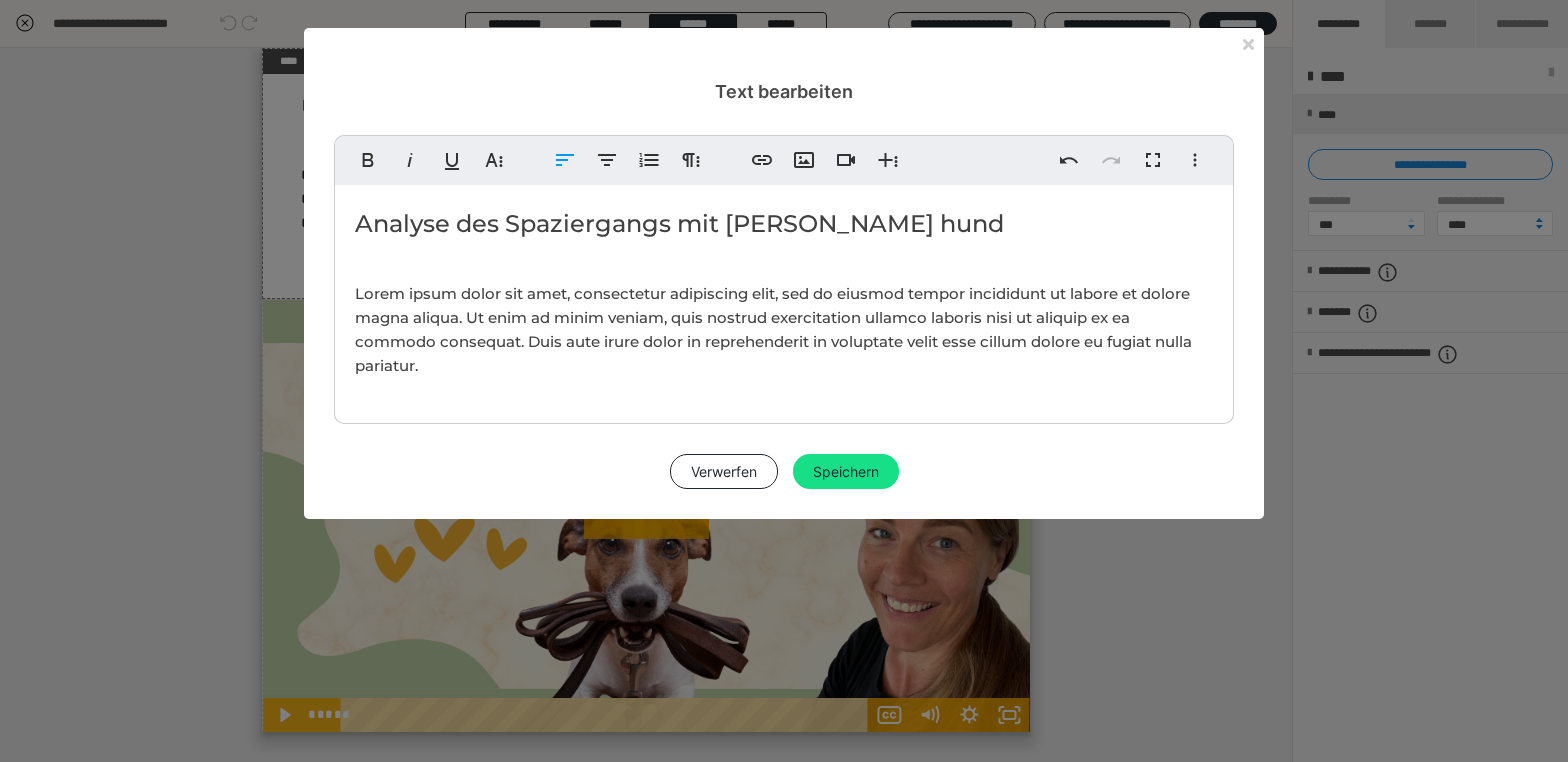 scroll, scrollTop: 0, scrollLeft: 0, axis: both 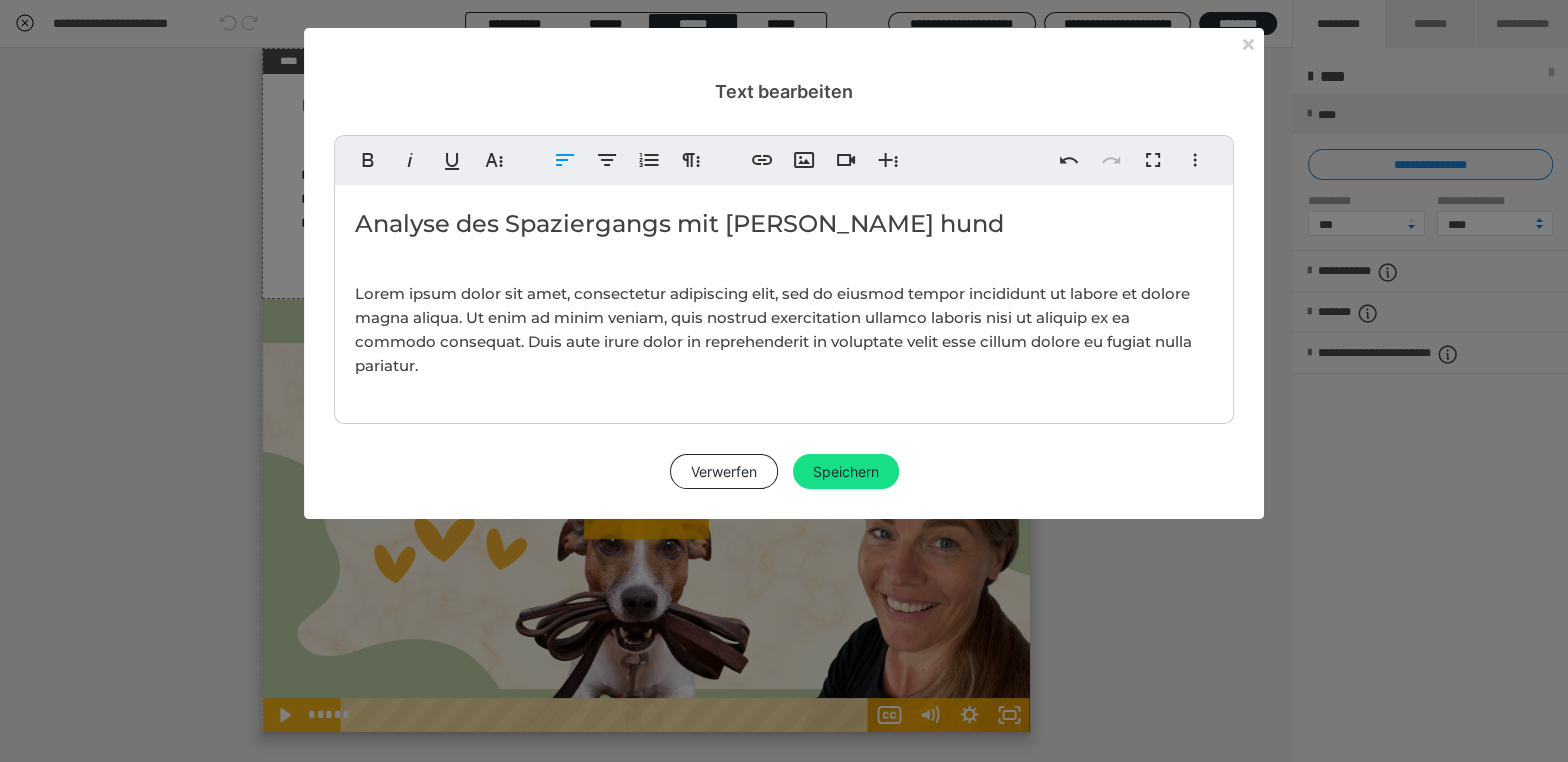 type 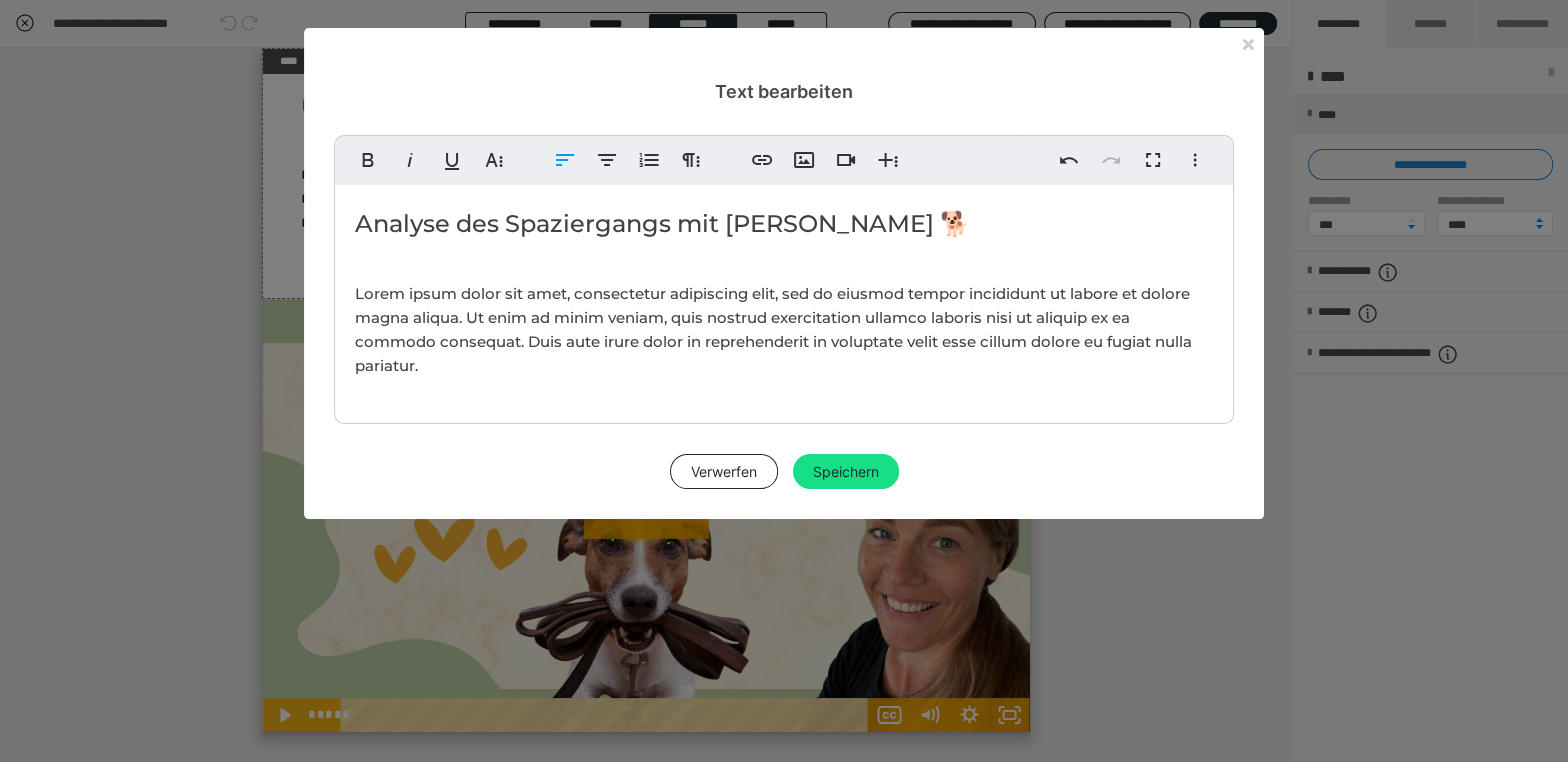 click on "Analyse des Spaziergangs mit Loki 🐕" at bounding box center (784, 224) 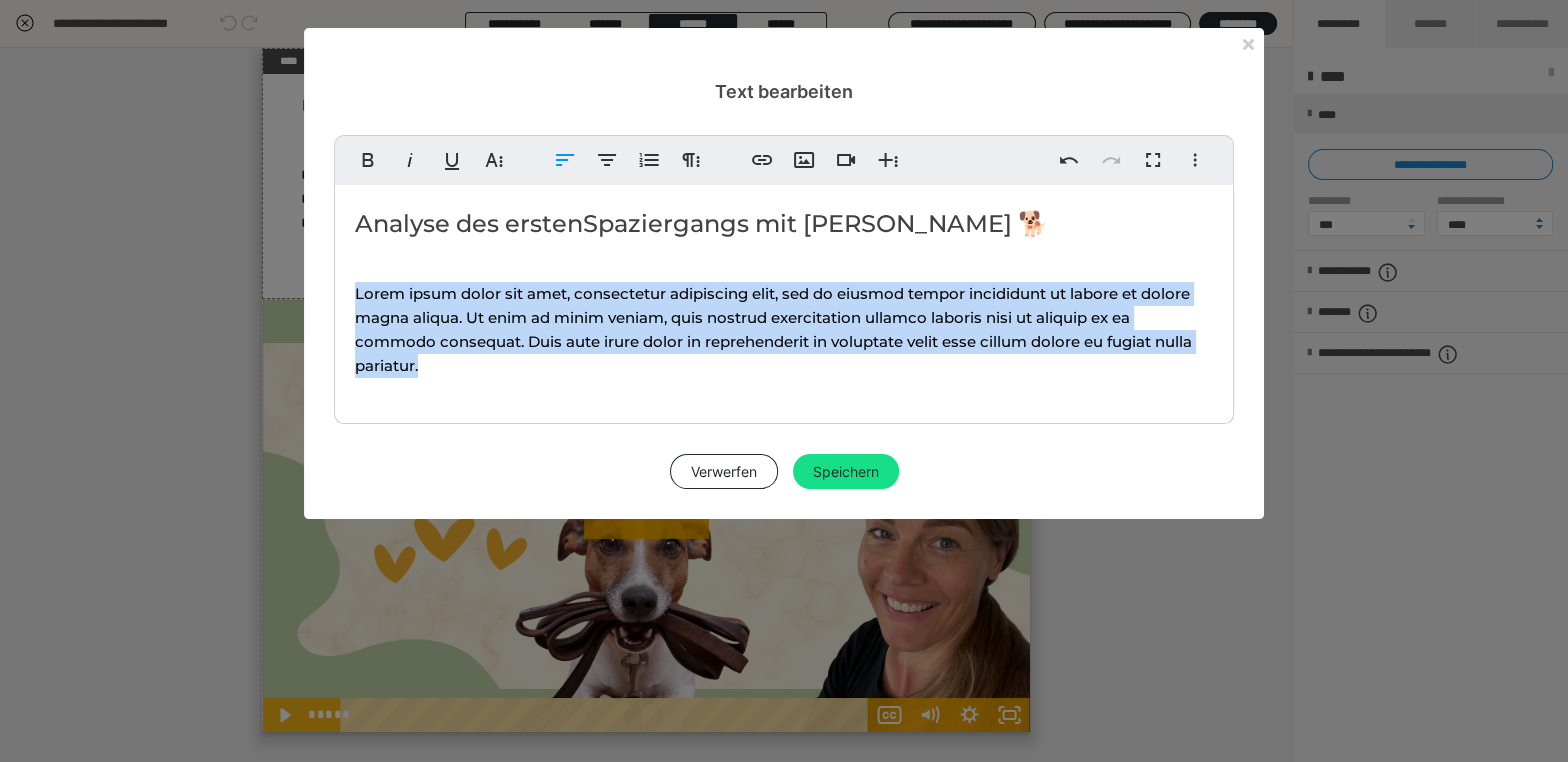 drag, startPoint x: 453, startPoint y: 361, endPoint x: 352, endPoint y: 287, distance: 125.207825 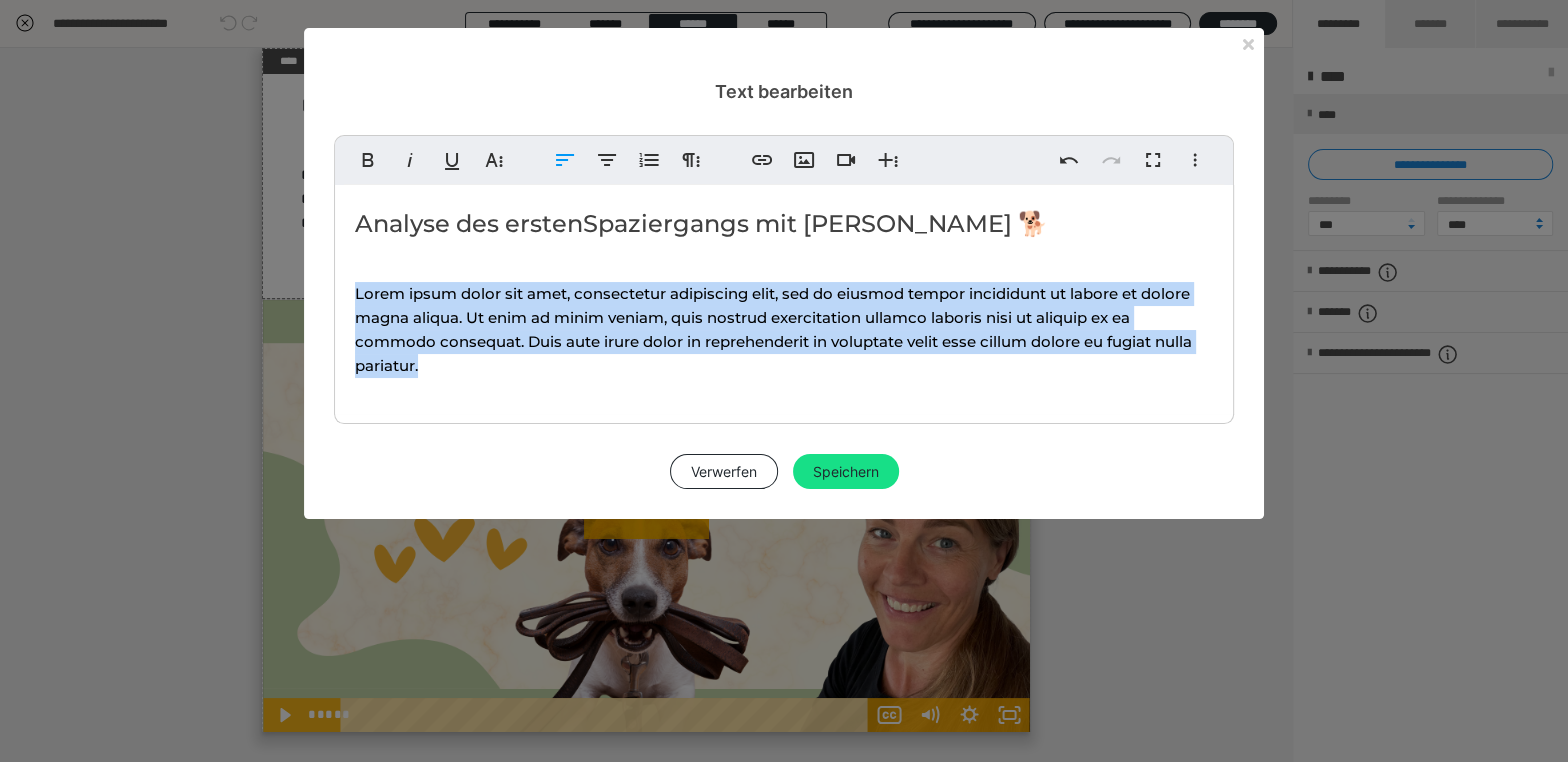 click on "Analyse des ersten  Spaziergangs mit Loki 🐕  Lorem ipsum dolor sit amet, consectetur adipiscing elit, sed do eiusmod tempor incididunt ut labore et dolore magna aliqua. Ut enim ad minim veniam, quis nostrud exercitation ullamco laboris nisi ut aliquip ex ea commodo consequat. Duis aute irure dolor in reprehenderit in voluptate velit esse cillum dolore eu fugiat nulla pariatur." at bounding box center (784, 299) 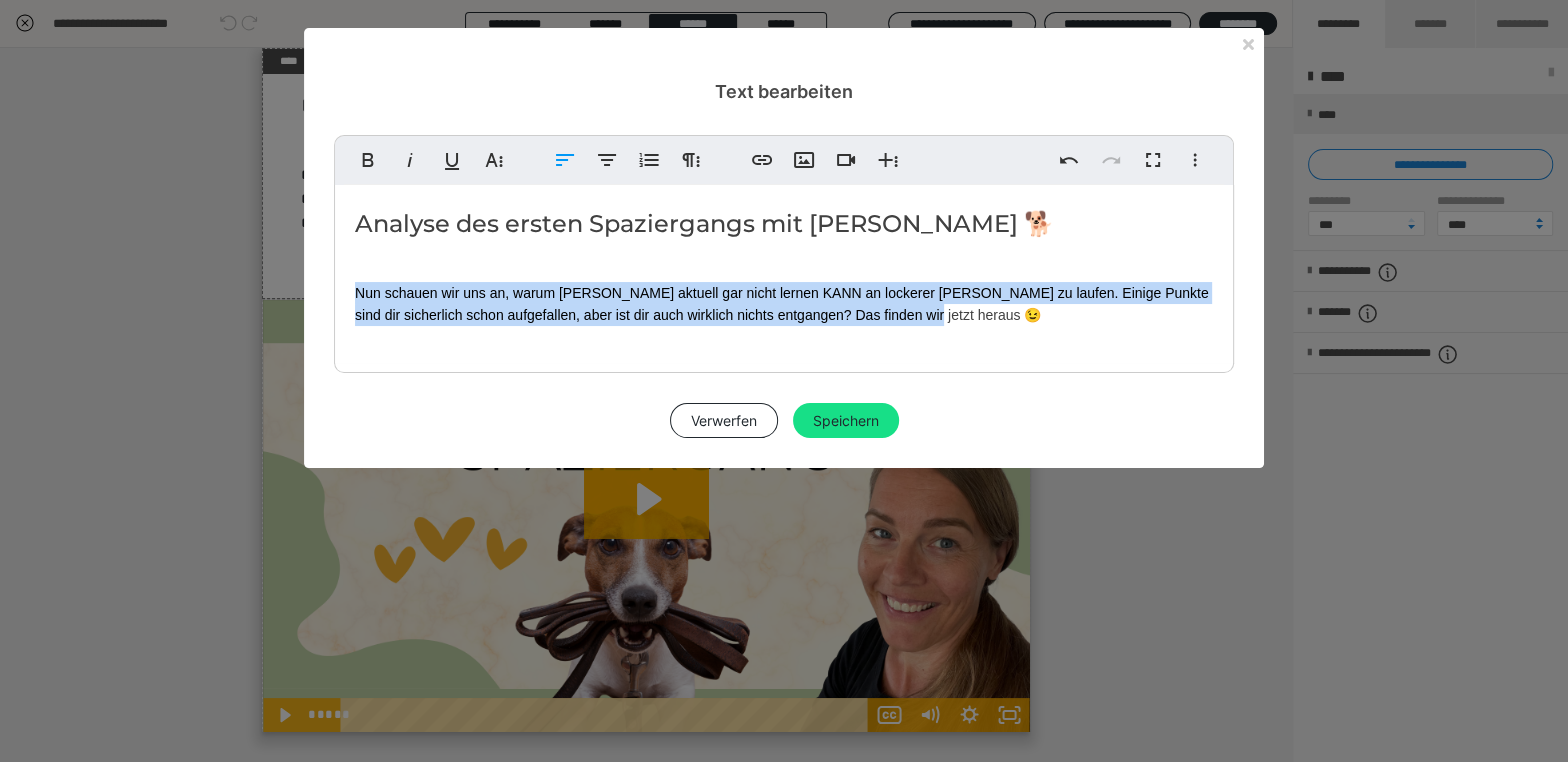 drag, startPoint x: 893, startPoint y: 311, endPoint x: 378, endPoint y: 273, distance: 516.4 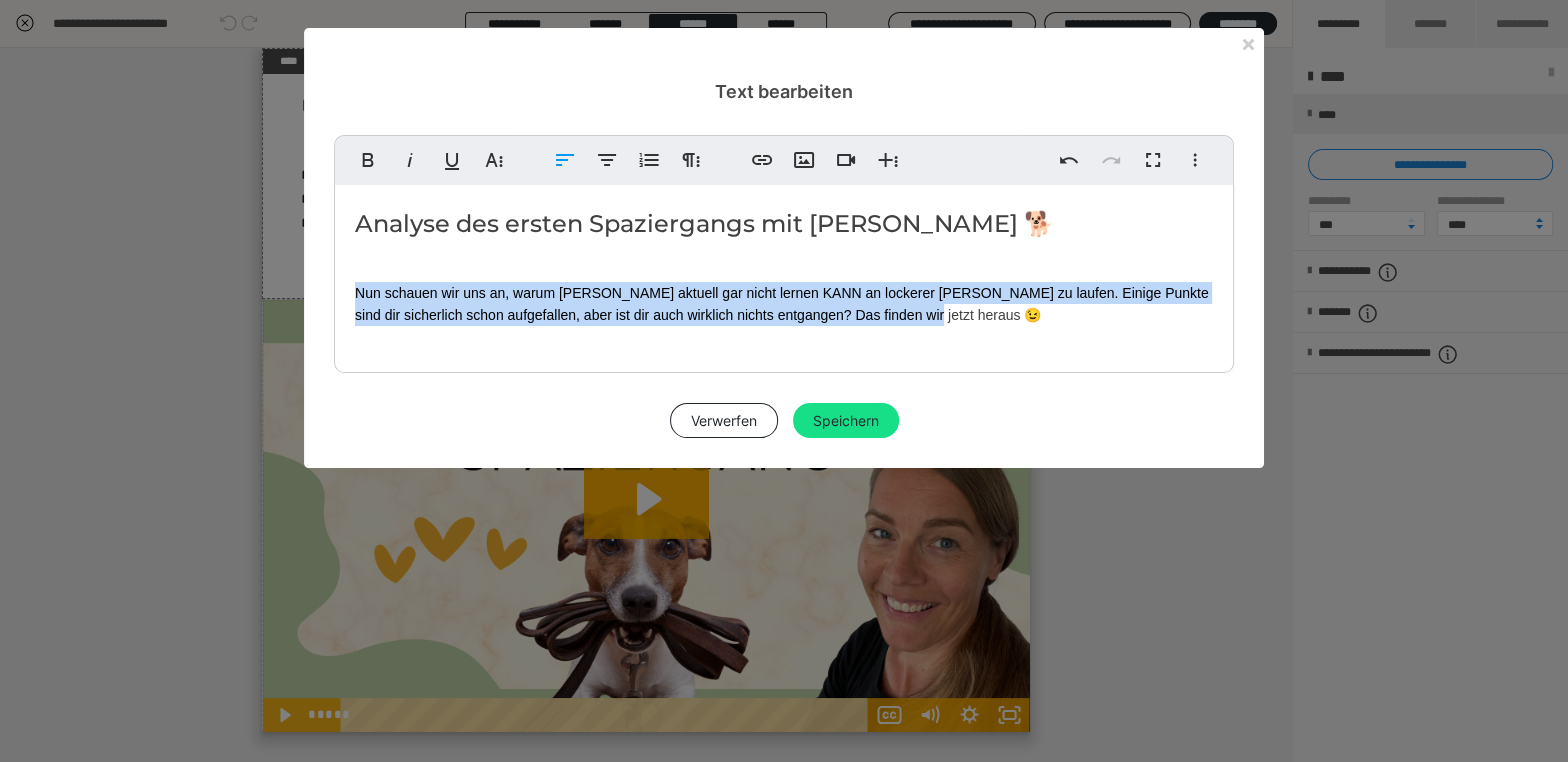 click on "Analyse des ersten Spaziergangs mit Loki 🐕  Nun schauen wir uns an, warum Loki aktuell gar nicht lernen KANN an lockerer Leine zu laufen. Einige Punkte sind dir sicherlich schon aufgefallen, aber ist dir auch wirklich nichts entgangen? Das finden wir jetzt heraus 😉" at bounding box center (784, 274) 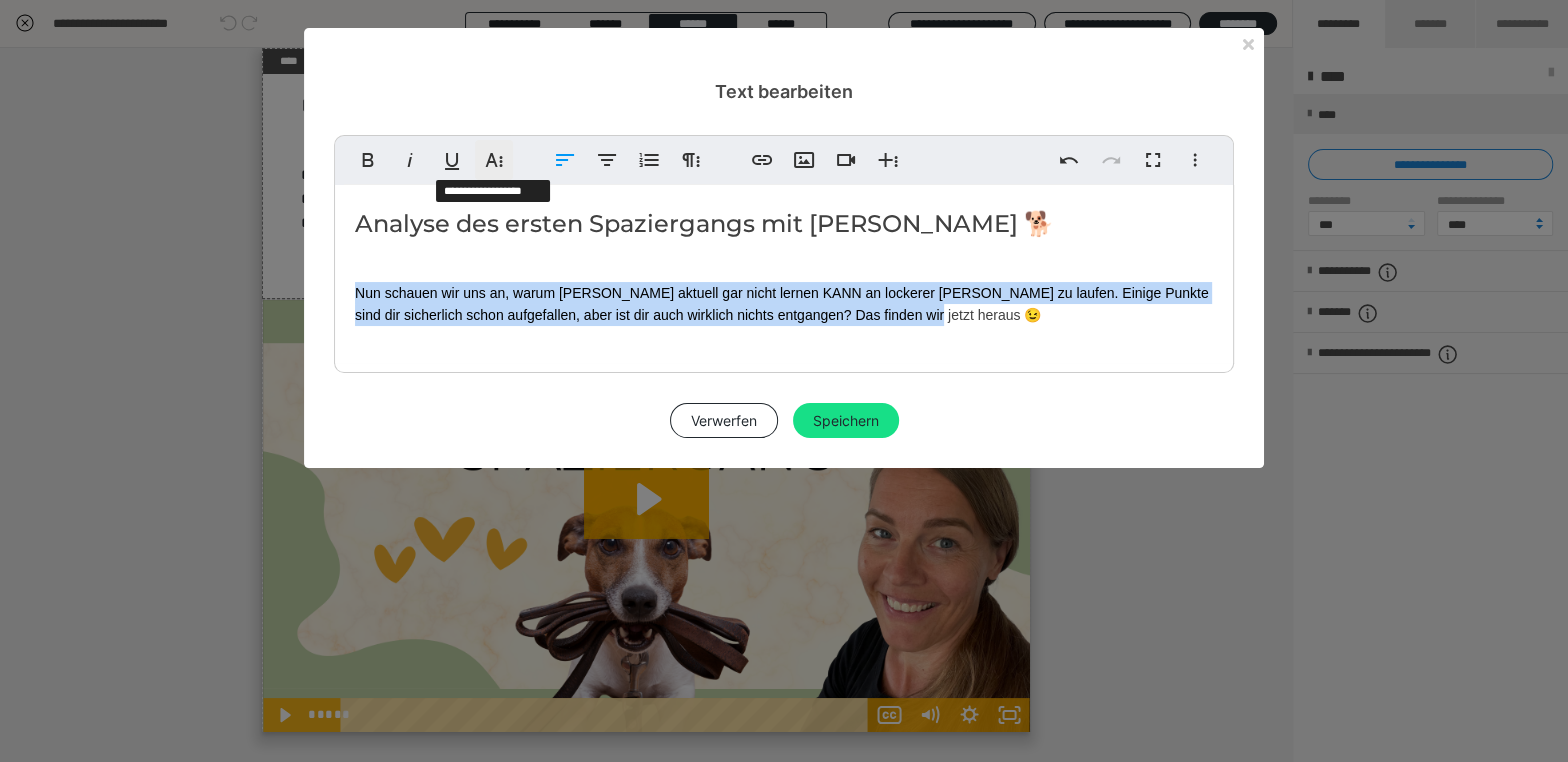 click 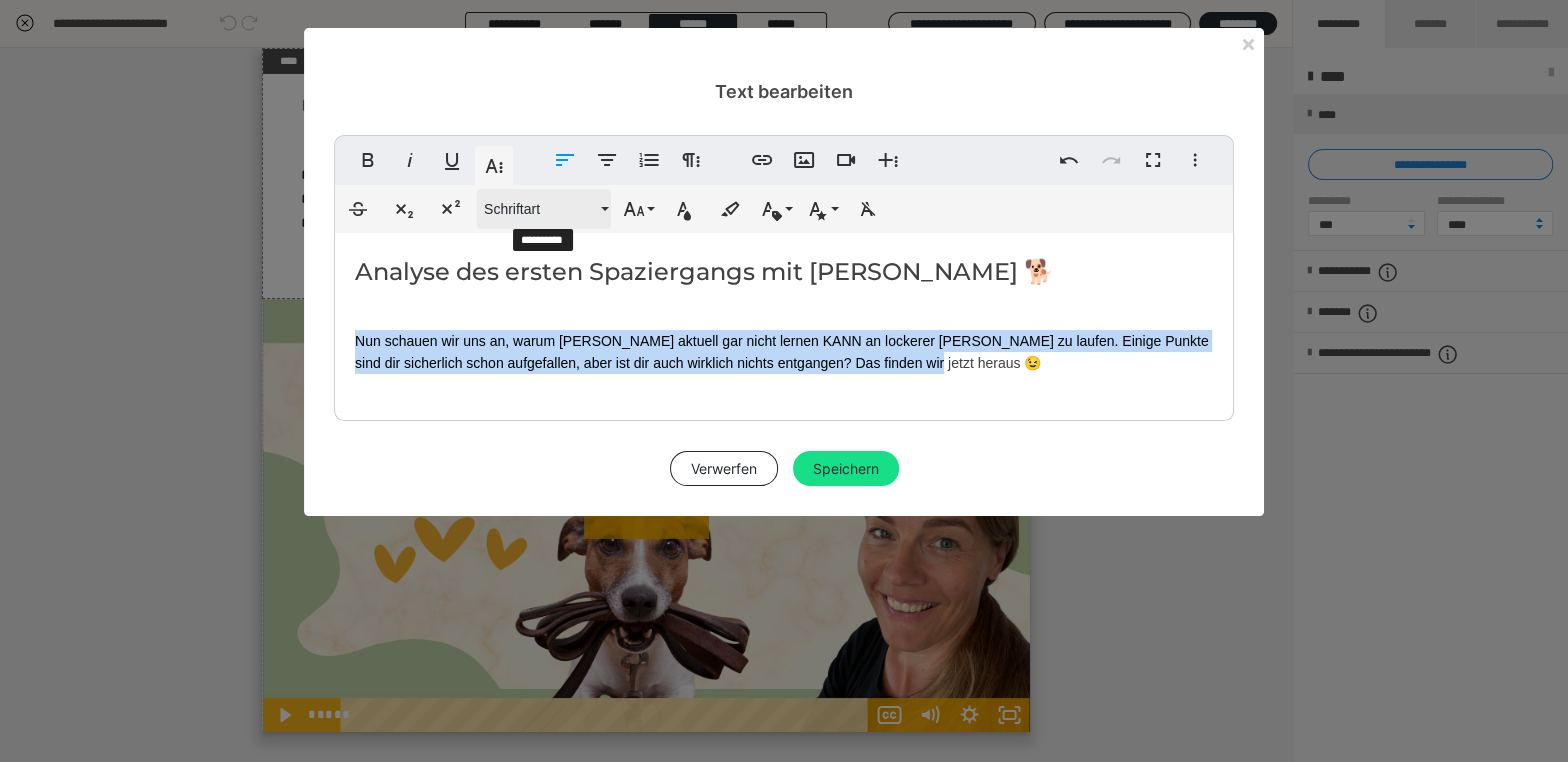 drag, startPoint x: 497, startPoint y: 201, endPoint x: 511, endPoint y: 223, distance: 26.076809 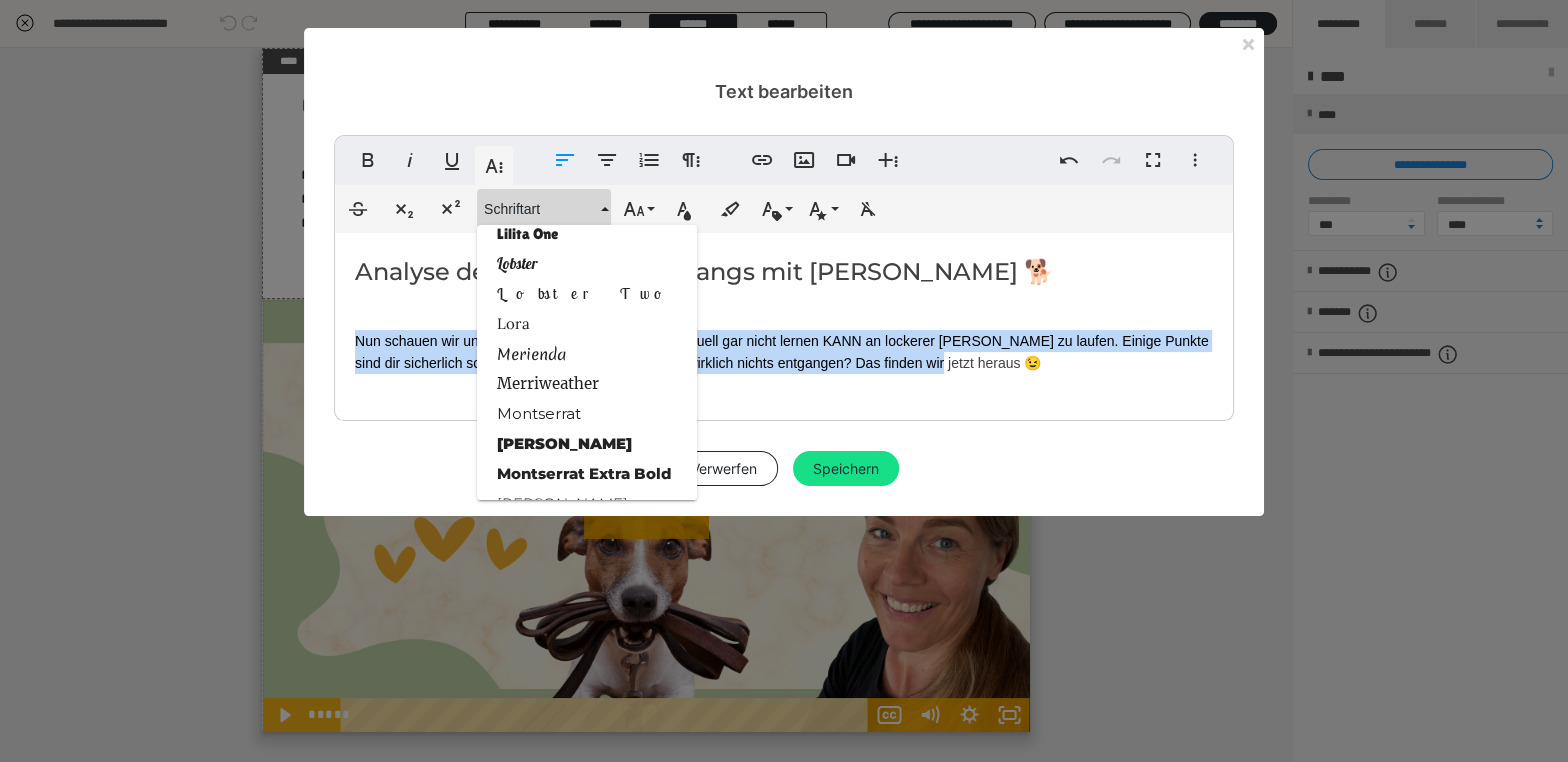 scroll, scrollTop: 1727, scrollLeft: 0, axis: vertical 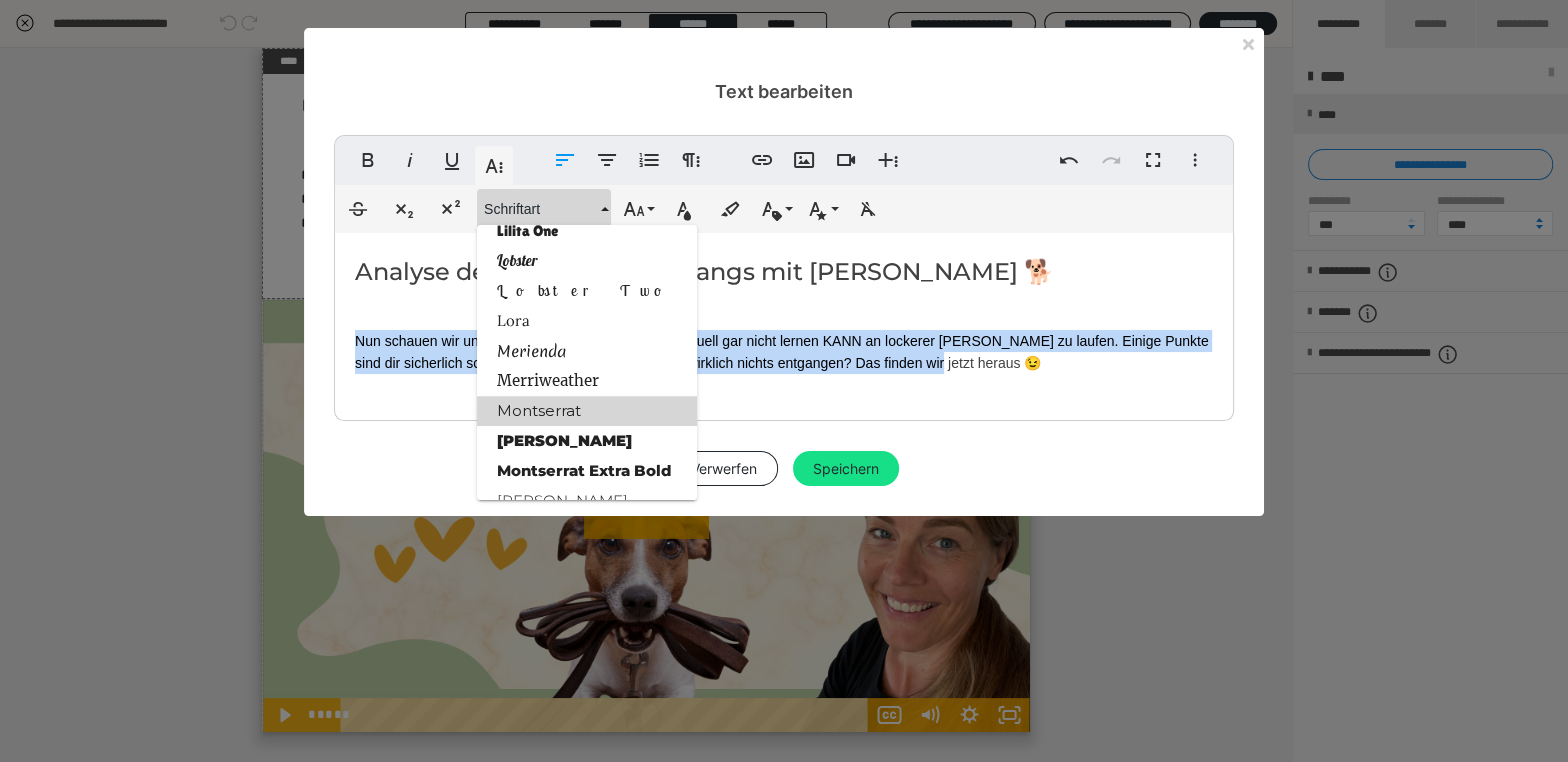 click on "Montserrat" at bounding box center (587, 411) 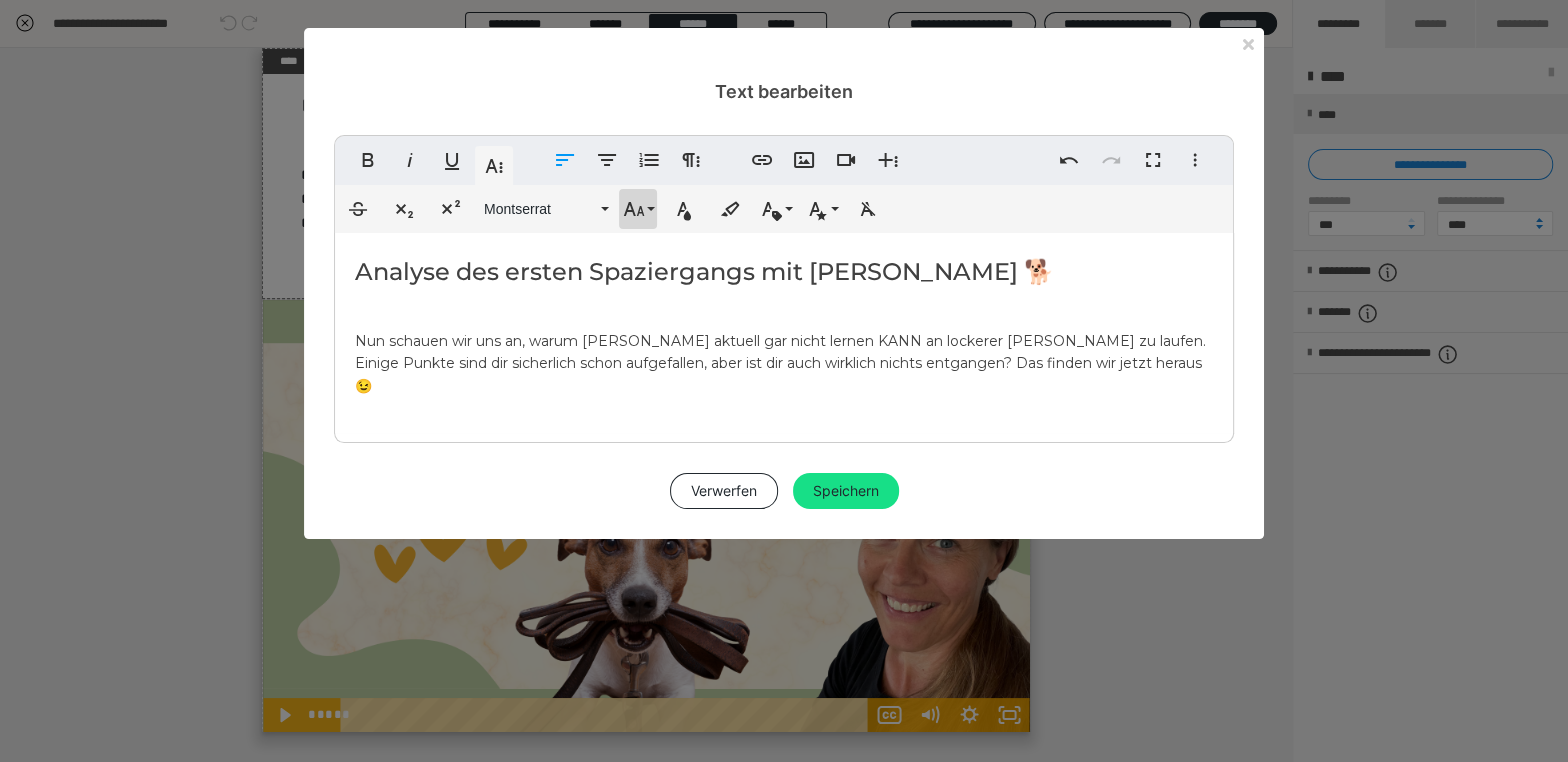 click 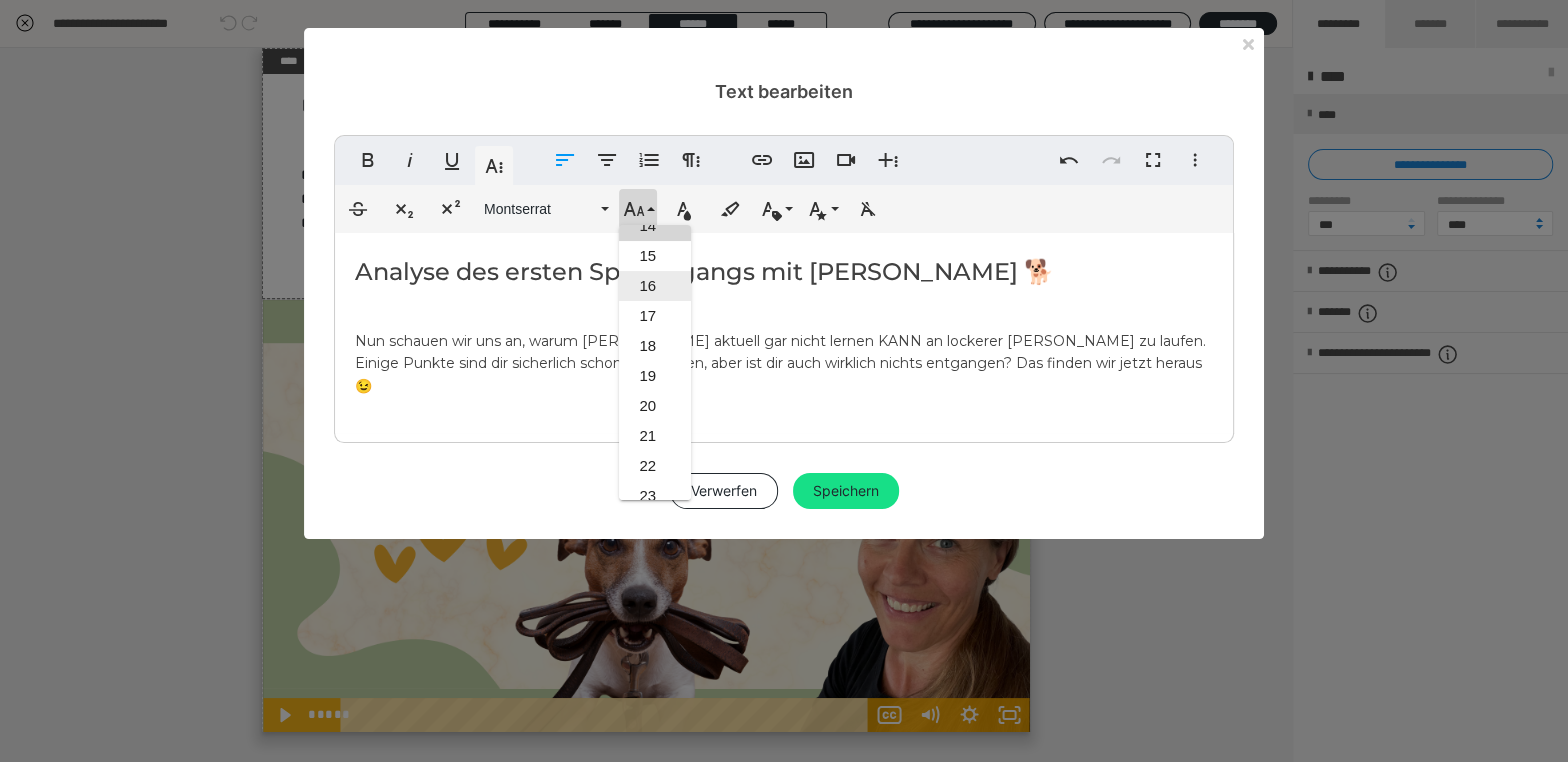 click on "16" at bounding box center [655, 286] 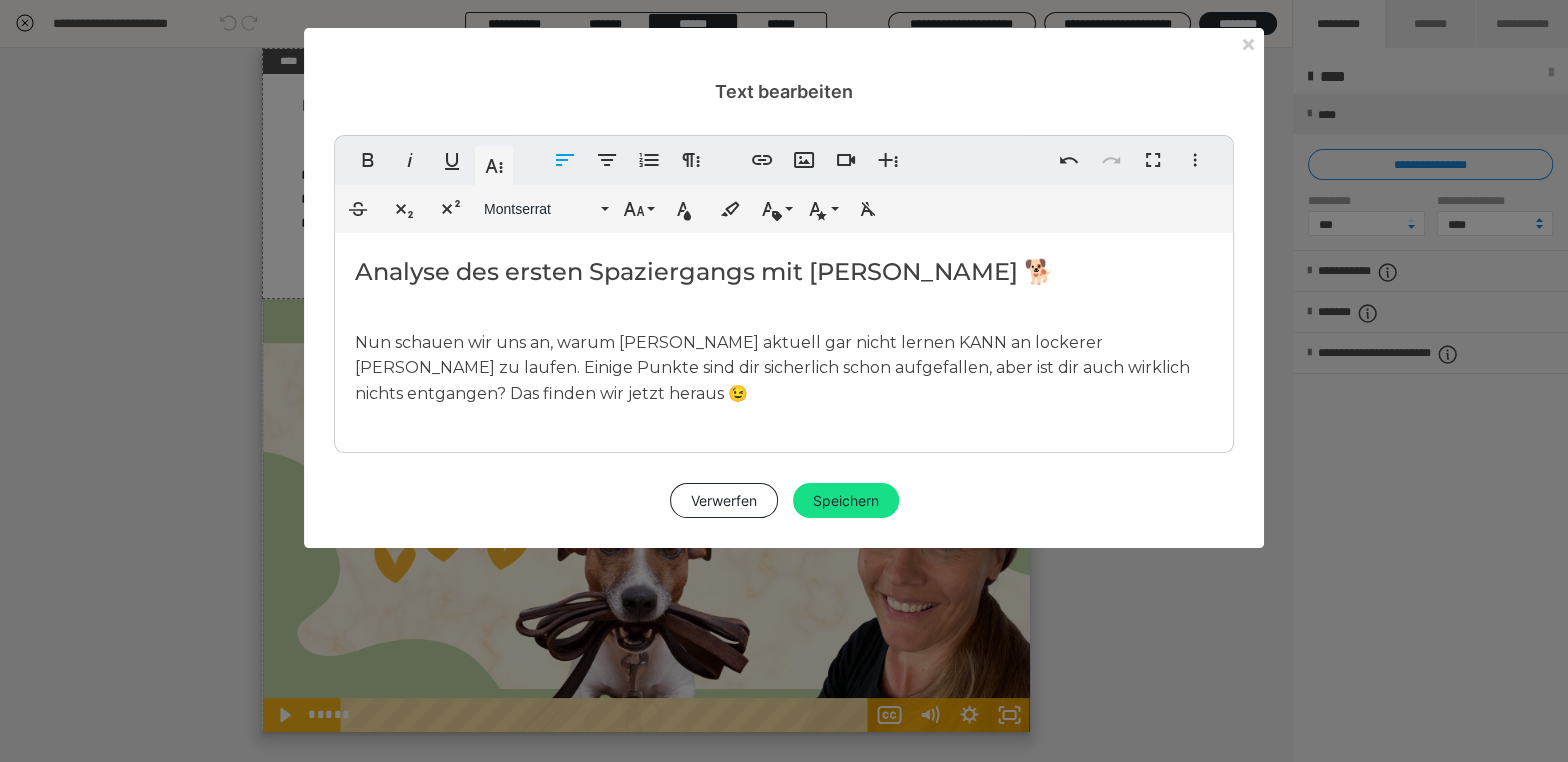 click on "Analyse des ersten Spaziergangs mit Loki 🐕  Nun schauen wir uns an, warum Loki aktuell gar nicht lernen KANN an lockerer Leine zu laufen. Einige Punkte sind dir sicherlich schon aufgefallen, aber ist dir auch wirklich nichts entgangen? Das finden wir jetzt heraus 😉" at bounding box center (784, 338) 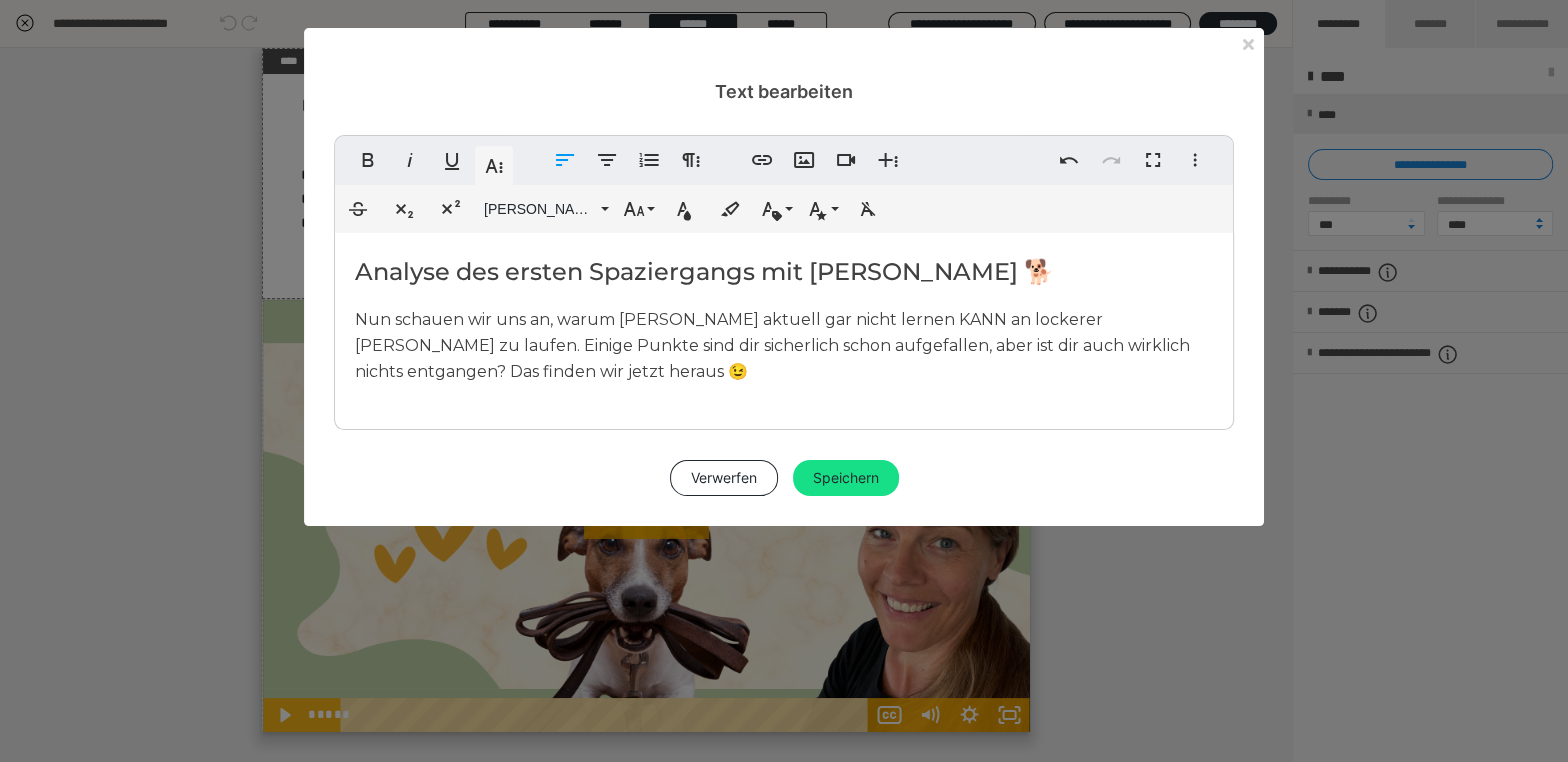 click on "Nun schauen wir uns an, warum Loki aktuell gar nicht lernen KANN an lockerer Leine zu laufen. Einige Punkte sind dir sicherlich schon aufgefallen, aber ist dir auch wirklich nichts entgangen? Das finden wir jetzt heraus 😉" at bounding box center [772, 345] 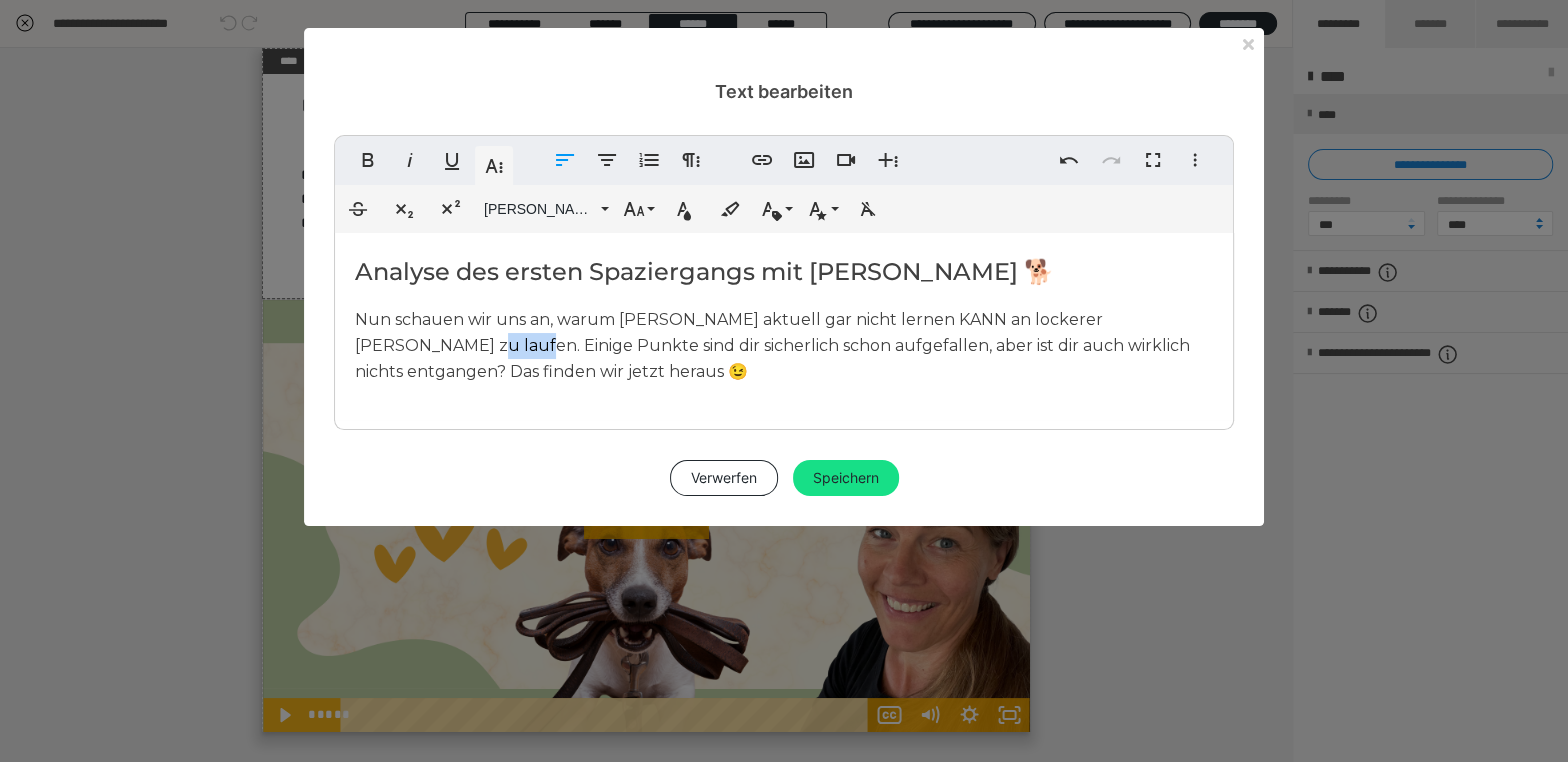 click on "Nun schauen wir uns an, warum Loki aktuell gar nicht lernen KANN an lockerer Leine zu laufen. Einige Punkte sind dir sicherlich schon aufgefallen, aber ist dir auch wirklich nichts entgangen? Das finden wir jetzt heraus 😉" at bounding box center (772, 345) 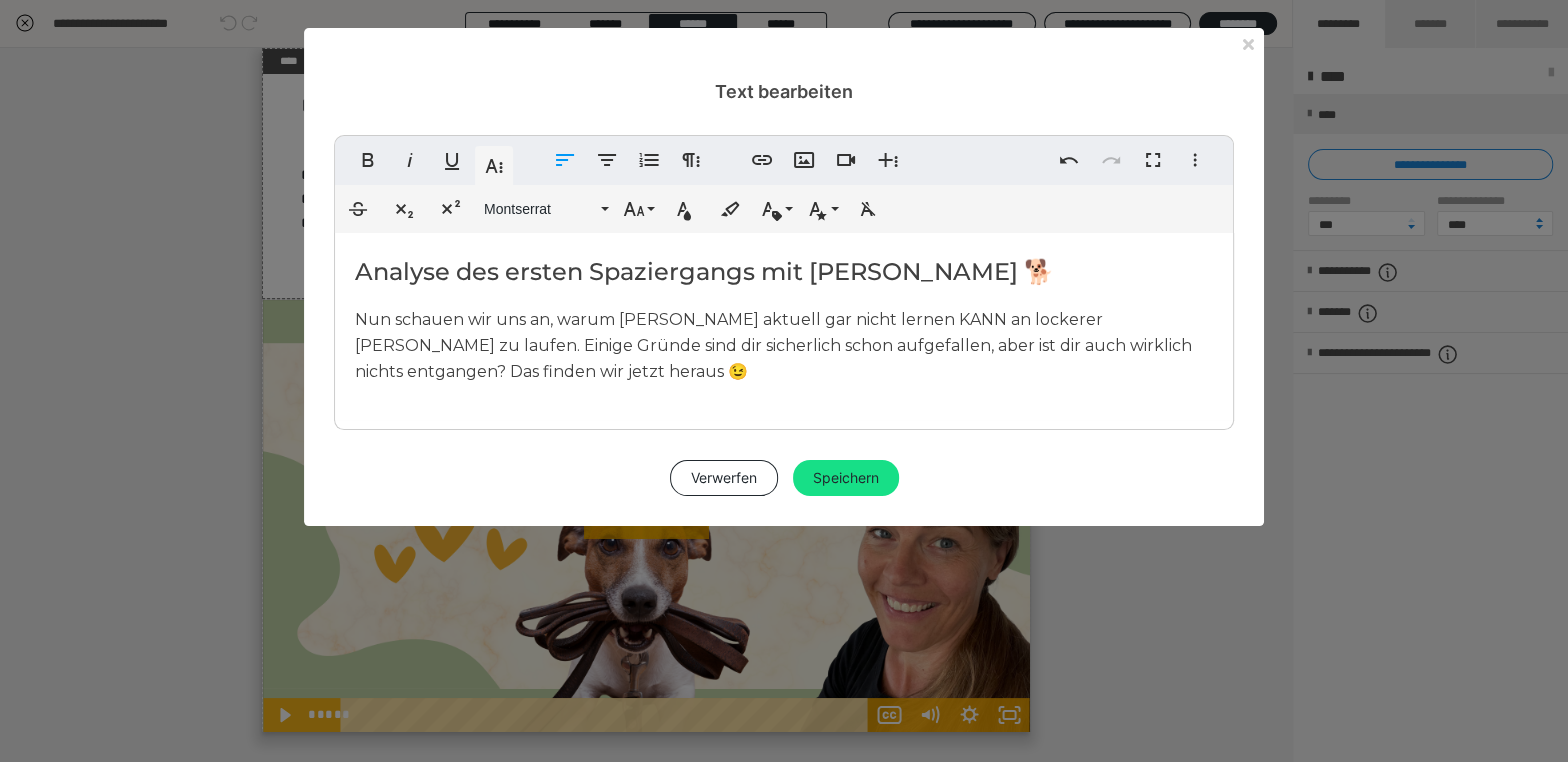 click on "Nun schauen wir uns an, warum Loki aktuell gar nicht lernen KANN an lockerer Leine zu laufen. Einige Gründe sind dir sicherlich schon aufgefallen, aber ist dir auch wirklich nichts entgangen? Das finden wir jetzt heraus 😉" at bounding box center [784, 345] 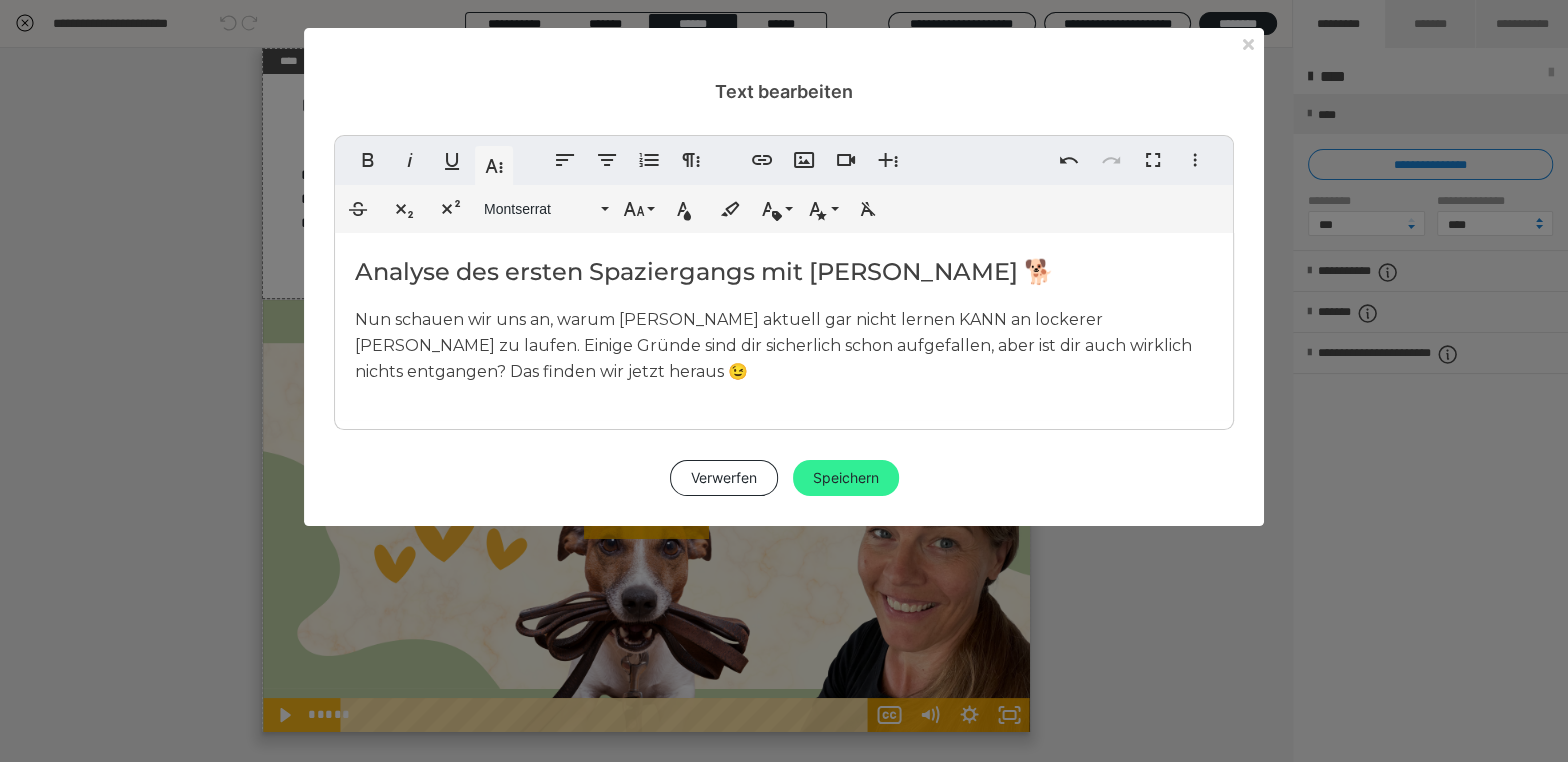 click on "Speichern" at bounding box center (846, 478) 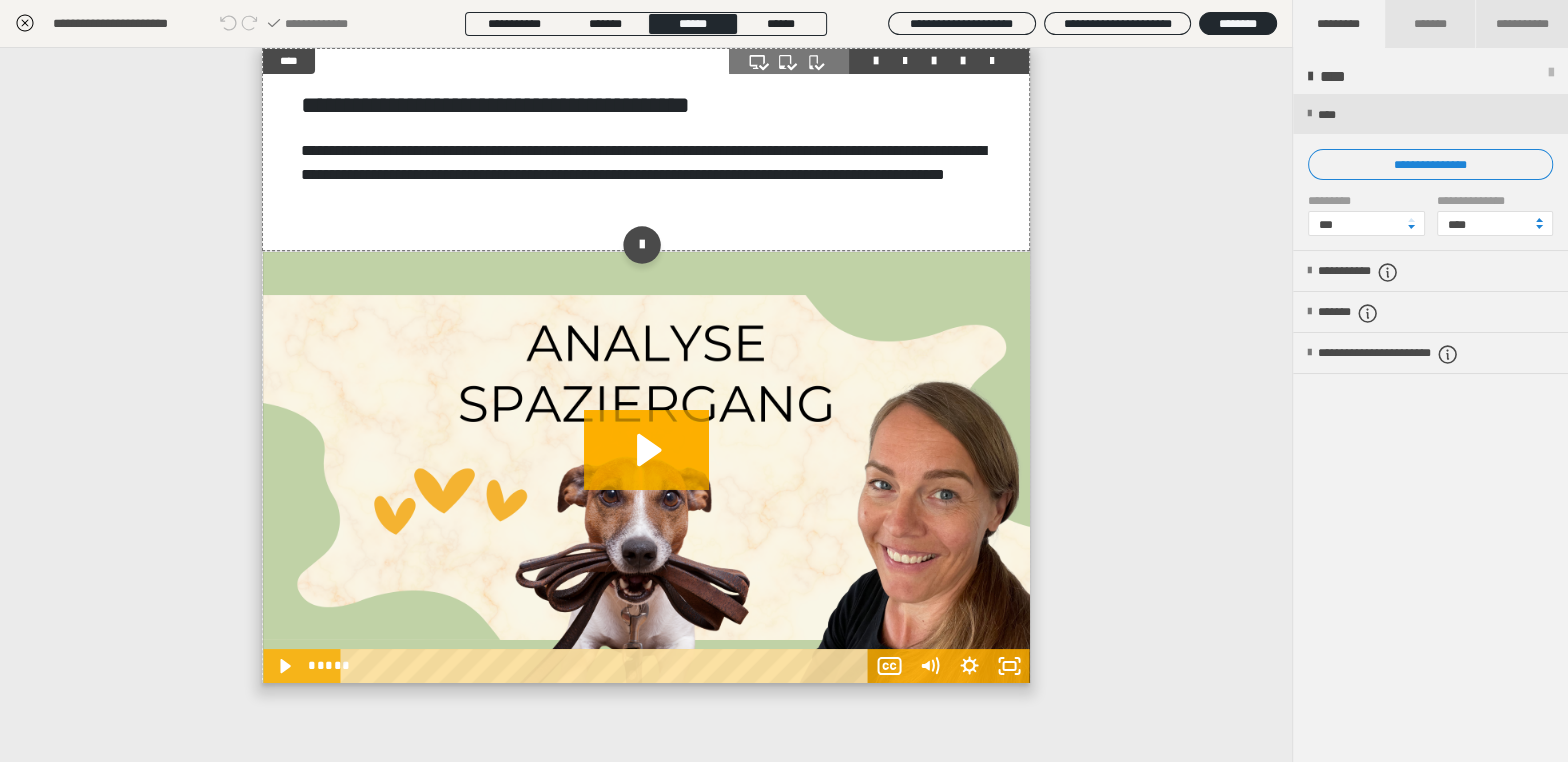 click on "**********" at bounding box center [646, 149] 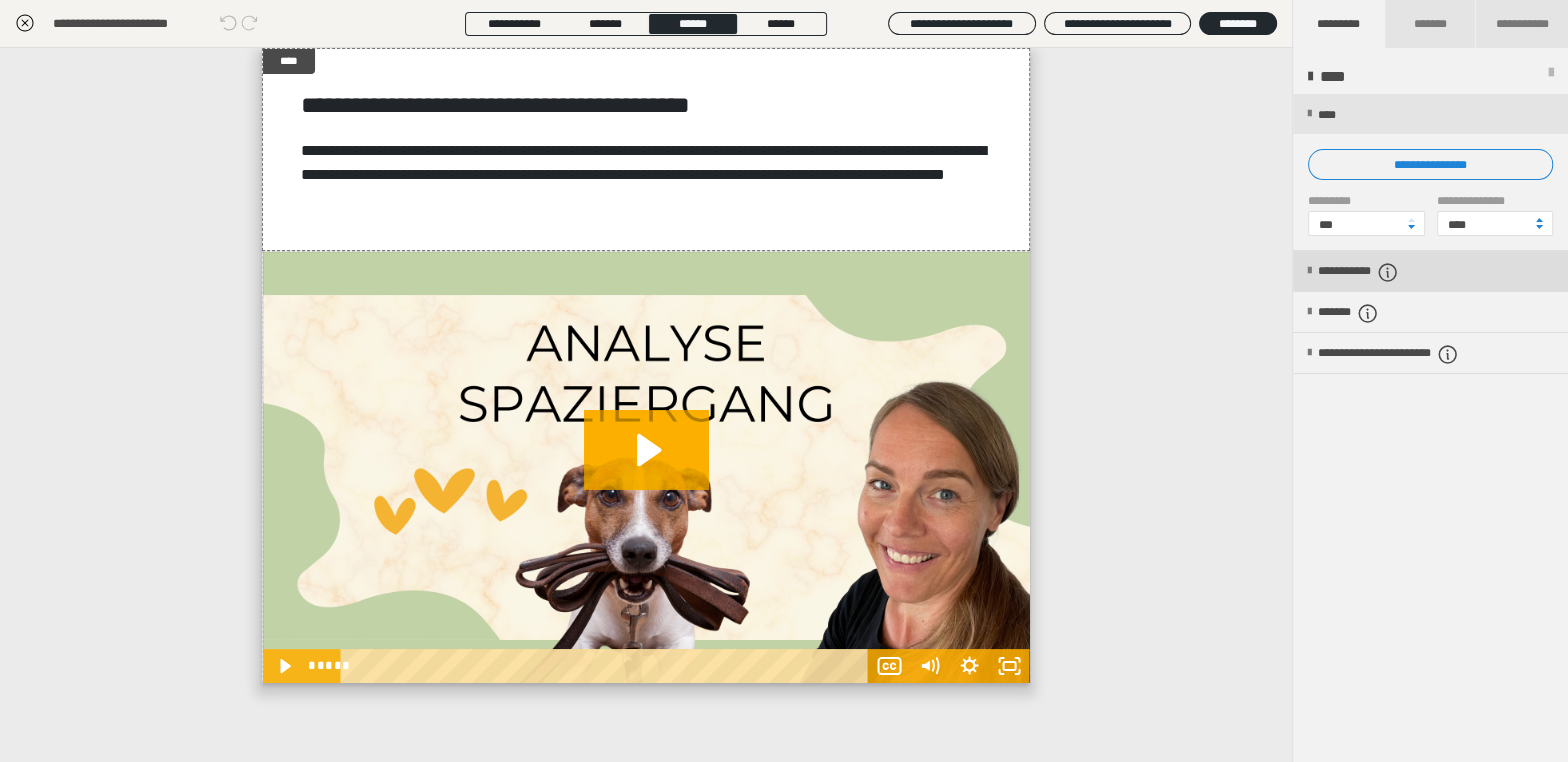 click on "**********" at bounding box center (1382, 272) 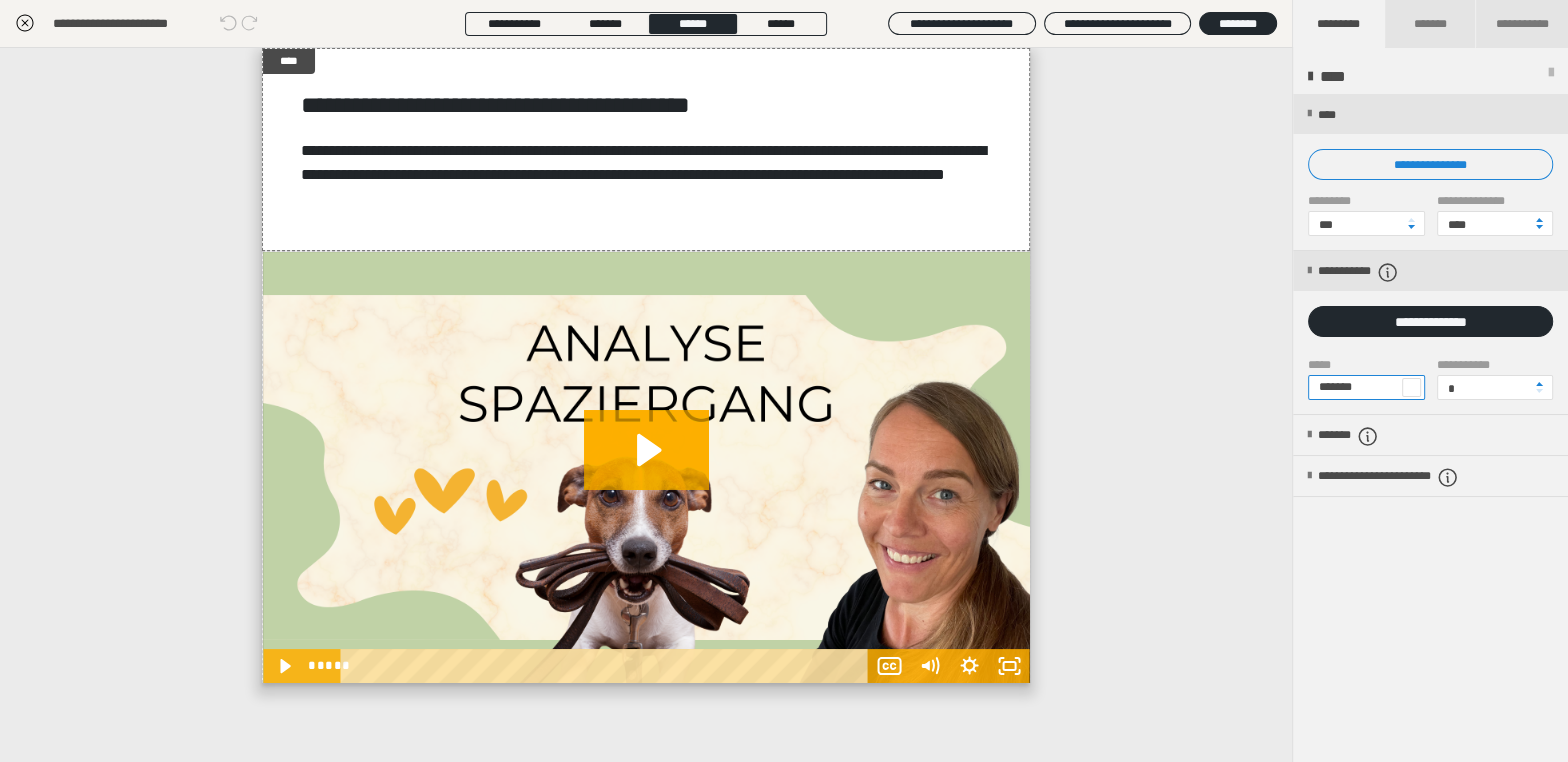 click on "*******" at bounding box center (1366, 387) 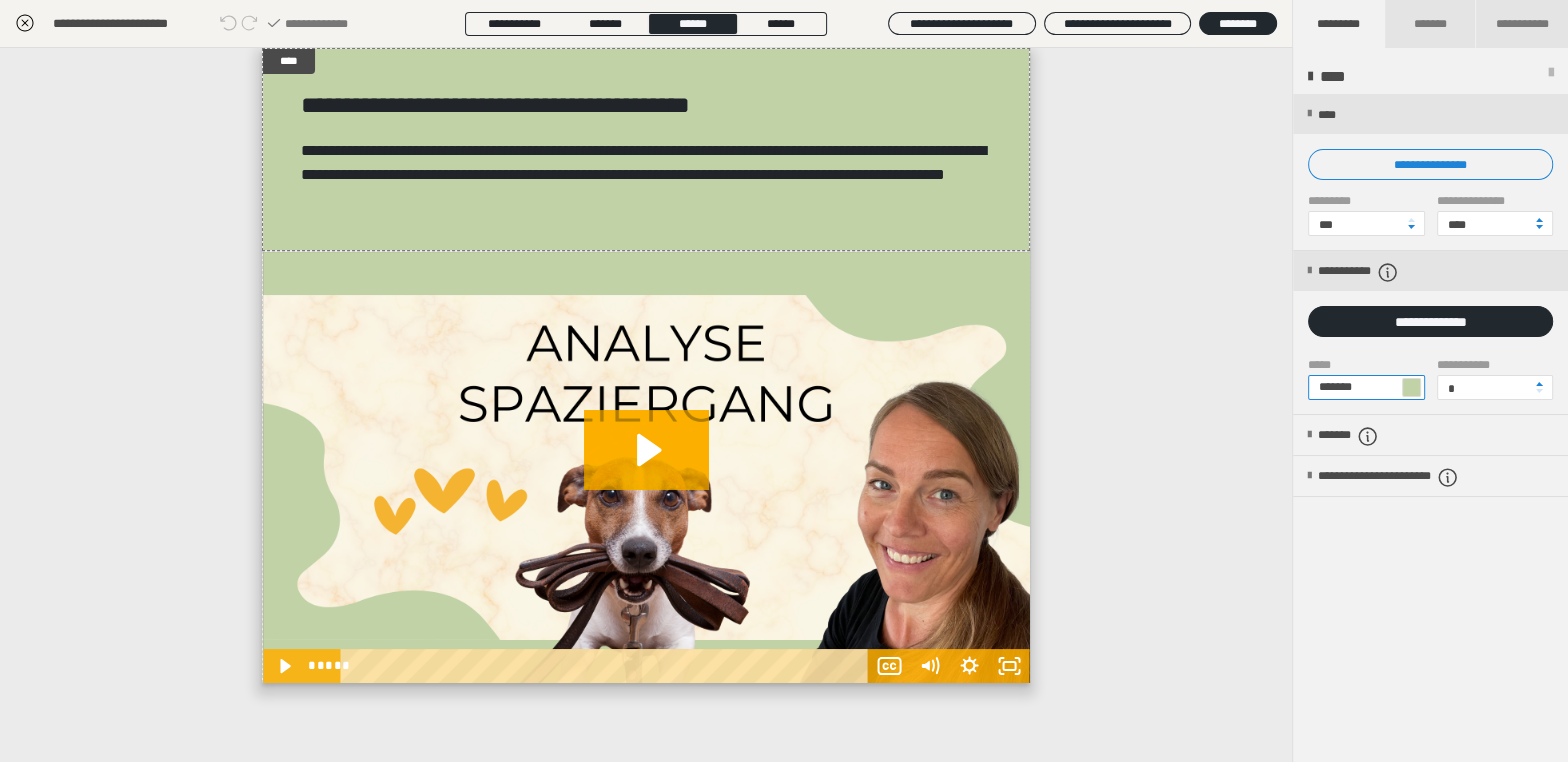 type on "*******" 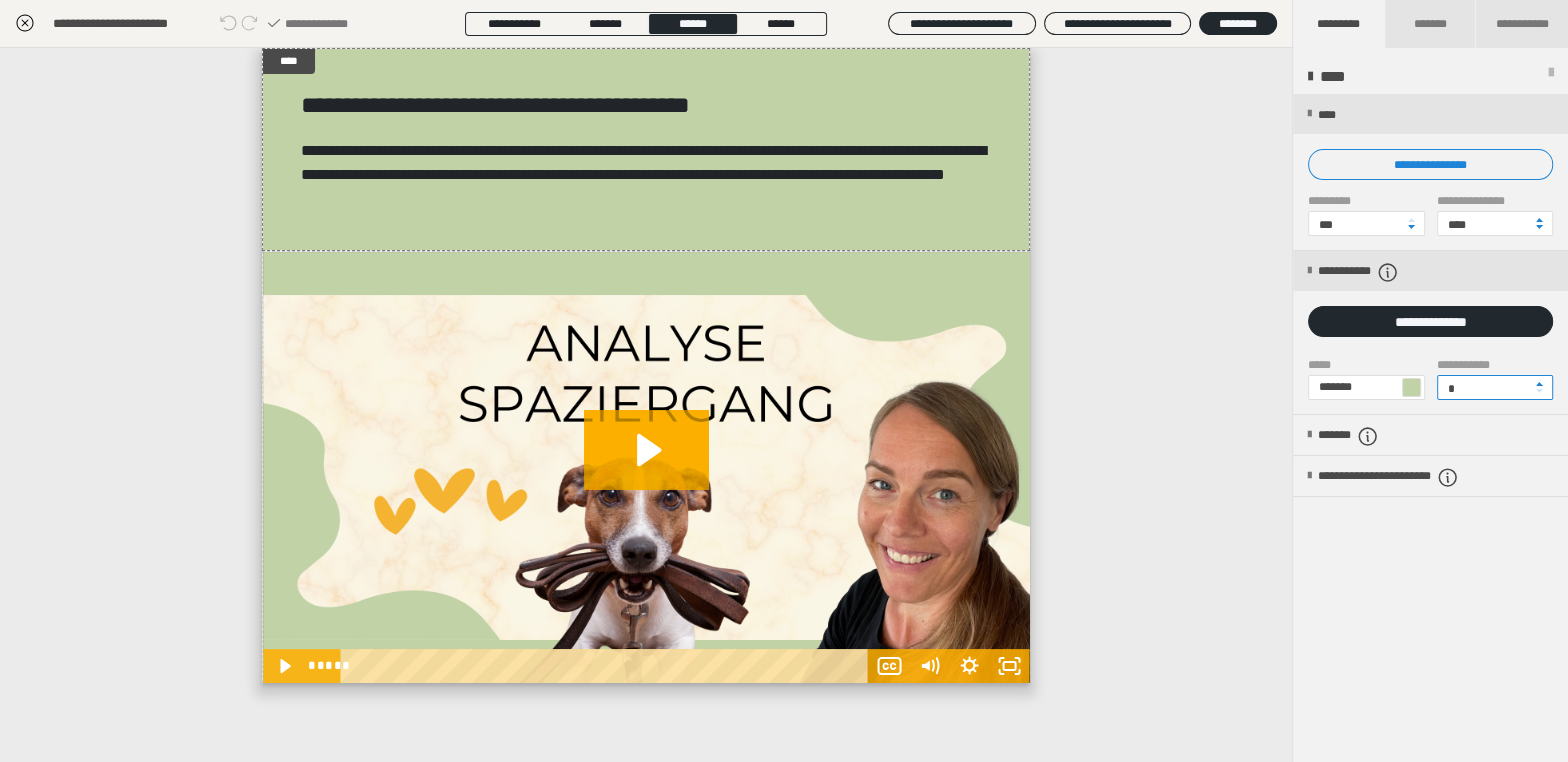 click on "*" at bounding box center (1495, 387) 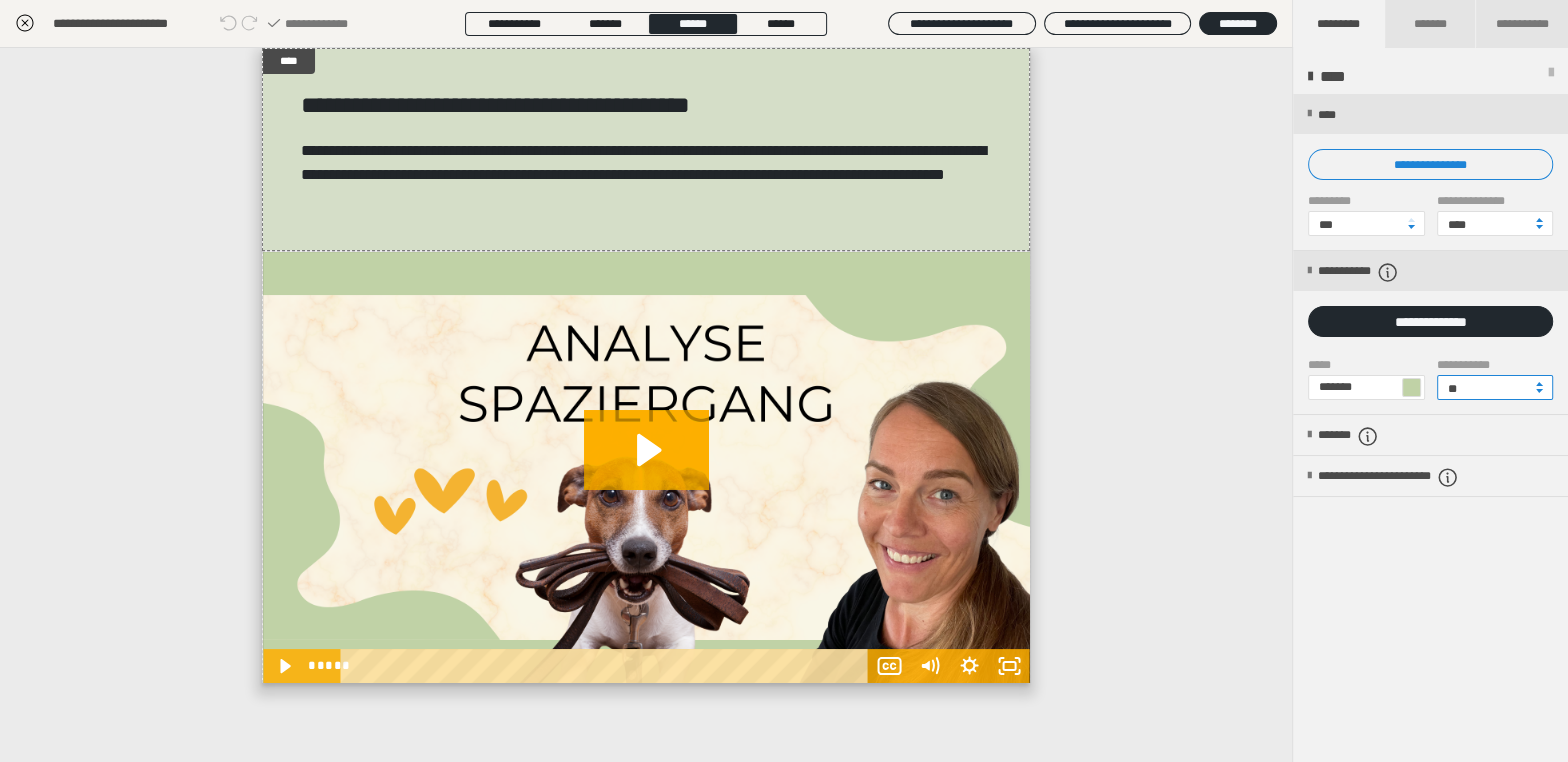 type on "**" 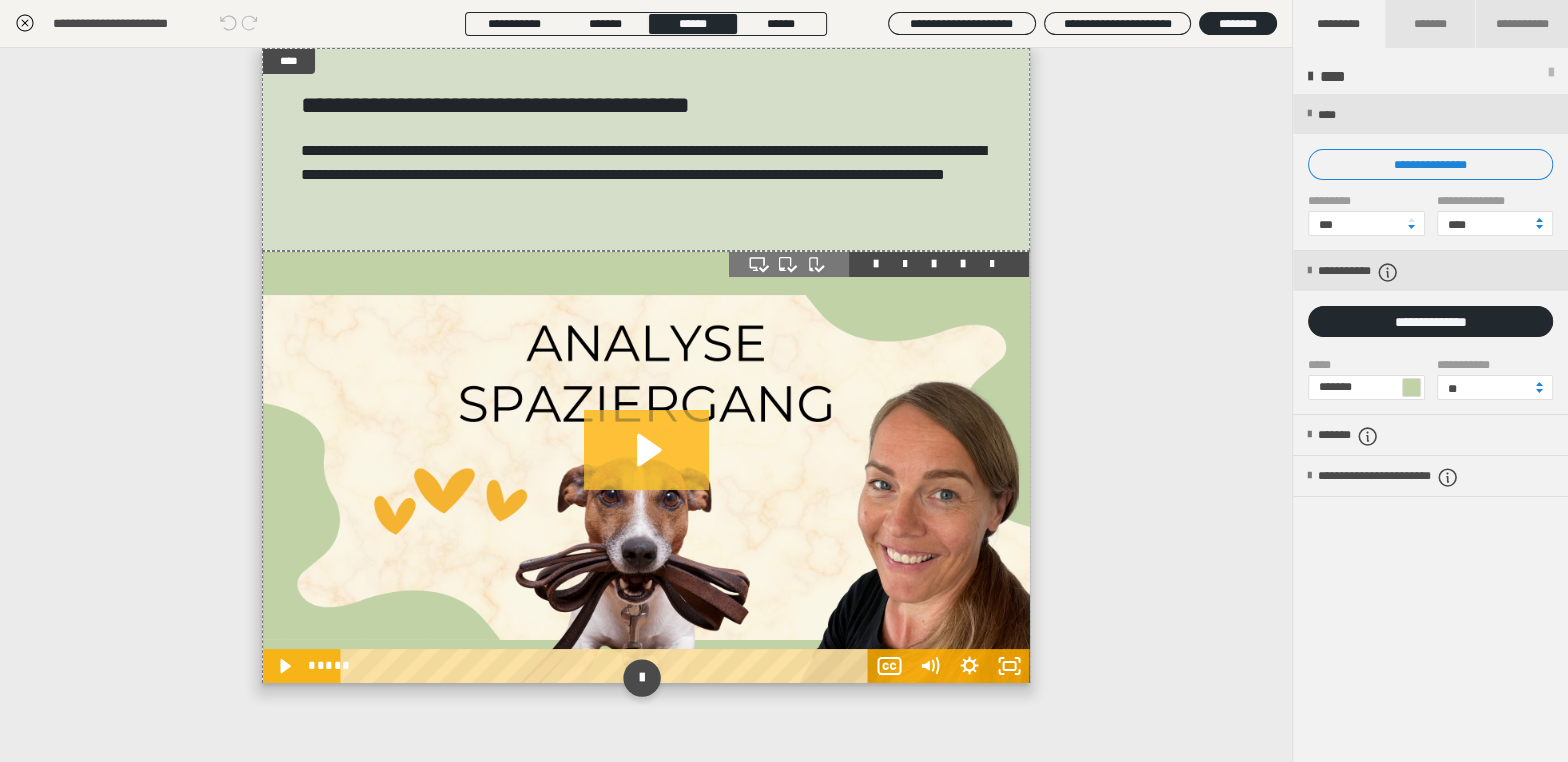 click 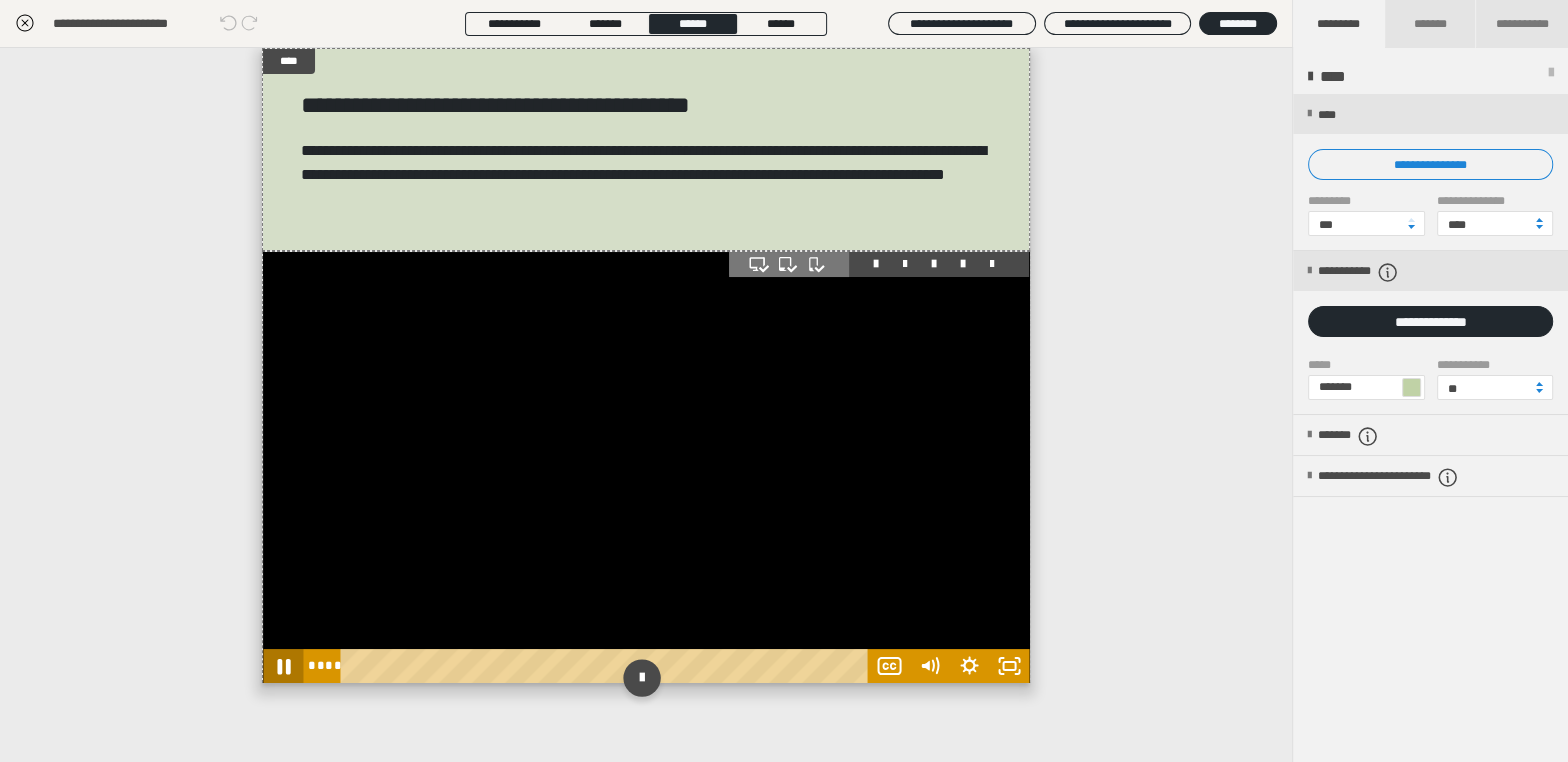 click 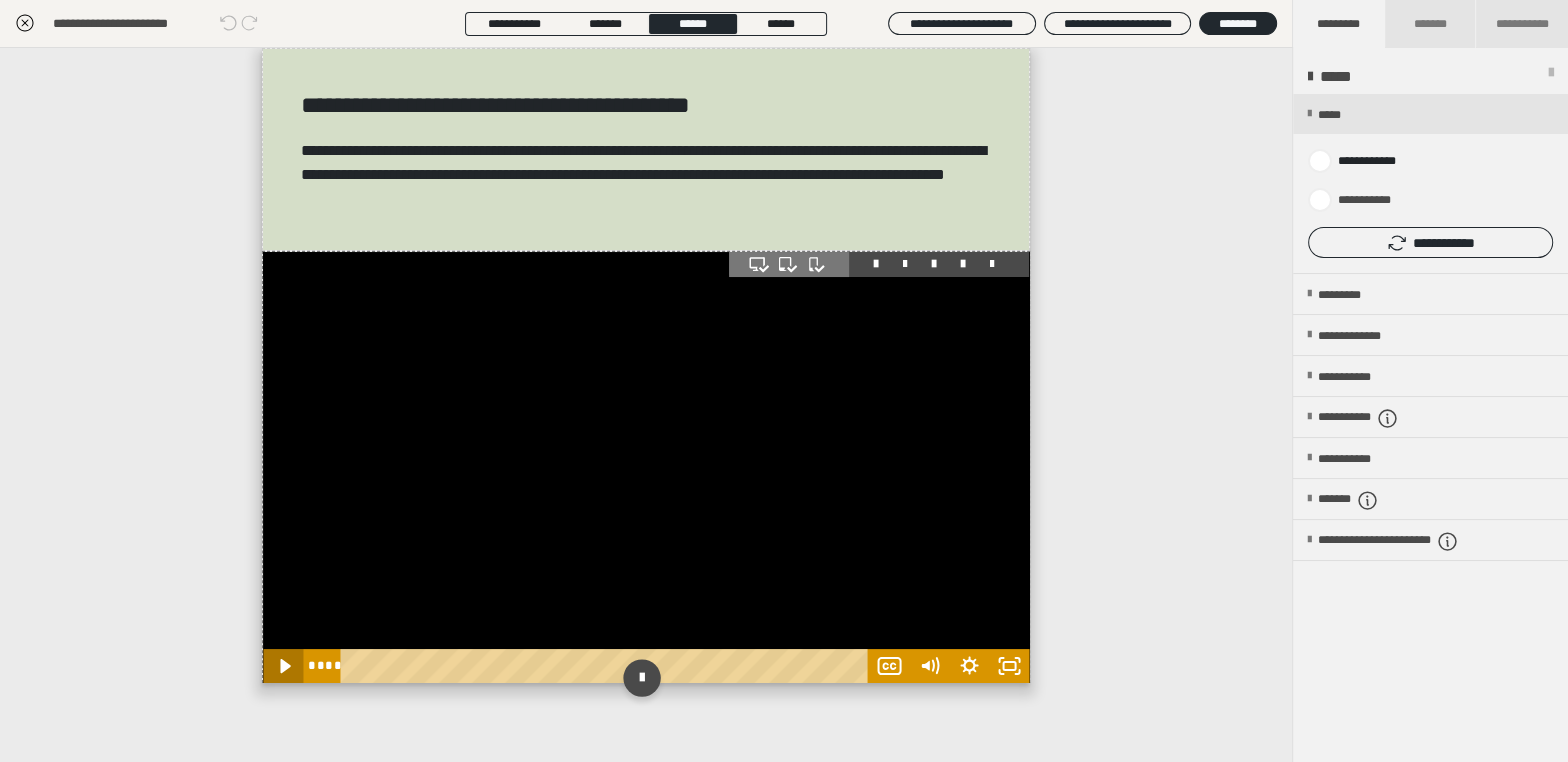 click 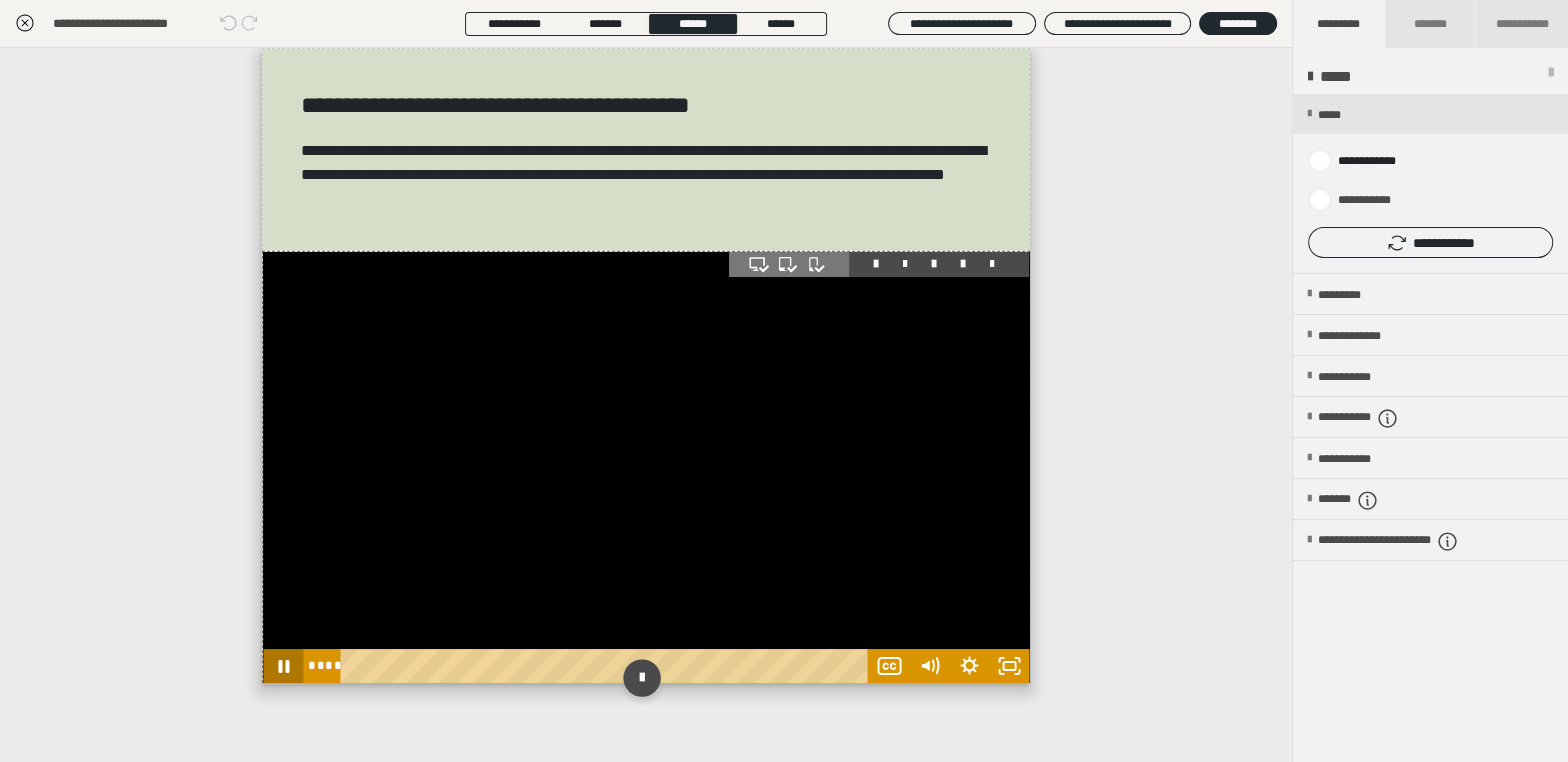 click 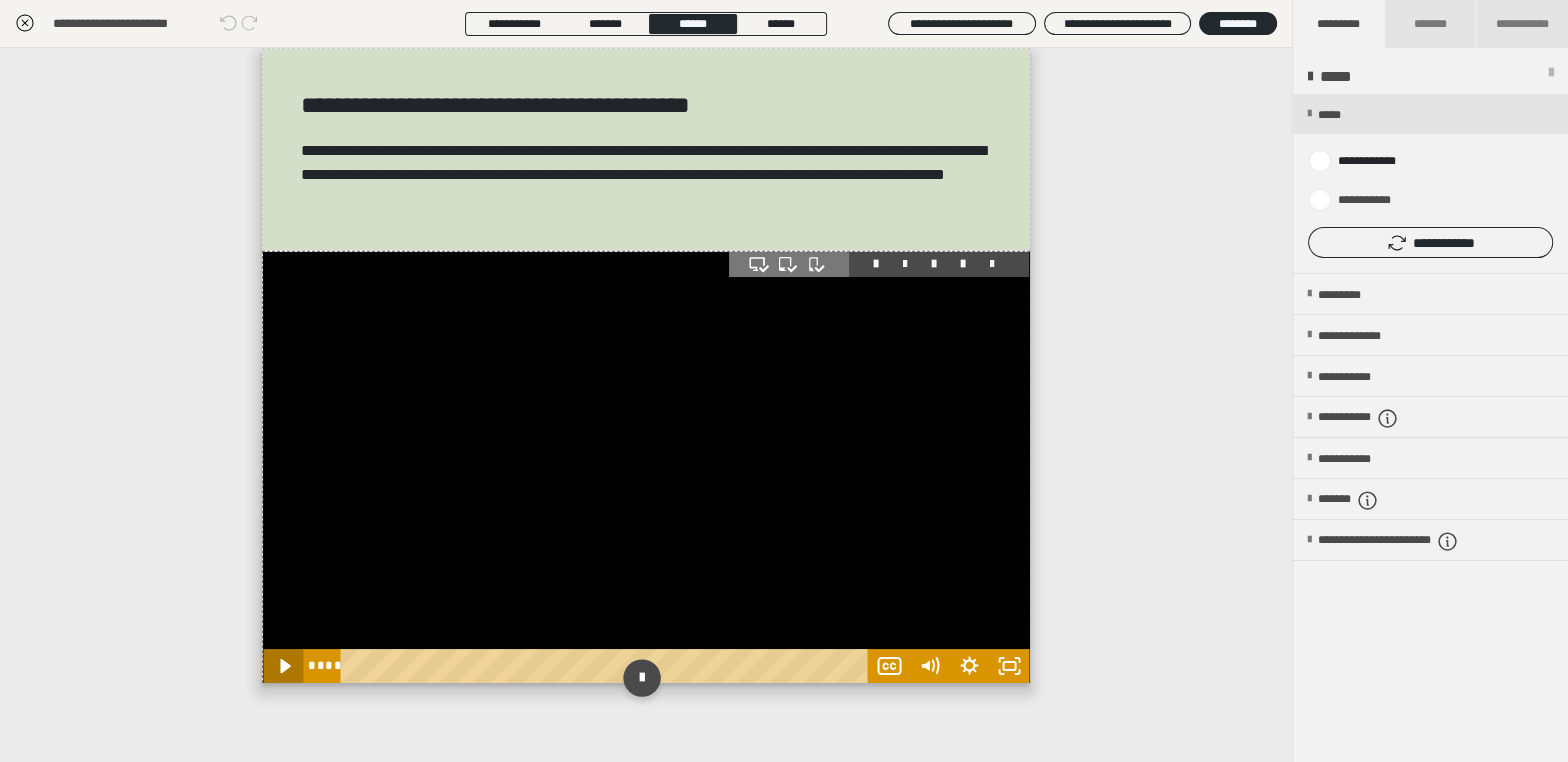 click 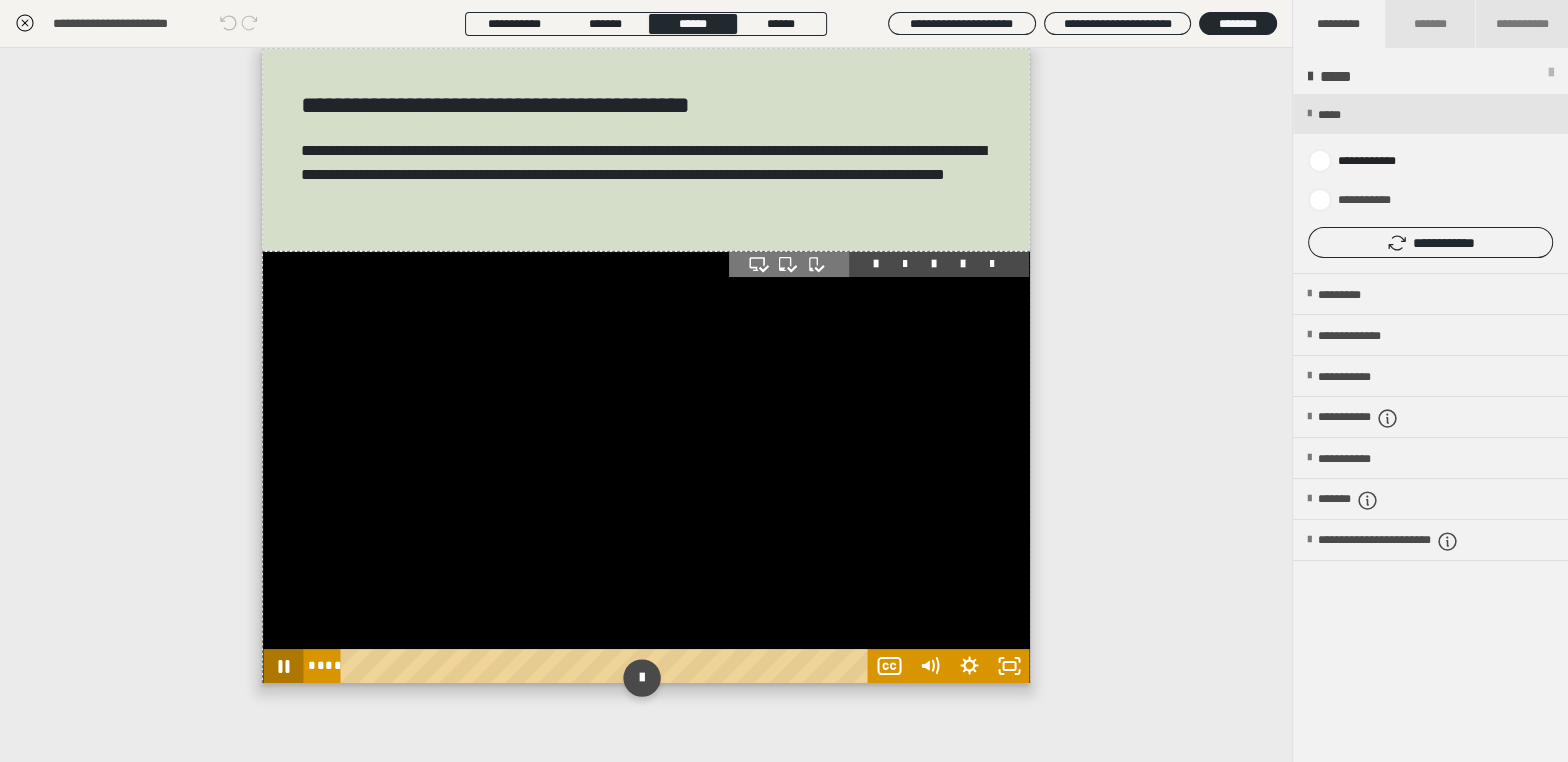 click 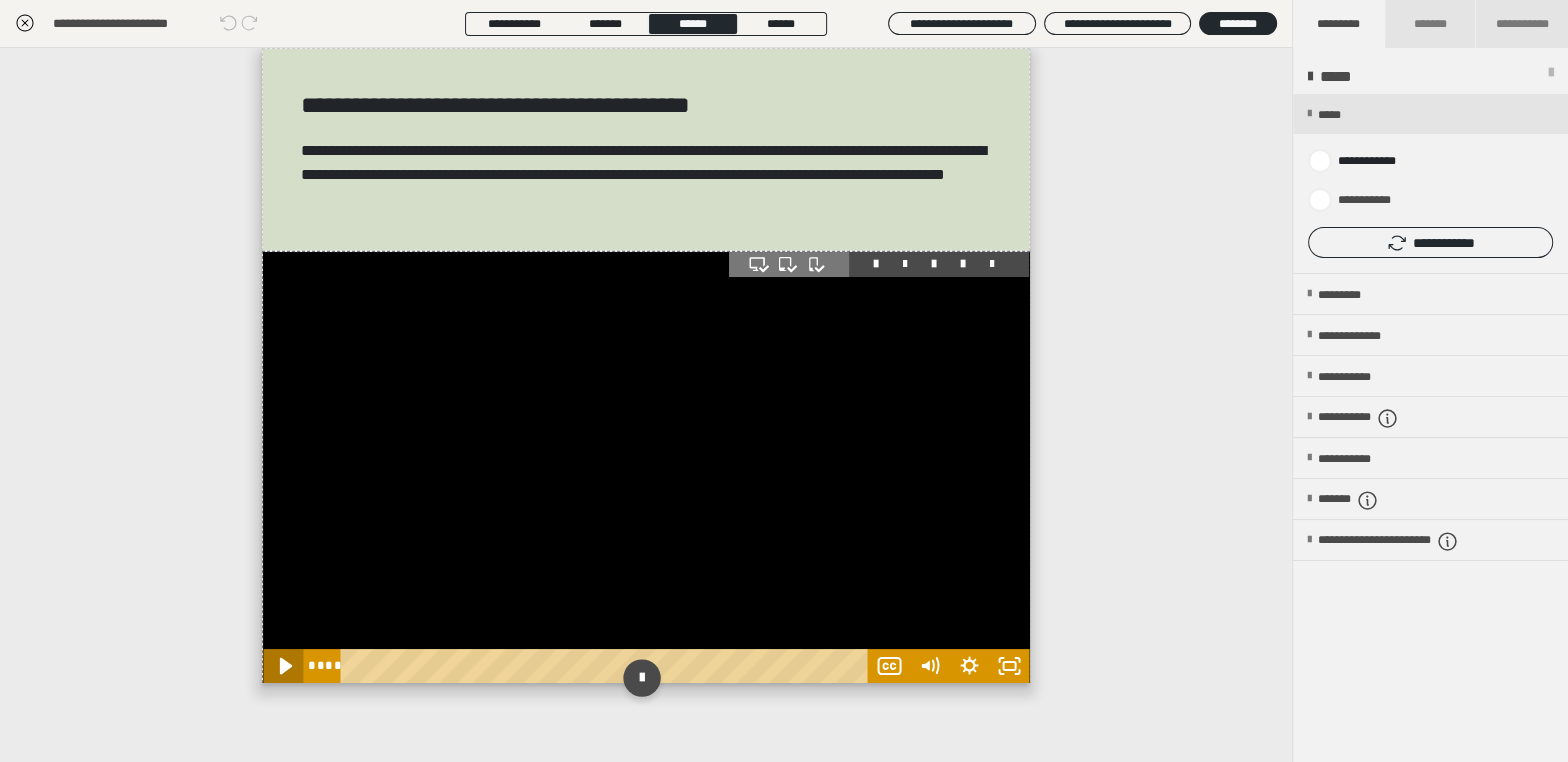click 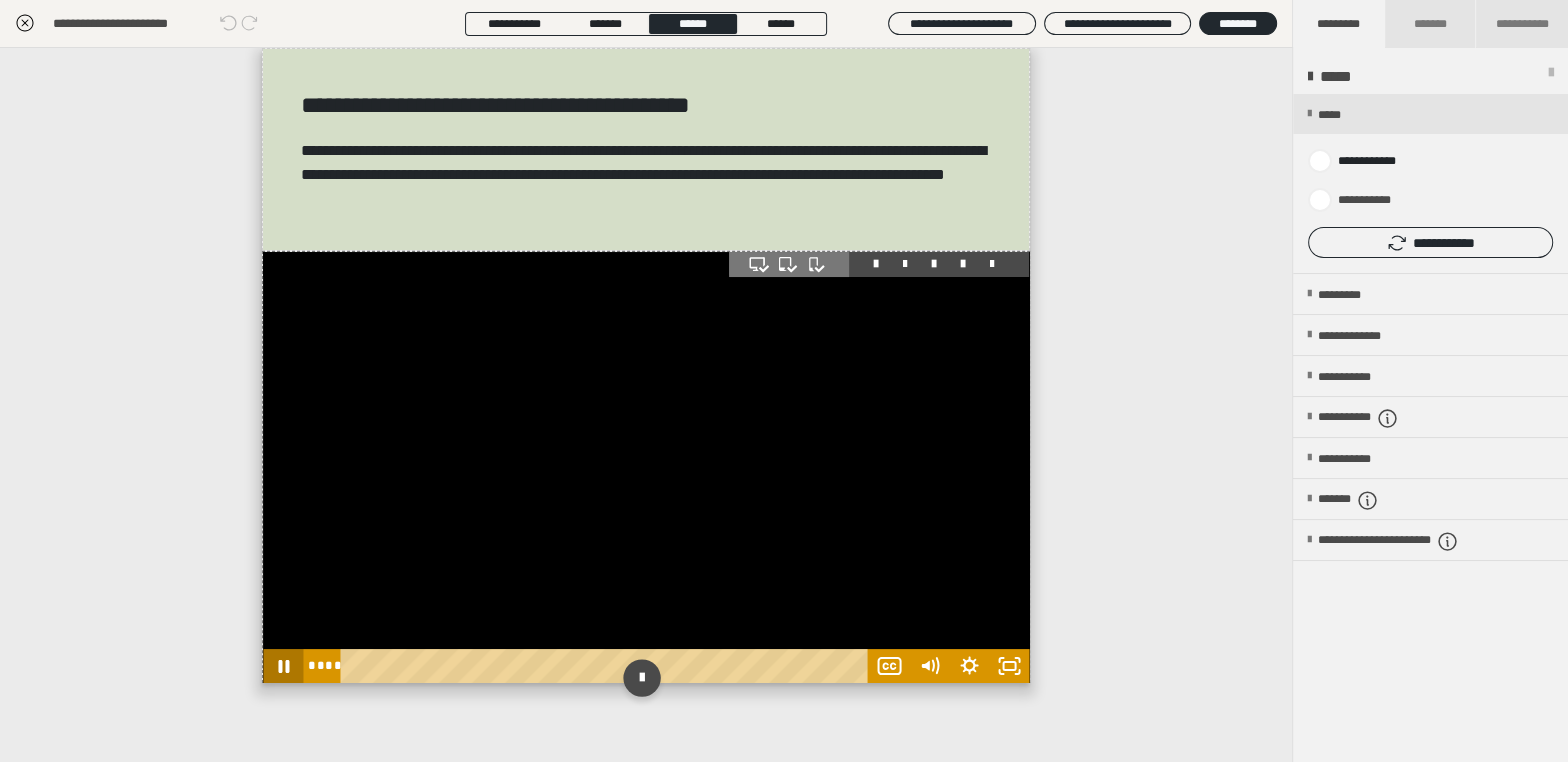 drag, startPoint x: 283, startPoint y: 679, endPoint x: 303, endPoint y: 697, distance: 26.907248 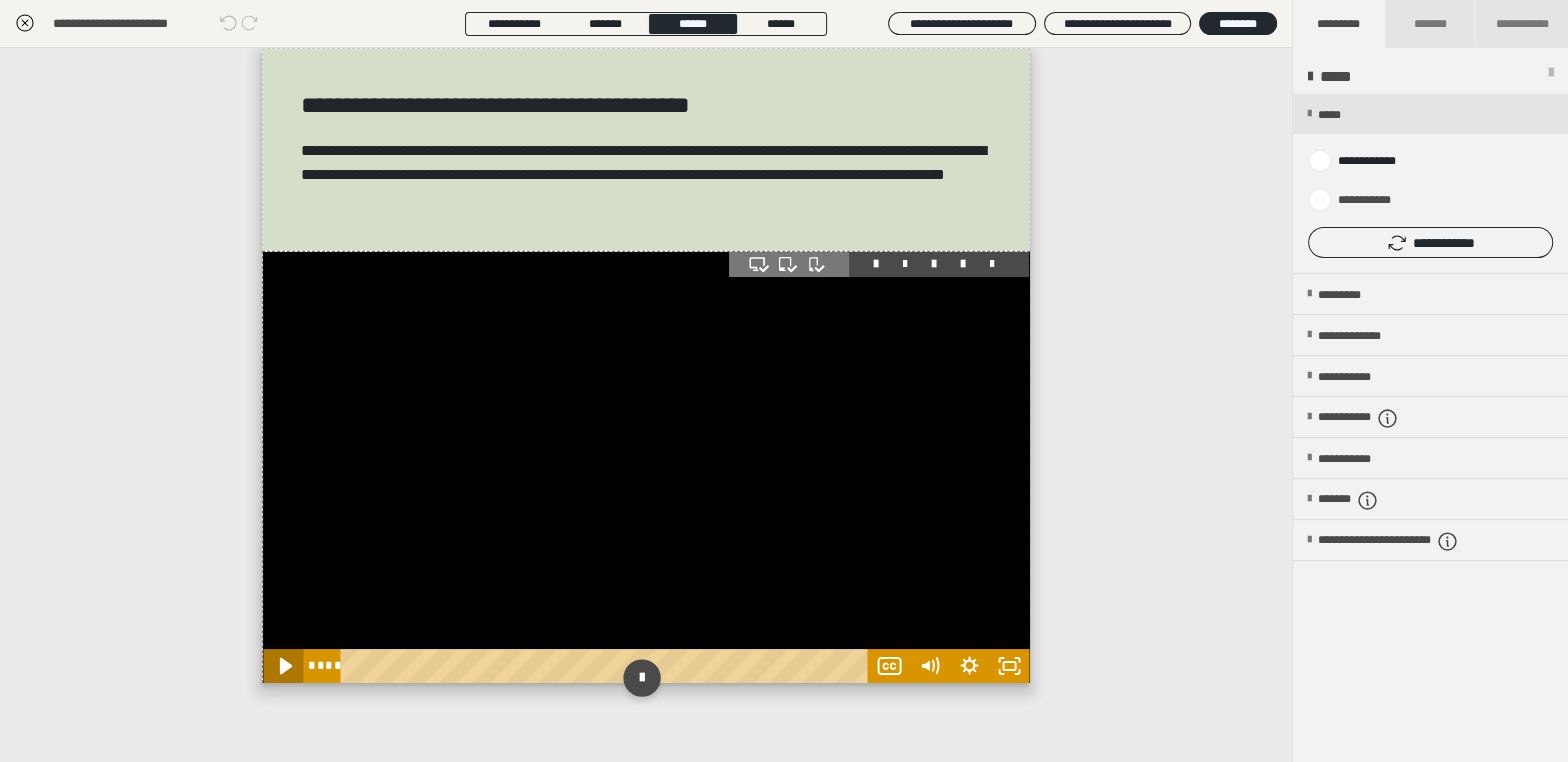 click 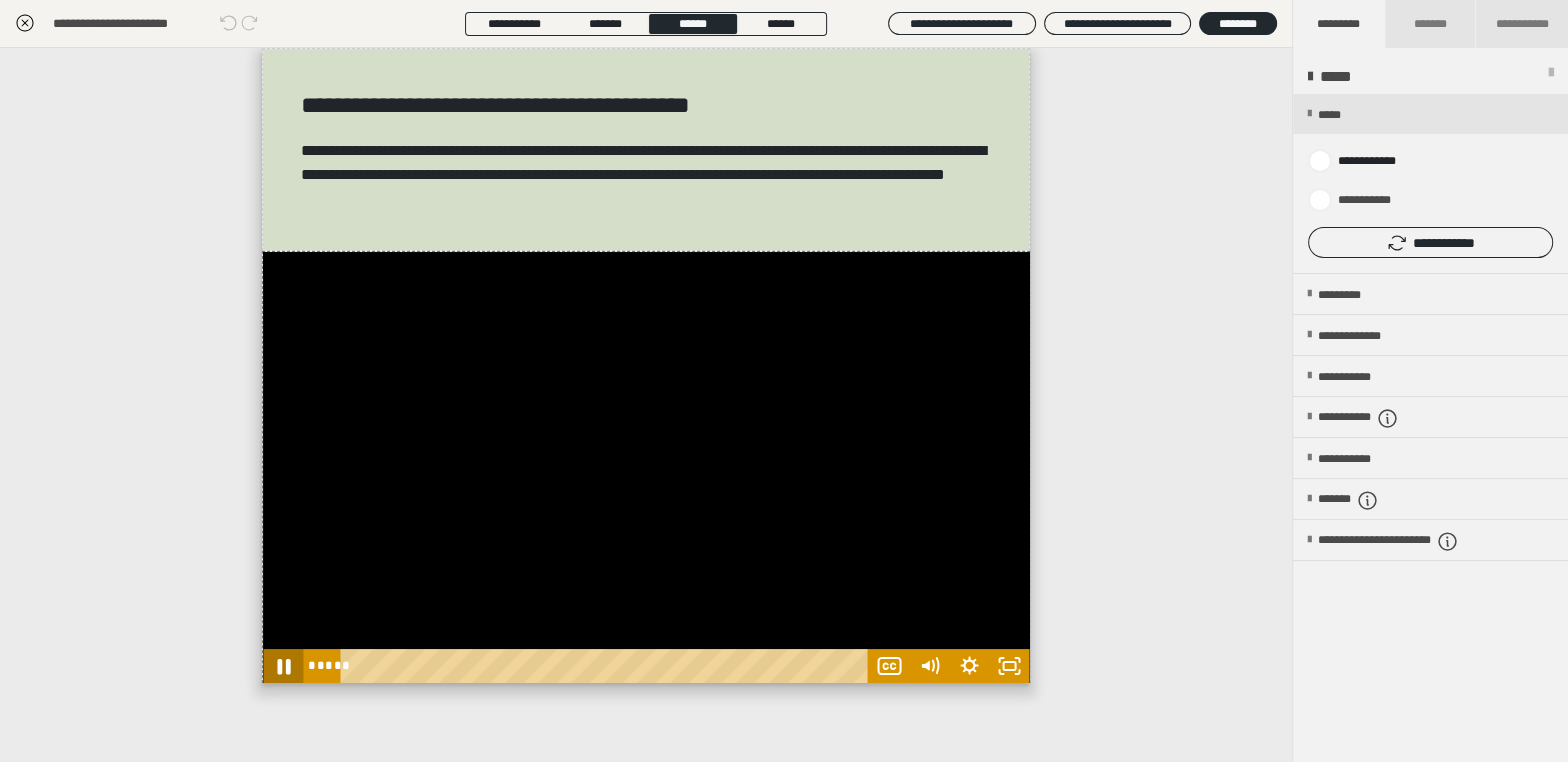 drag, startPoint x: 284, startPoint y: 683, endPoint x: 346, endPoint y: 745, distance: 87.681244 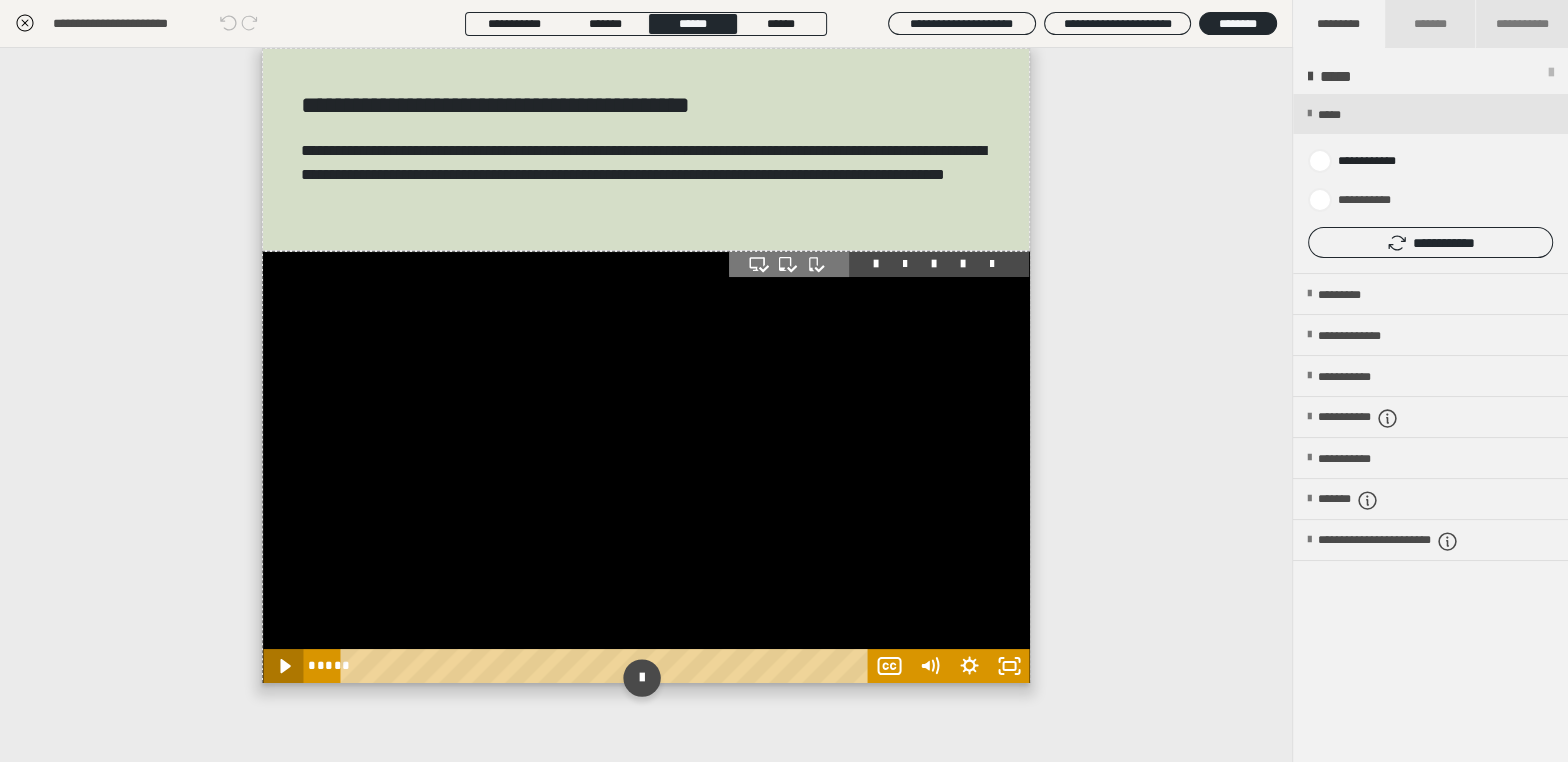 click 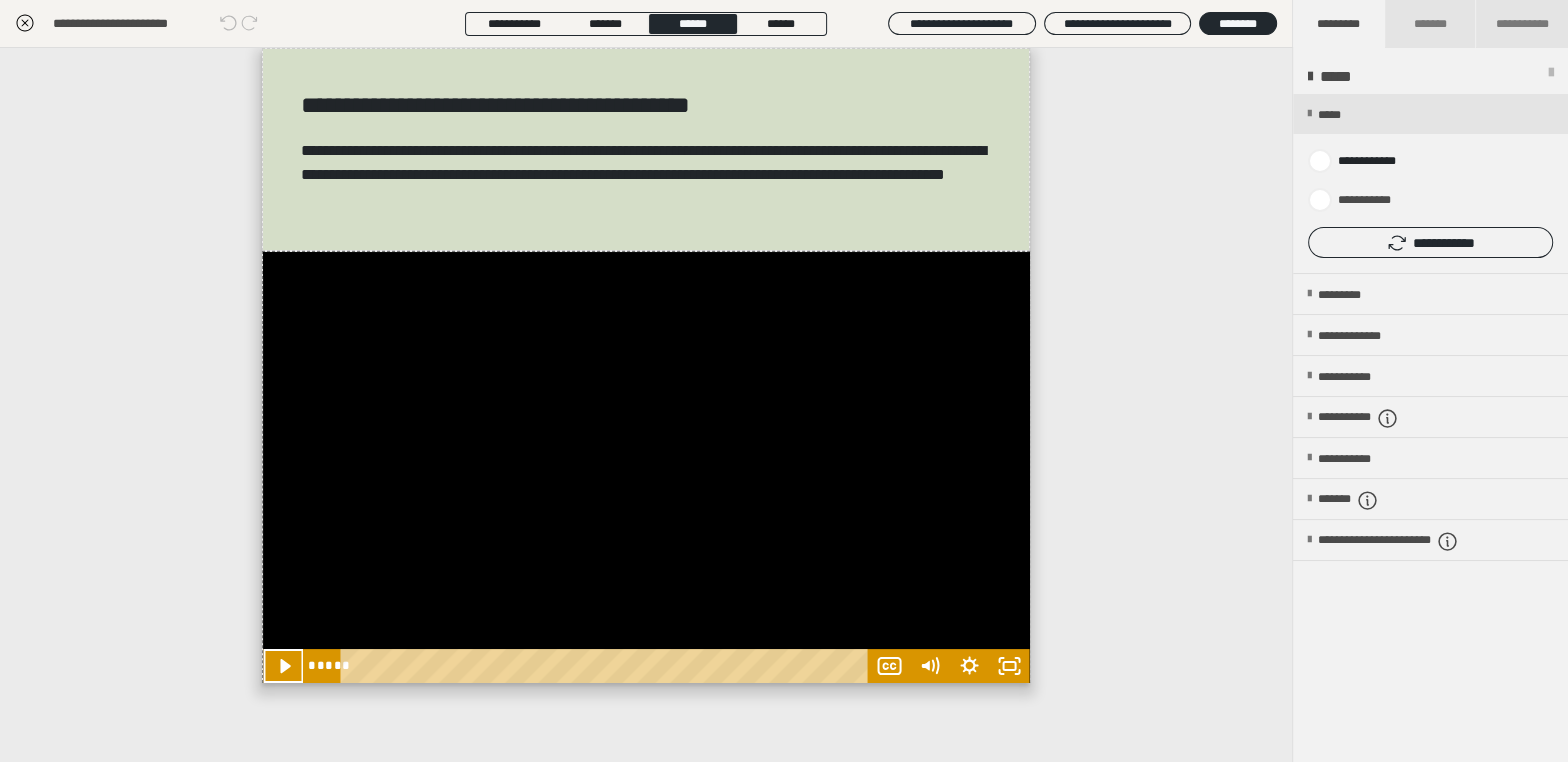 click 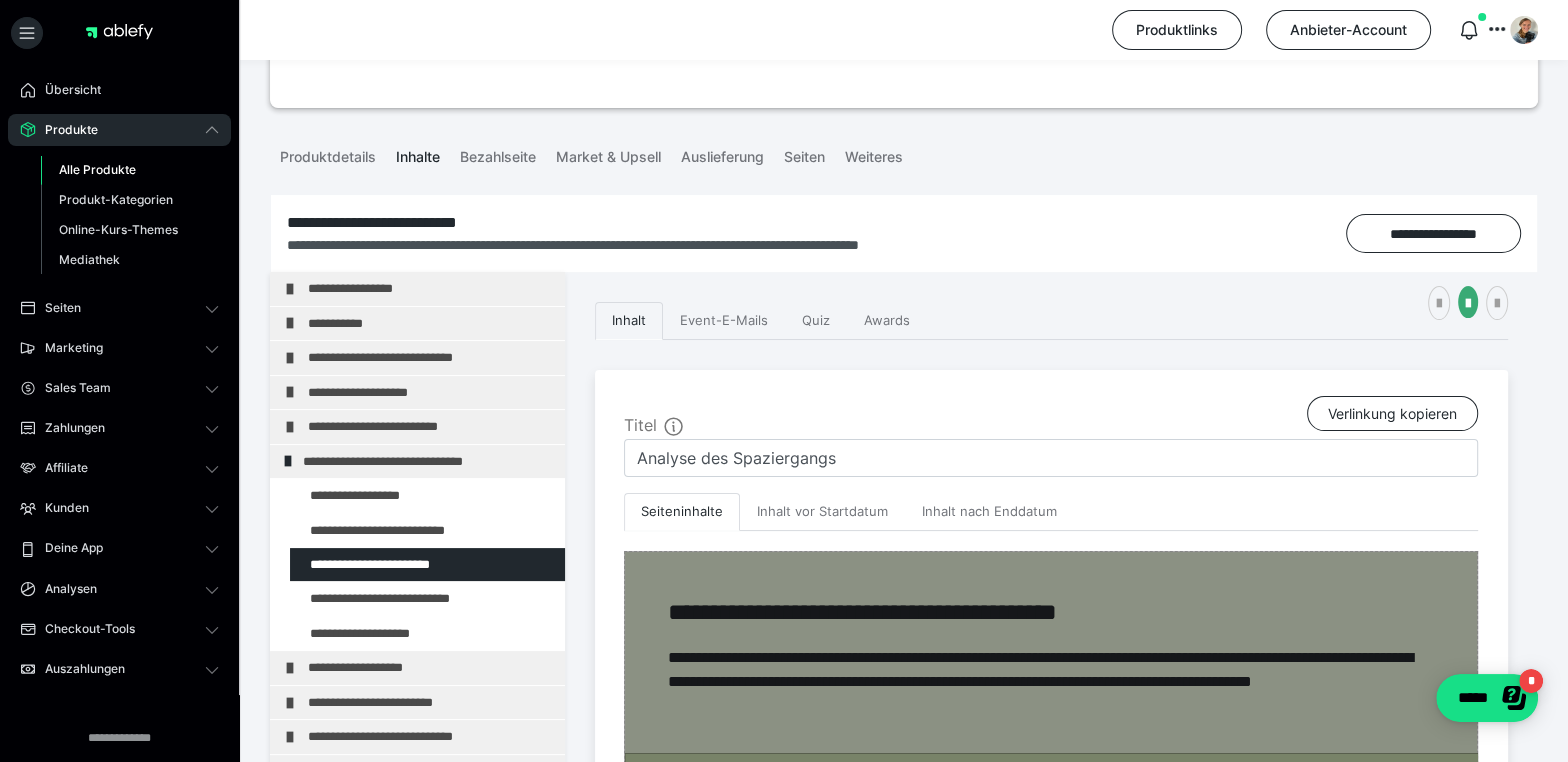 scroll, scrollTop: 145, scrollLeft: 0, axis: vertical 